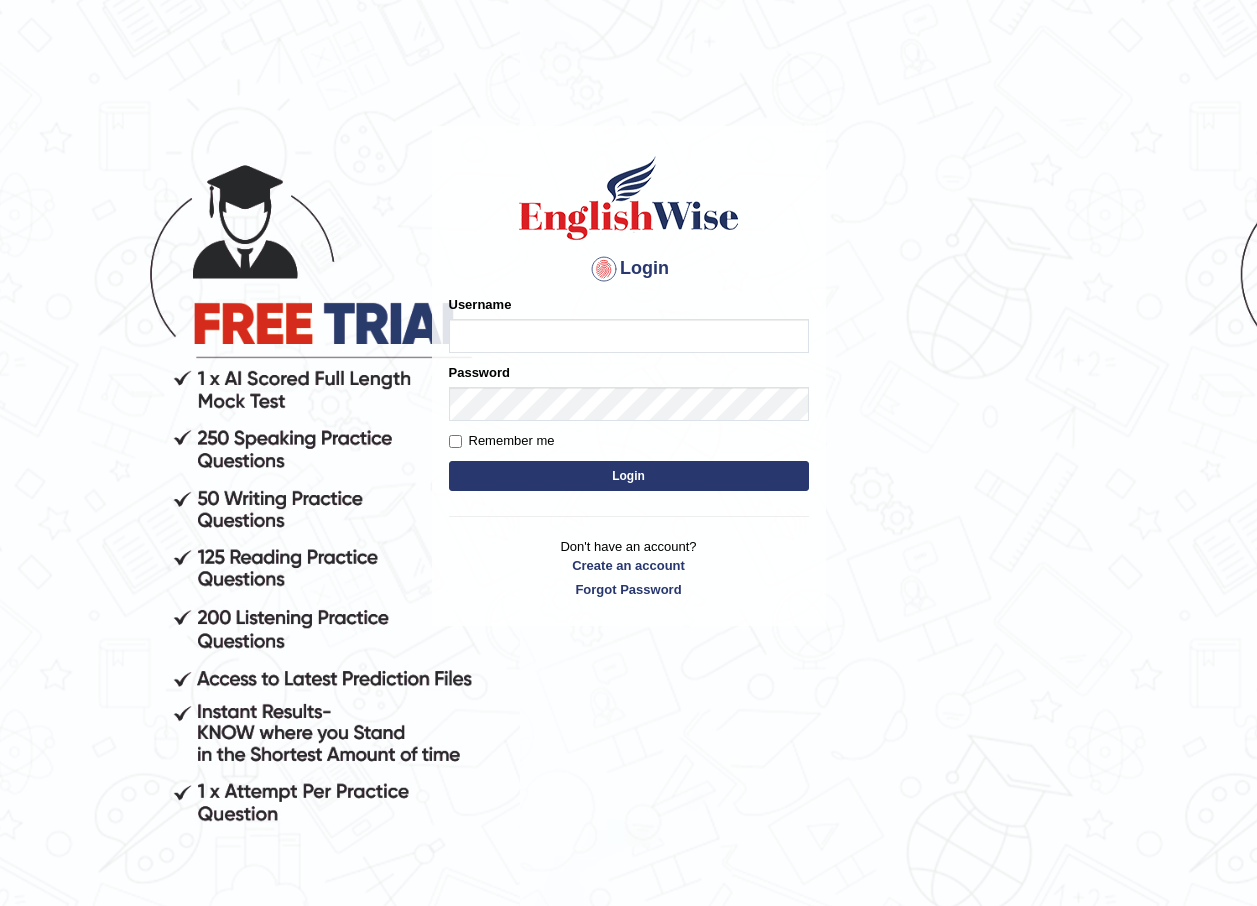 scroll, scrollTop: 0, scrollLeft: 0, axis: both 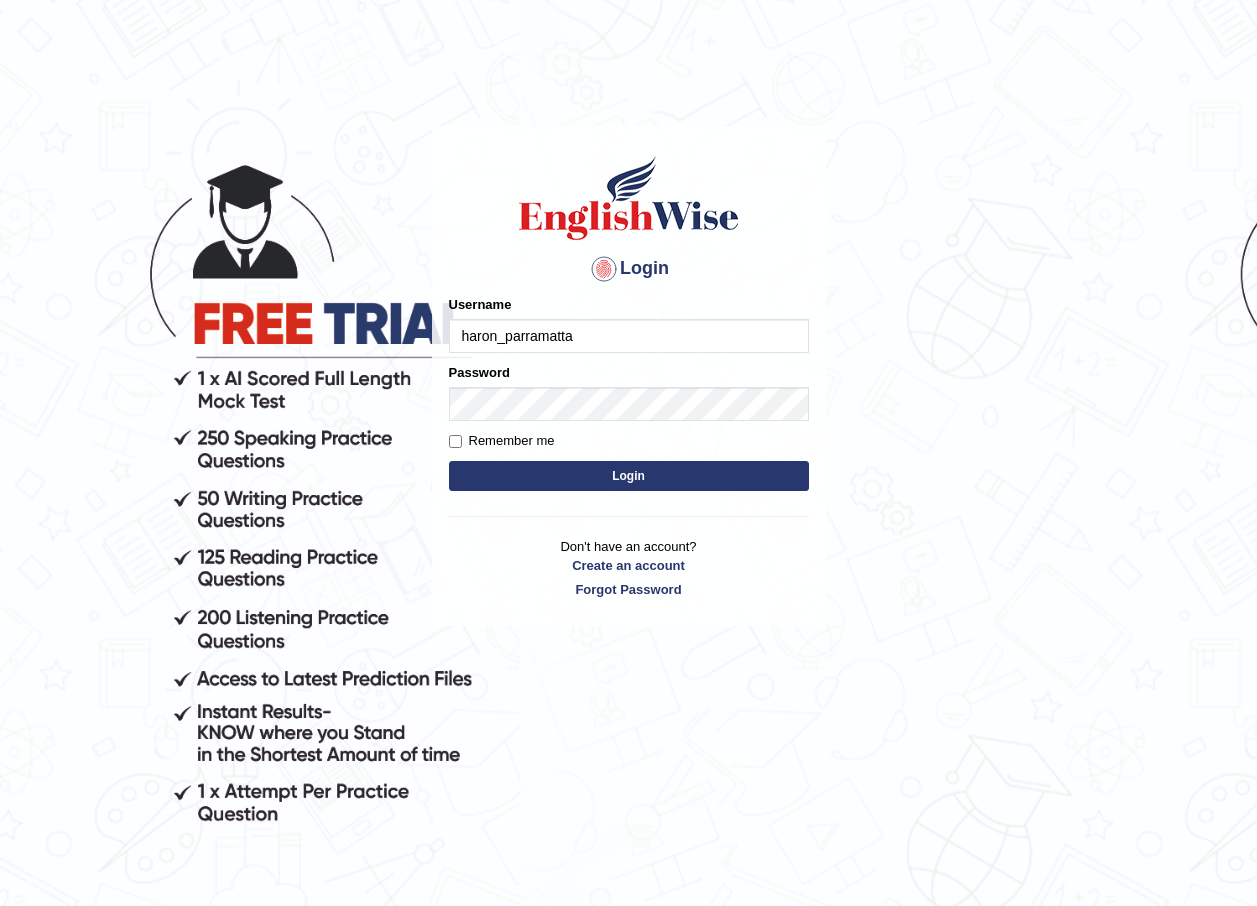 type on "haron_parramatta" 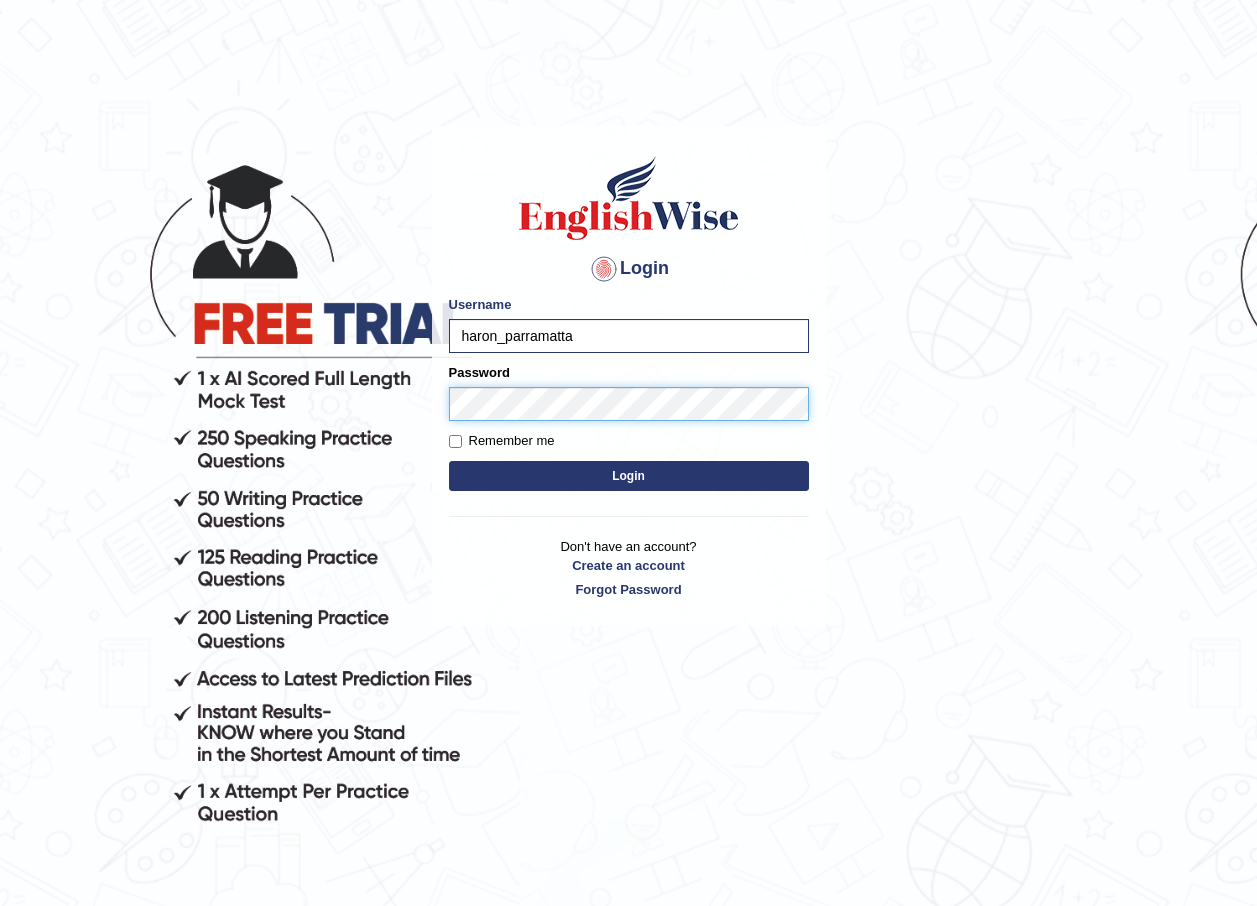 click on "Login" at bounding box center (629, 476) 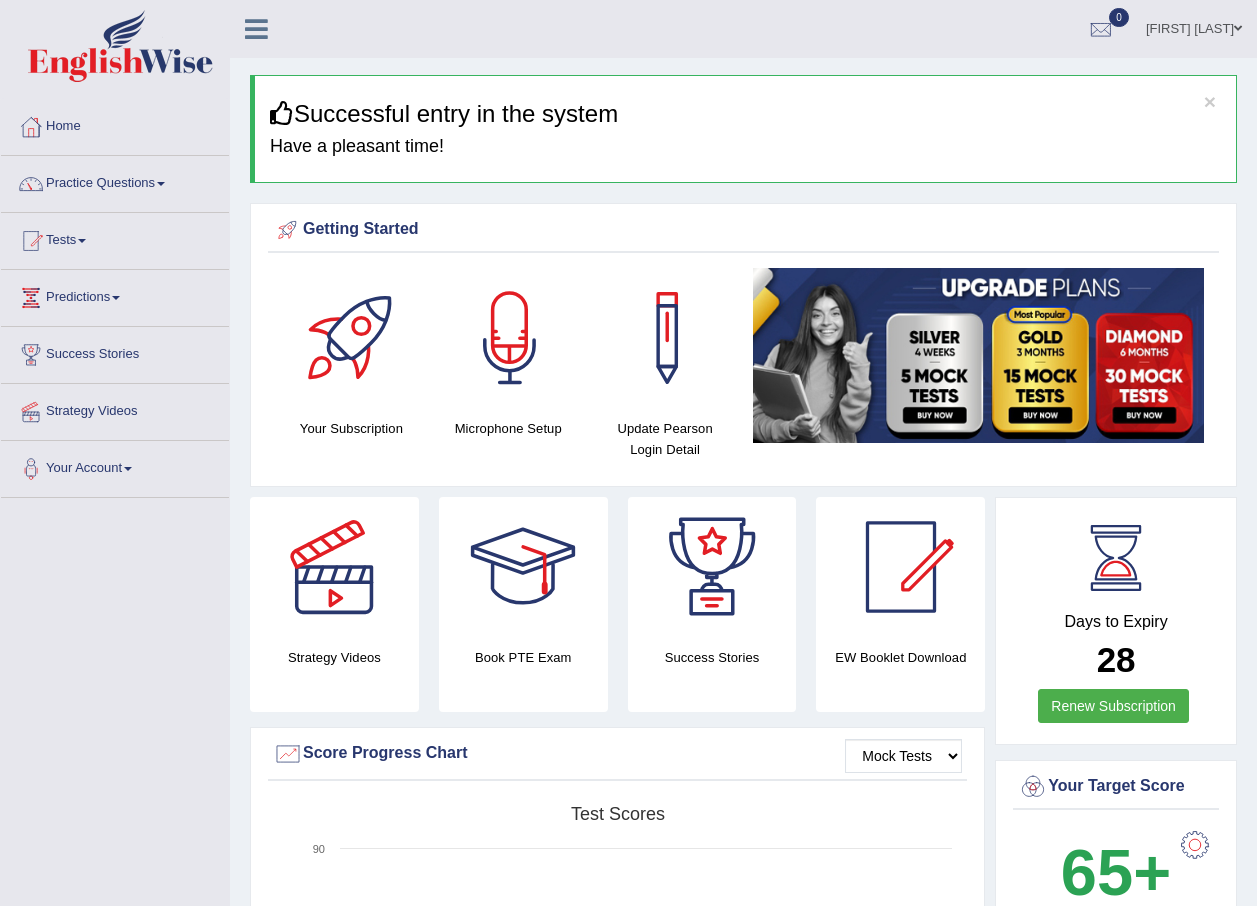 scroll, scrollTop: 0, scrollLeft: 0, axis: both 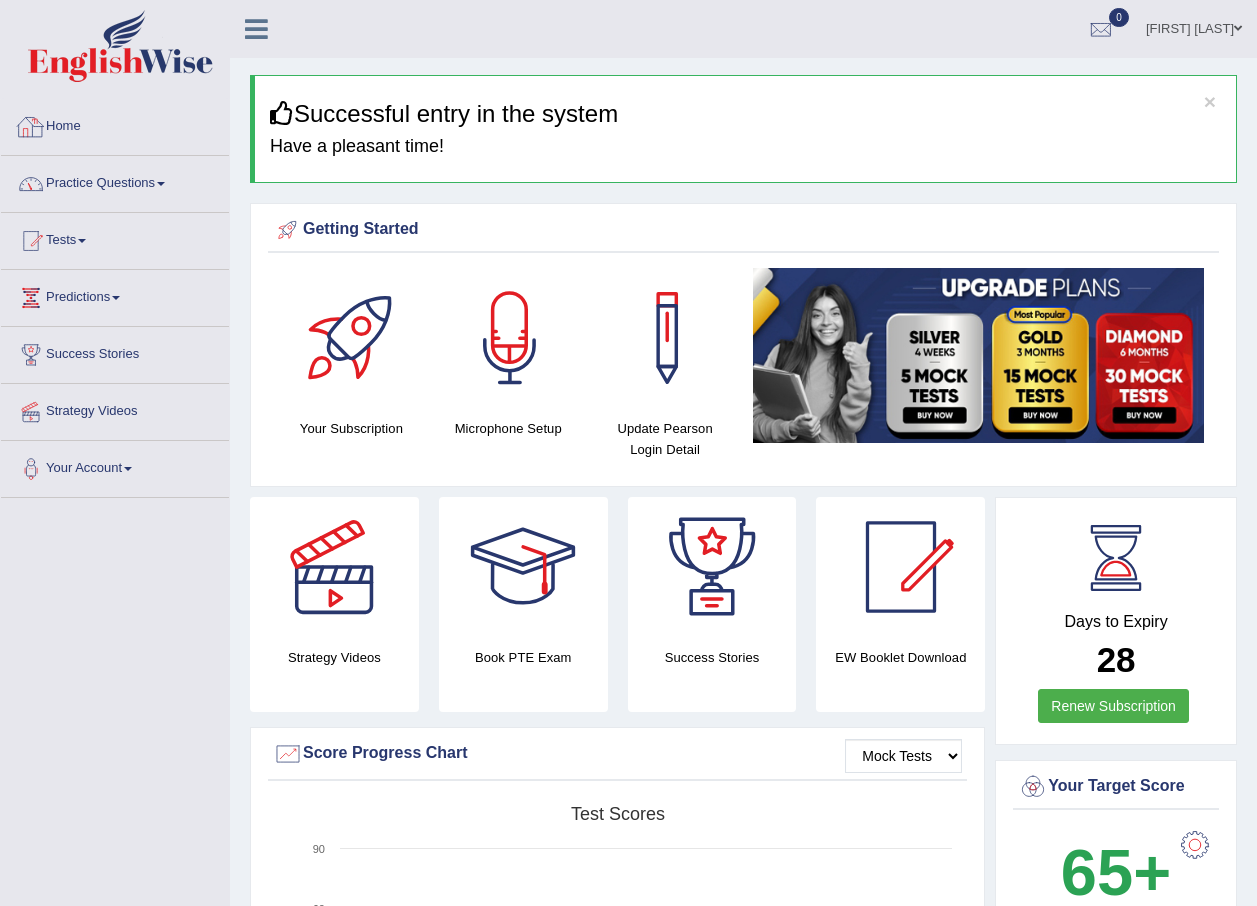click on "Practice Questions" at bounding box center (115, 181) 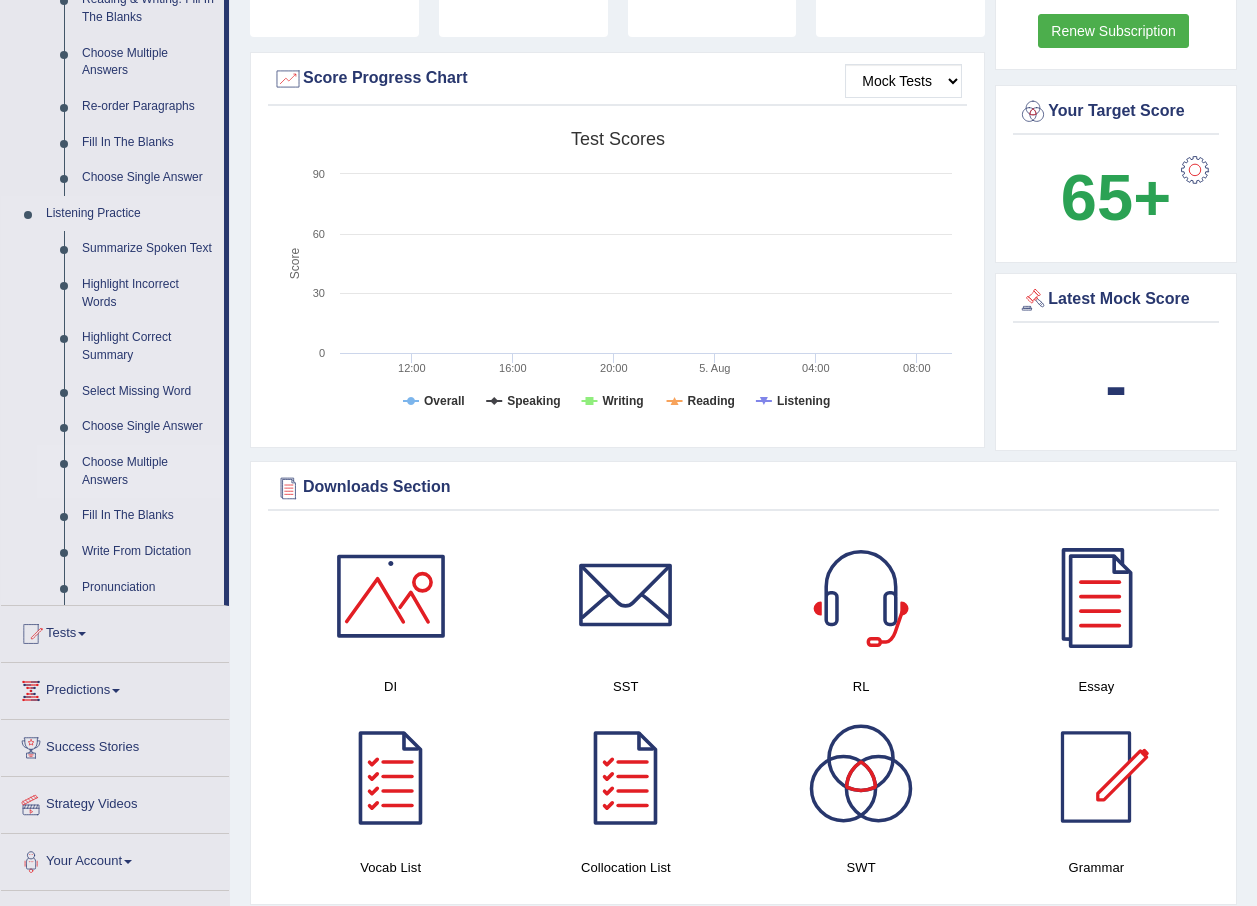 scroll, scrollTop: 500, scrollLeft: 0, axis: vertical 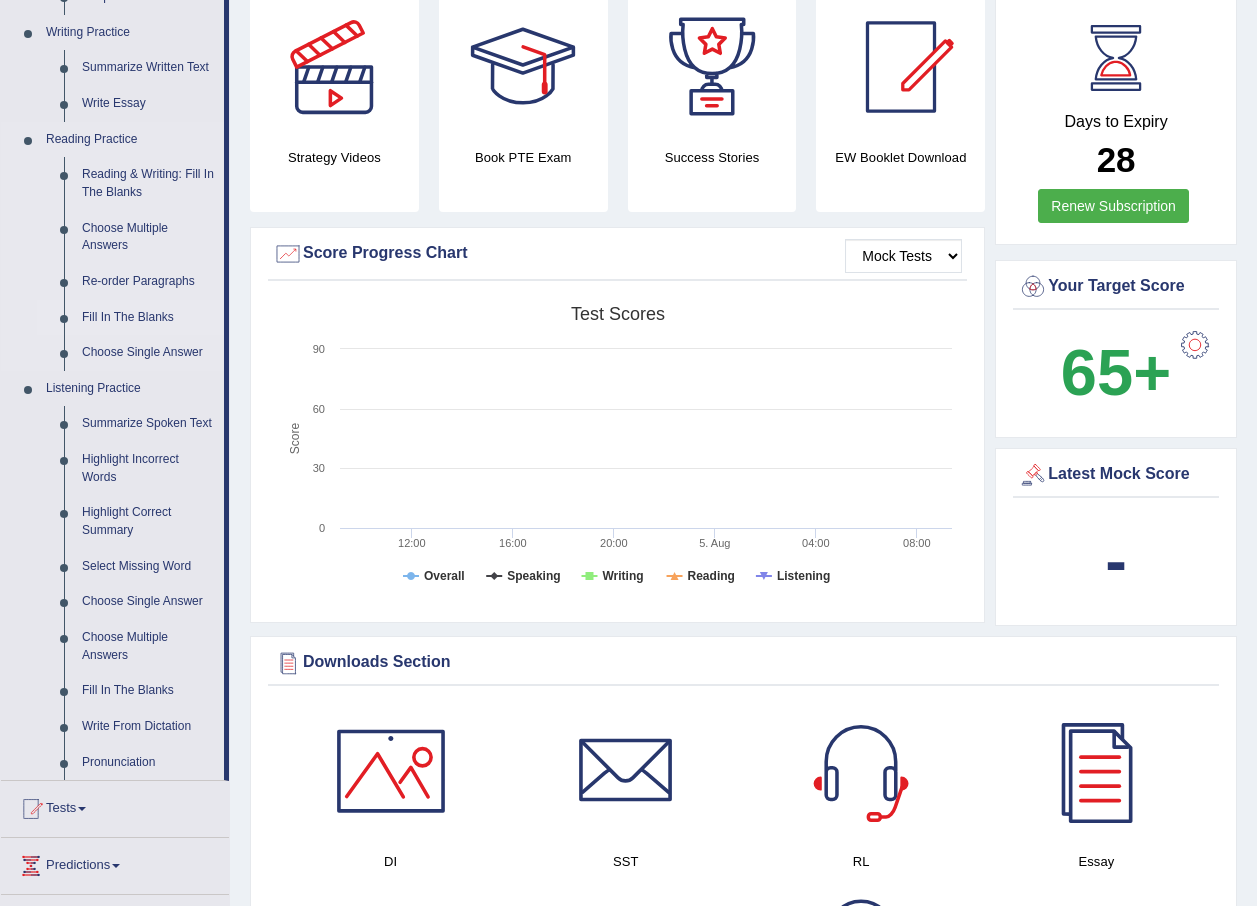 click on "Fill In The Blanks" at bounding box center [148, 318] 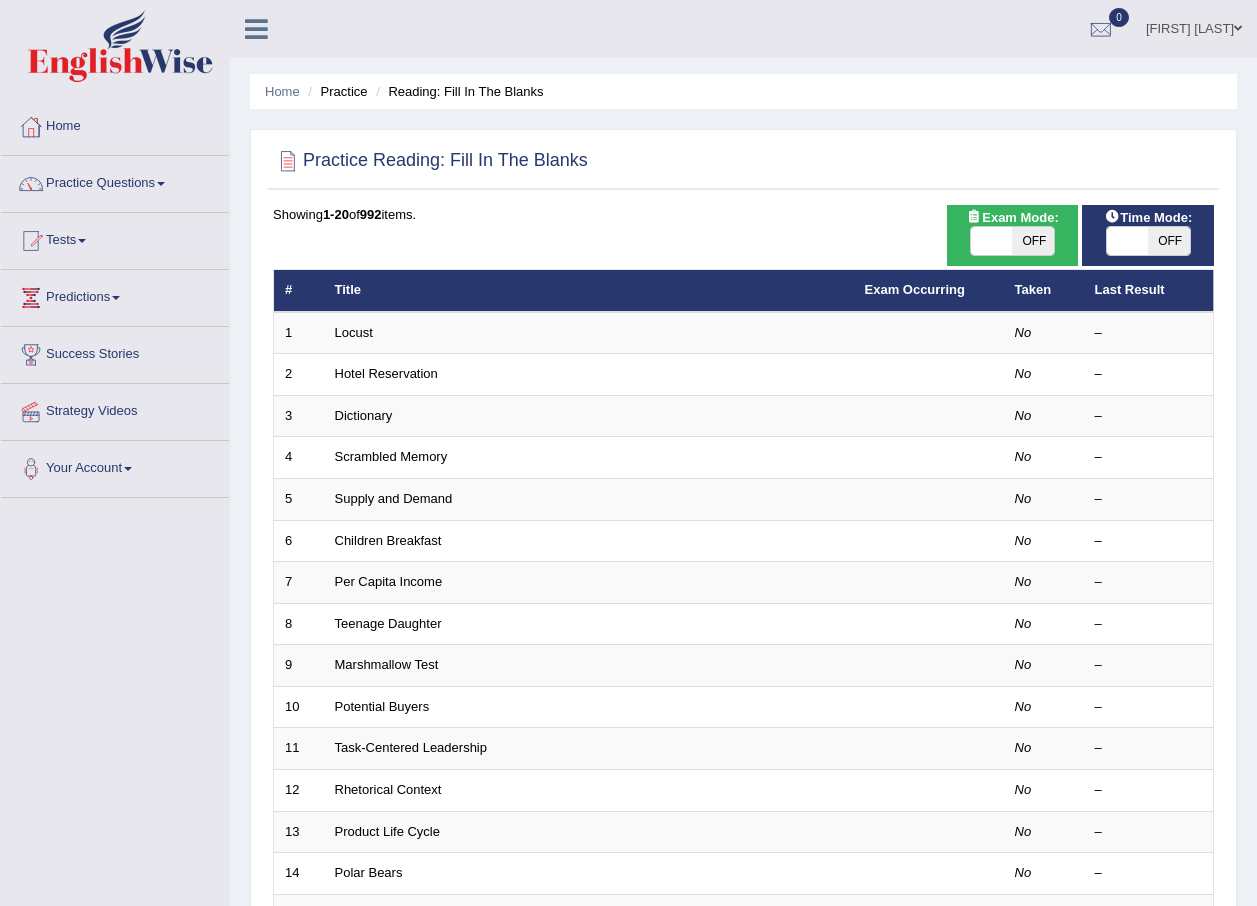 scroll, scrollTop: 0, scrollLeft: 0, axis: both 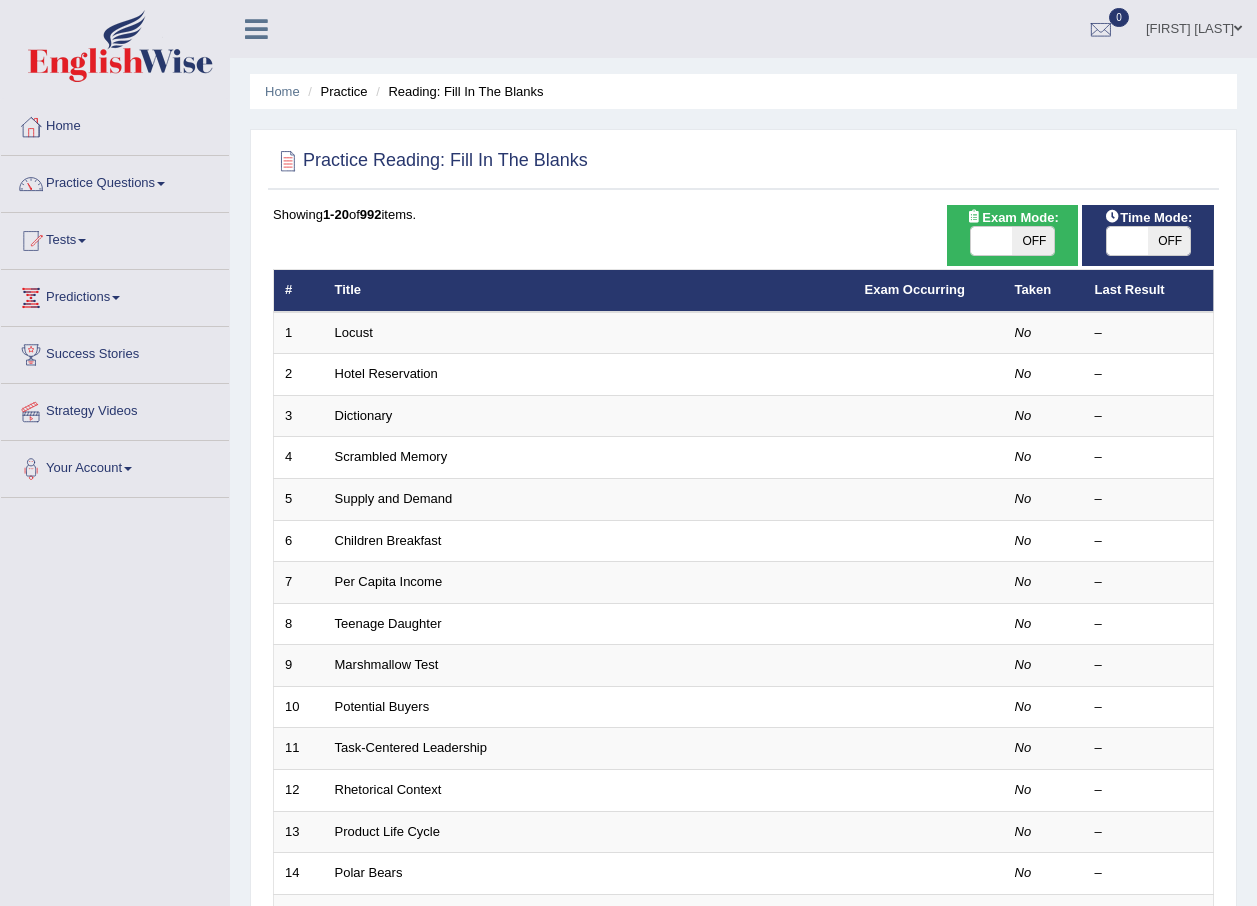 click at bounding box center (992, 241) 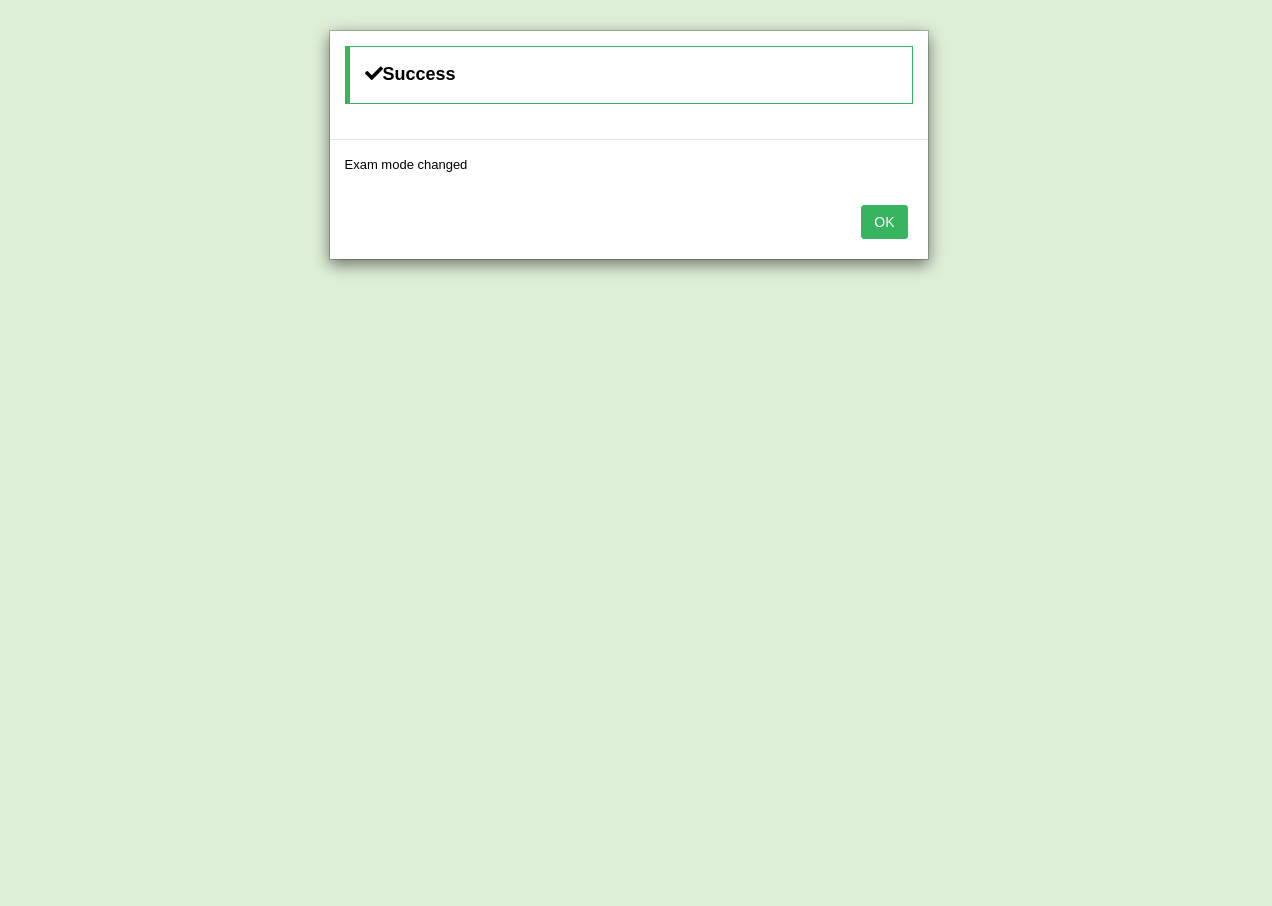 click on "OK" at bounding box center (884, 222) 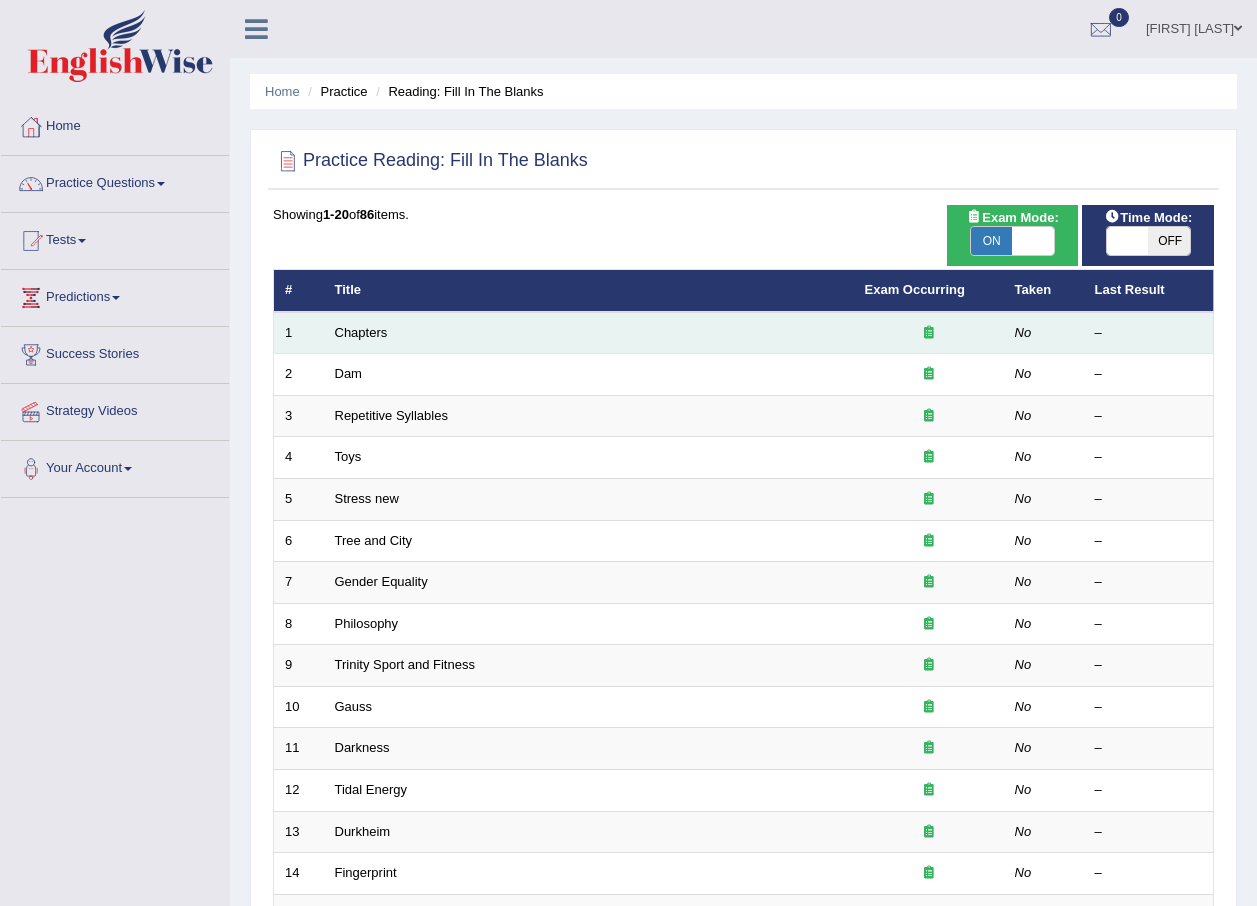 scroll, scrollTop: 0, scrollLeft: 0, axis: both 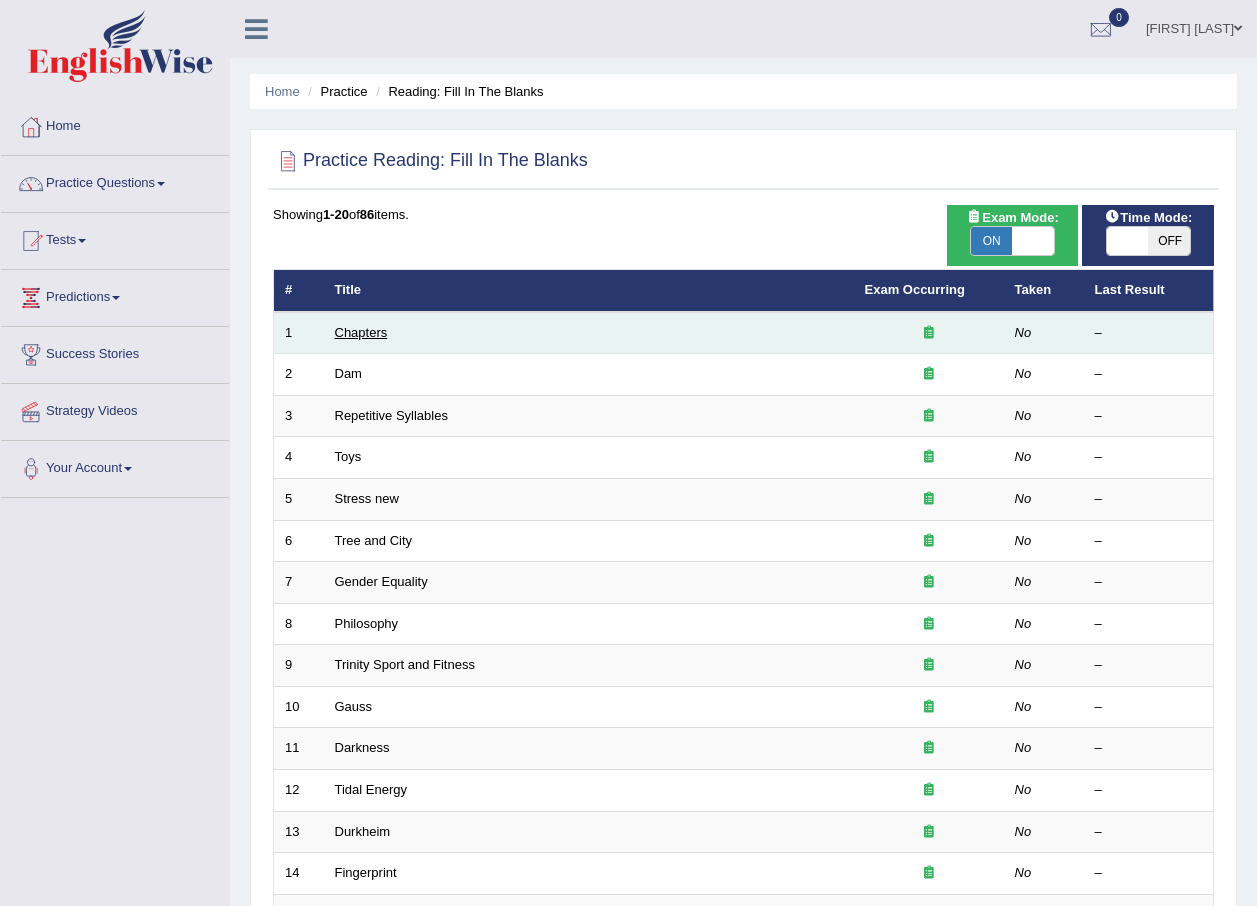 click on "Chapters" at bounding box center [361, 332] 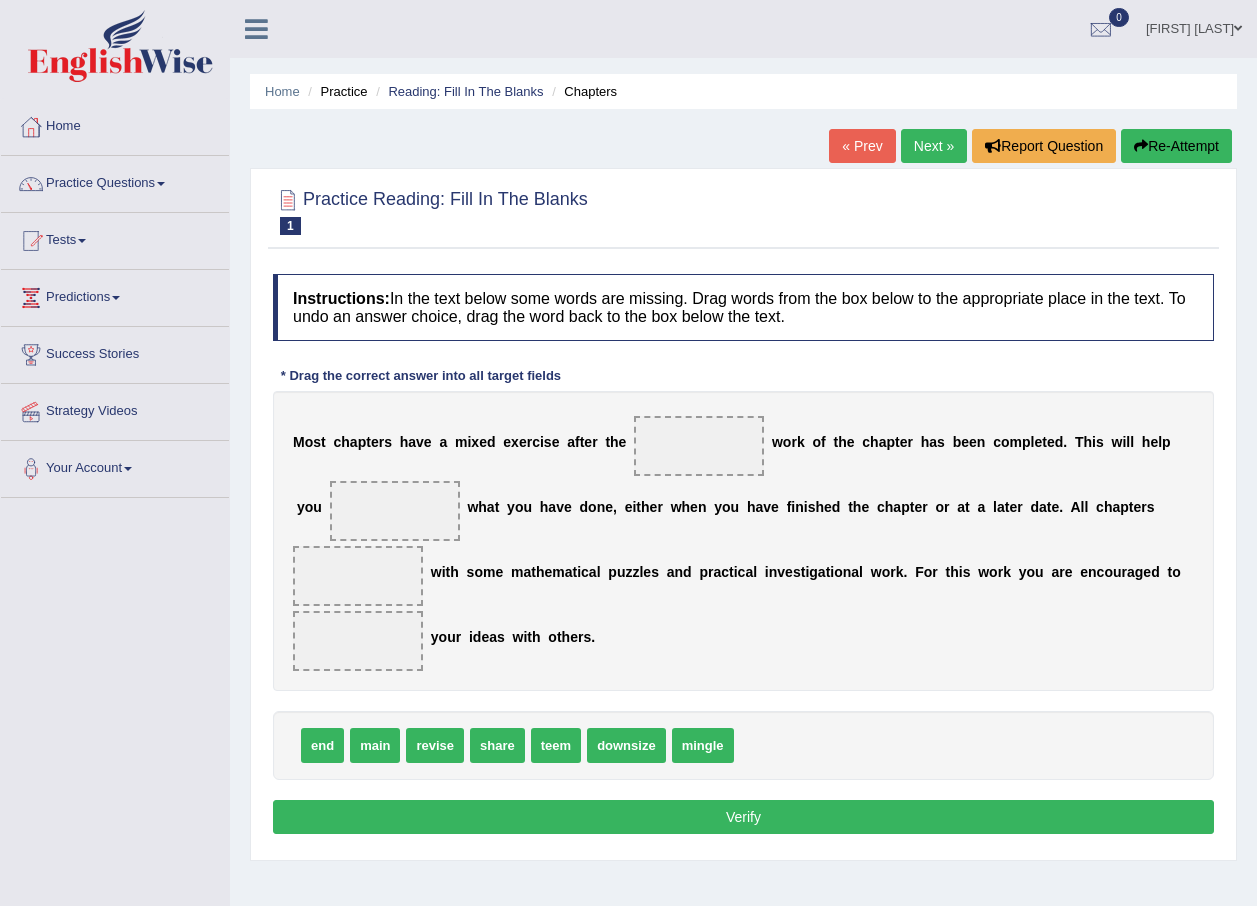 scroll, scrollTop: 0, scrollLeft: 0, axis: both 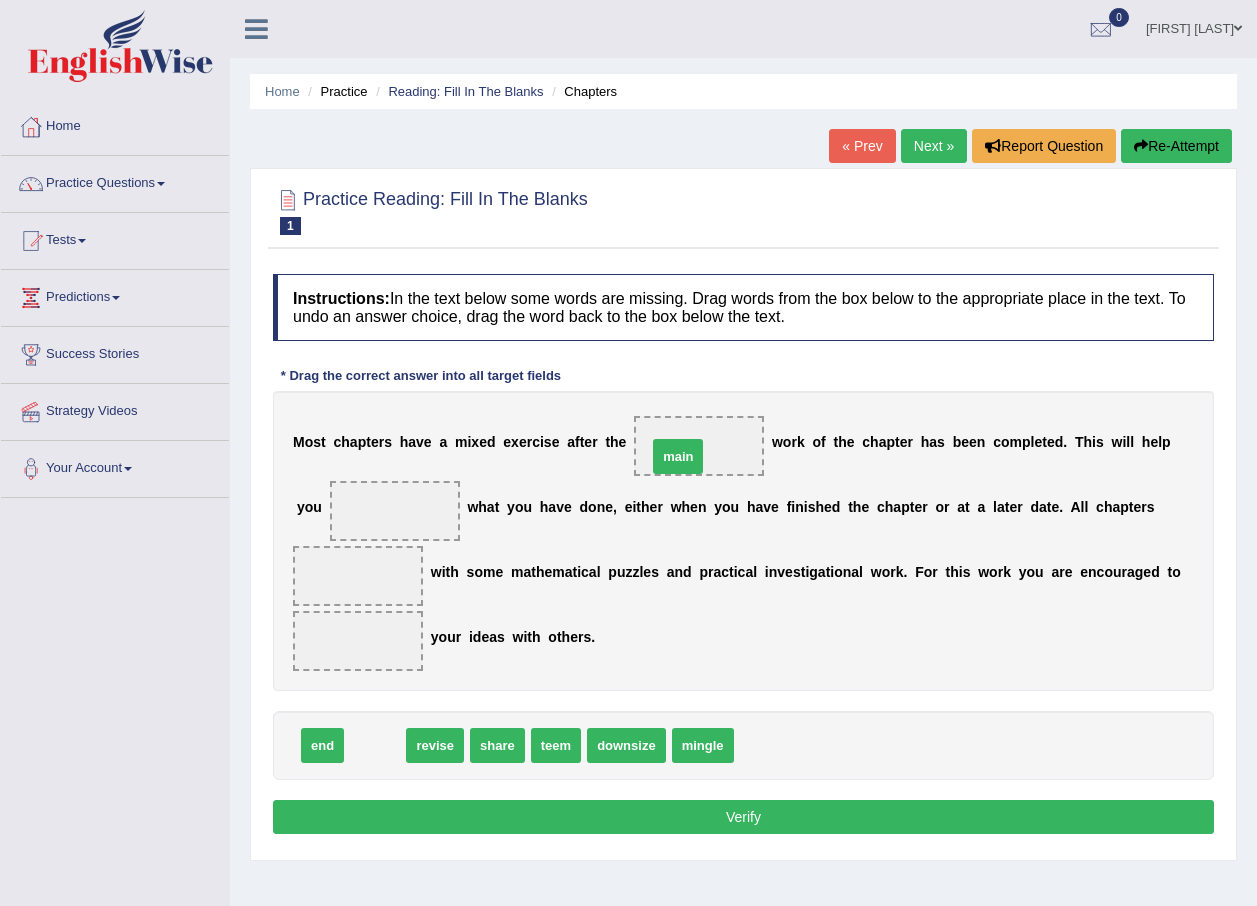 drag, startPoint x: 371, startPoint y: 745, endPoint x: 674, endPoint y: 456, distance: 418.72424 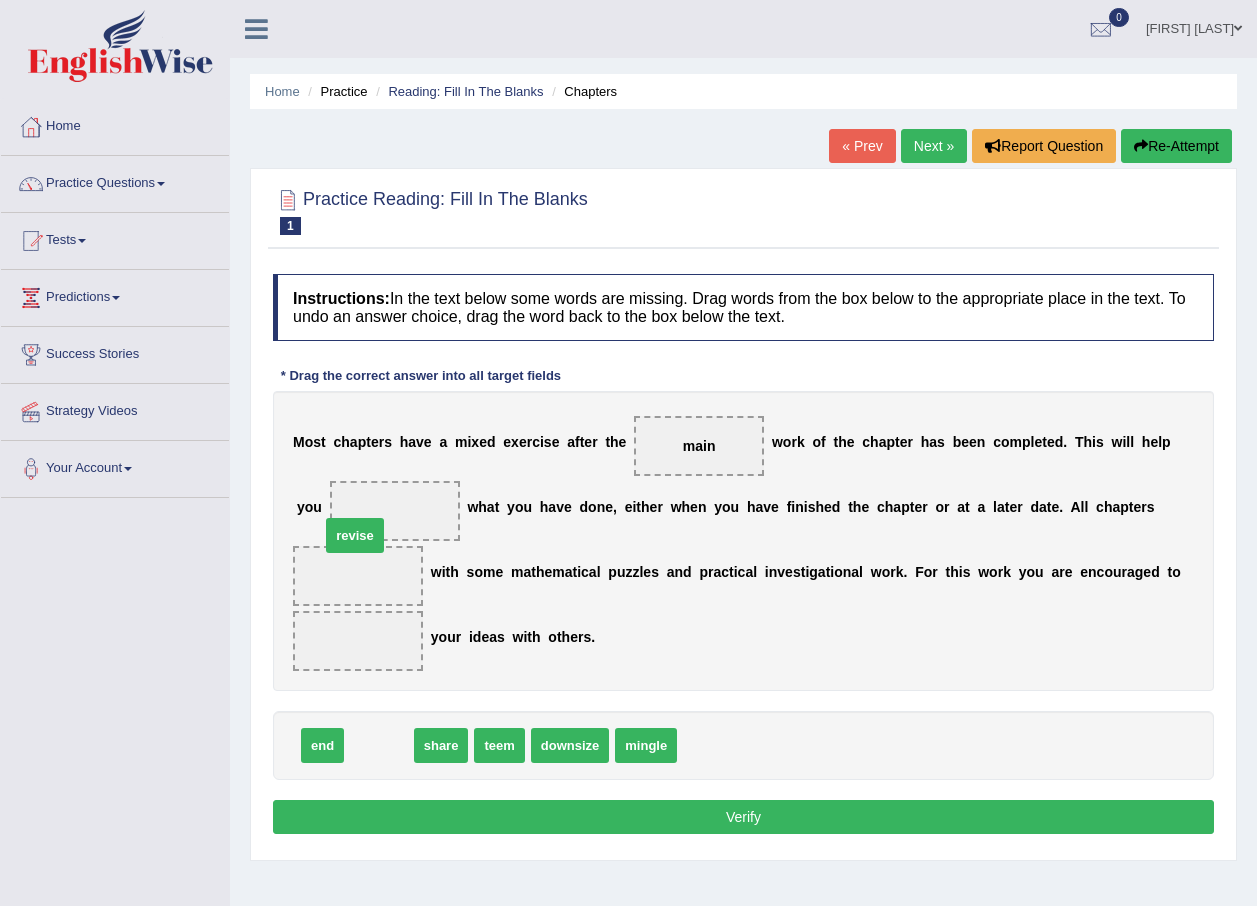 drag, startPoint x: 389, startPoint y: 748, endPoint x: 365, endPoint y: 538, distance: 211.36697 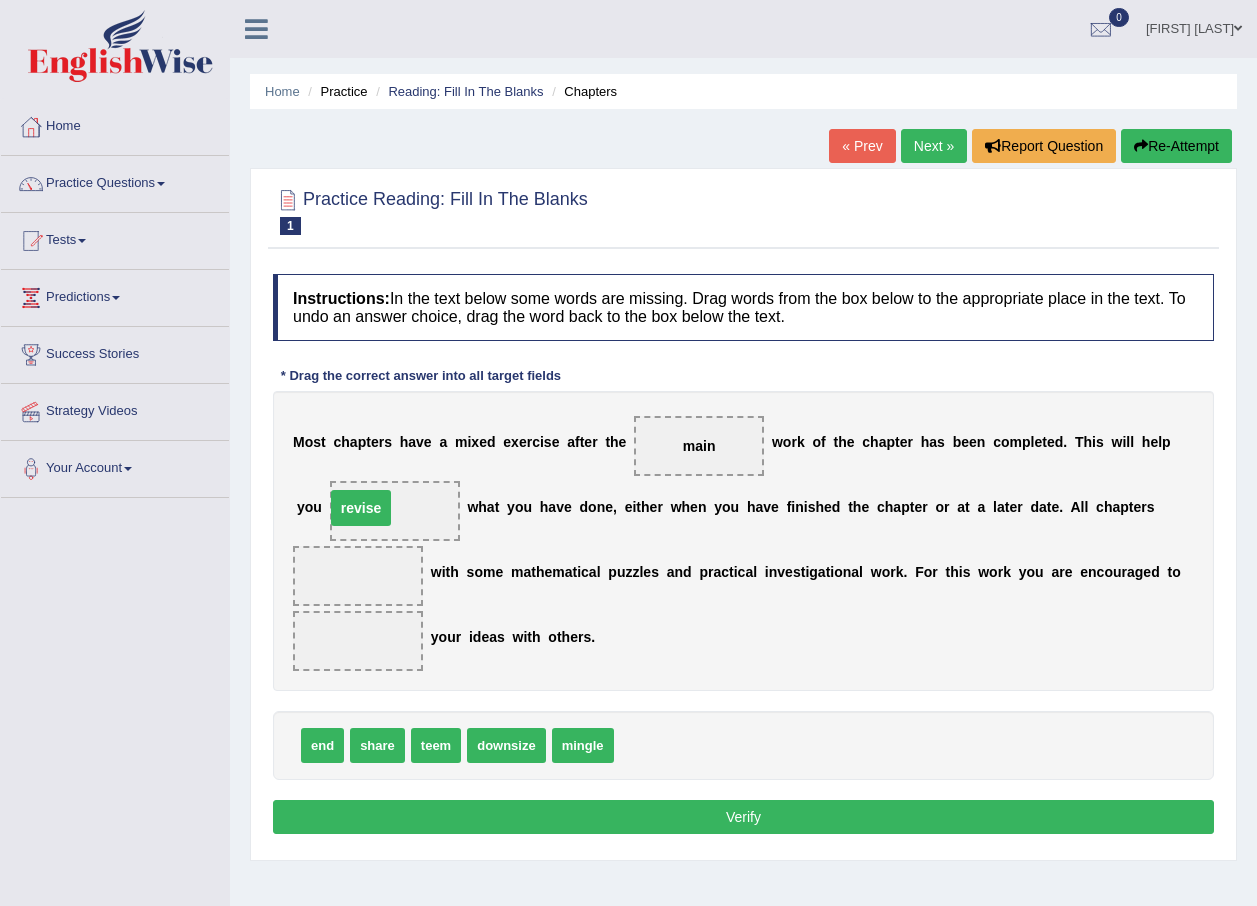 drag, startPoint x: 343, startPoint y: 569, endPoint x: 346, endPoint y: 501, distance: 68.06615 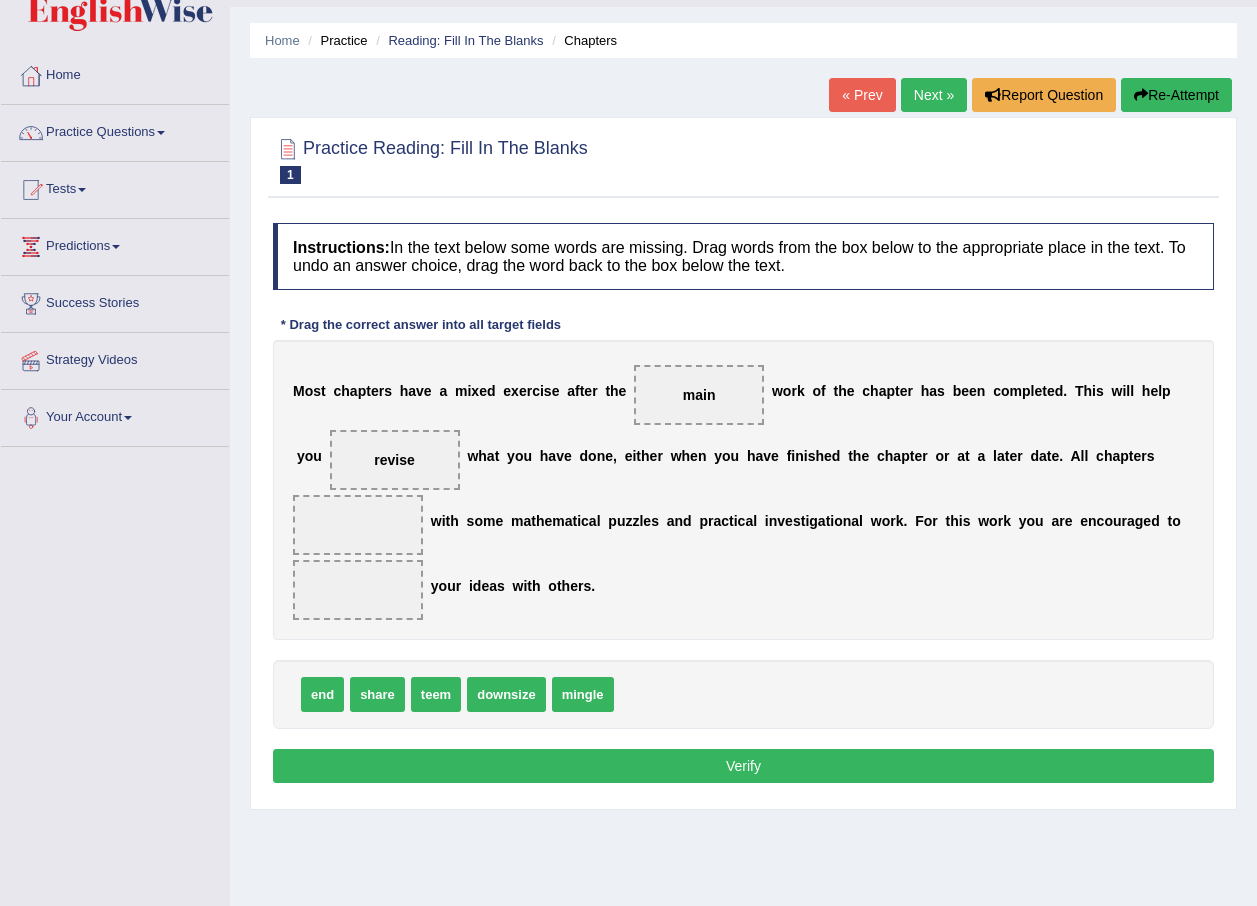 scroll, scrollTop: 100, scrollLeft: 0, axis: vertical 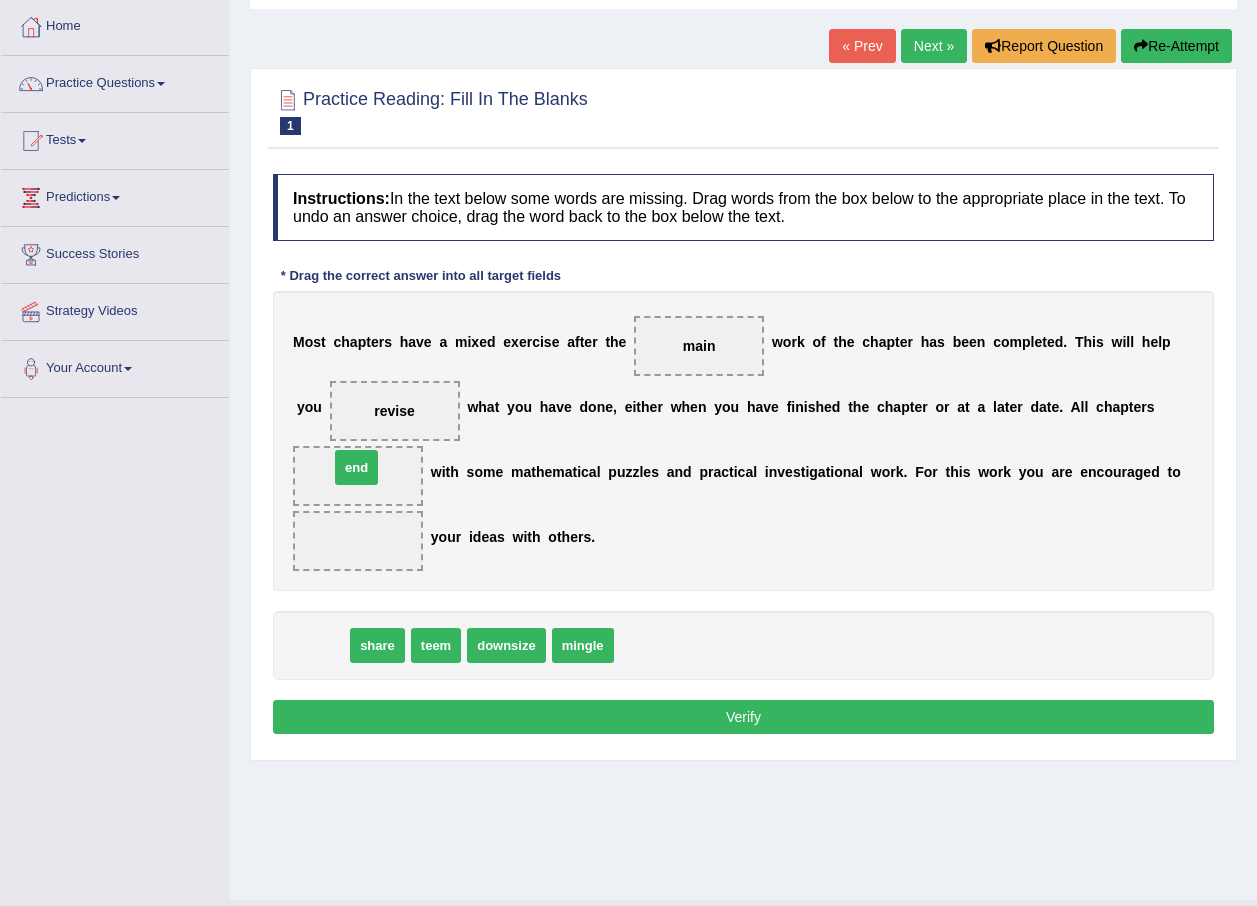 drag, startPoint x: 318, startPoint y: 659, endPoint x: 352, endPoint y: 481, distance: 181.2181 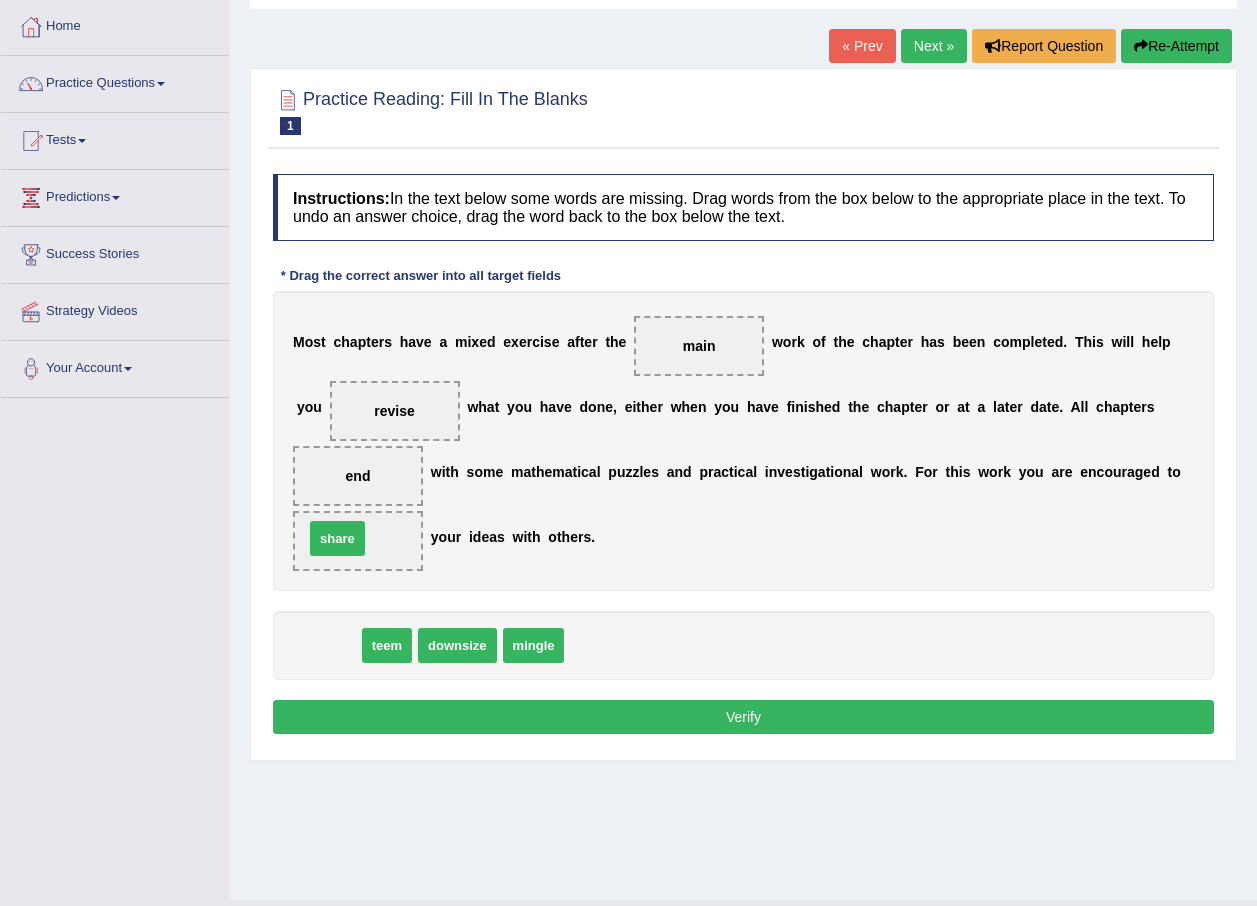 drag, startPoint x: 328, startPoint y: 649, endPoint x: 337, endPoint y: 542, distance: 107.37784 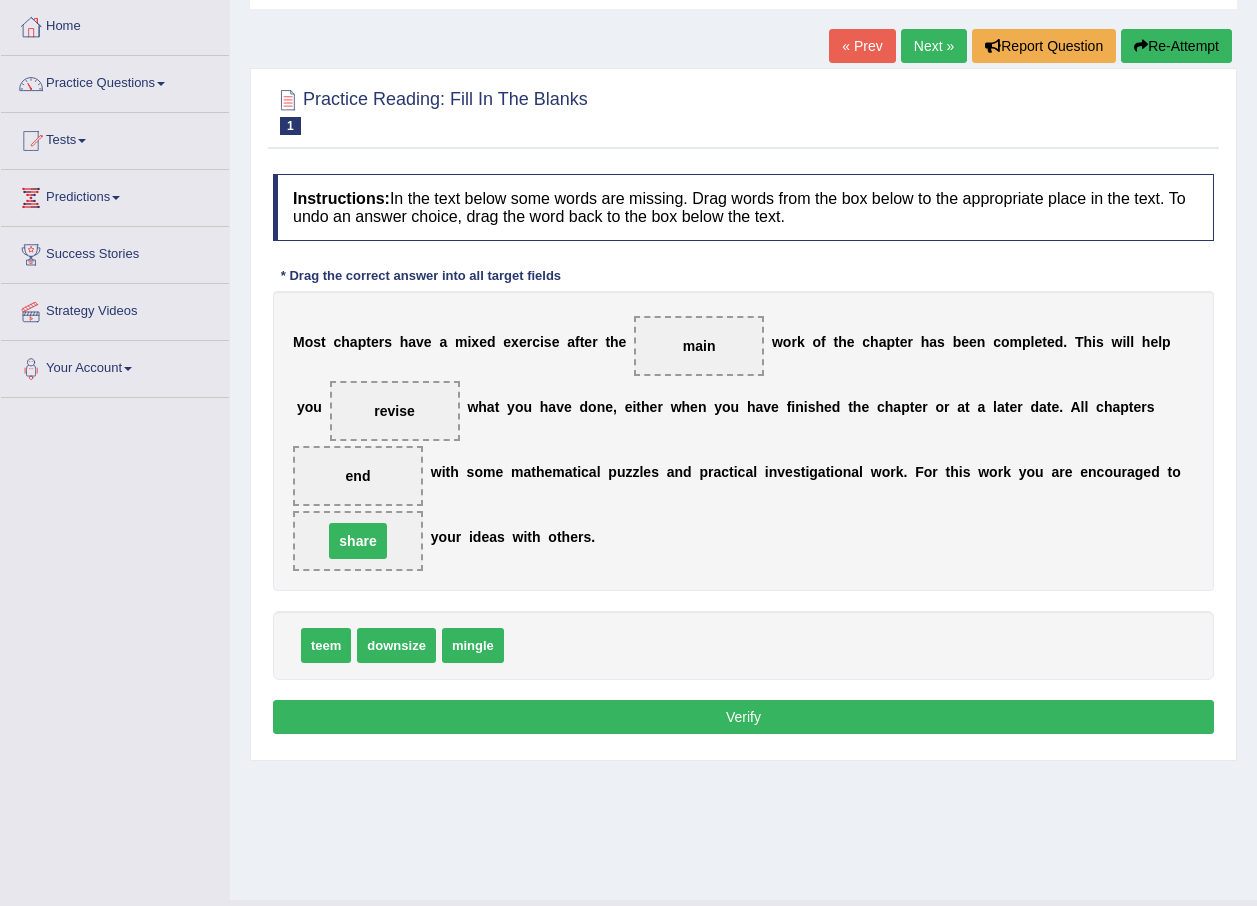 click on "Verify" at bounding box center [743, 717] 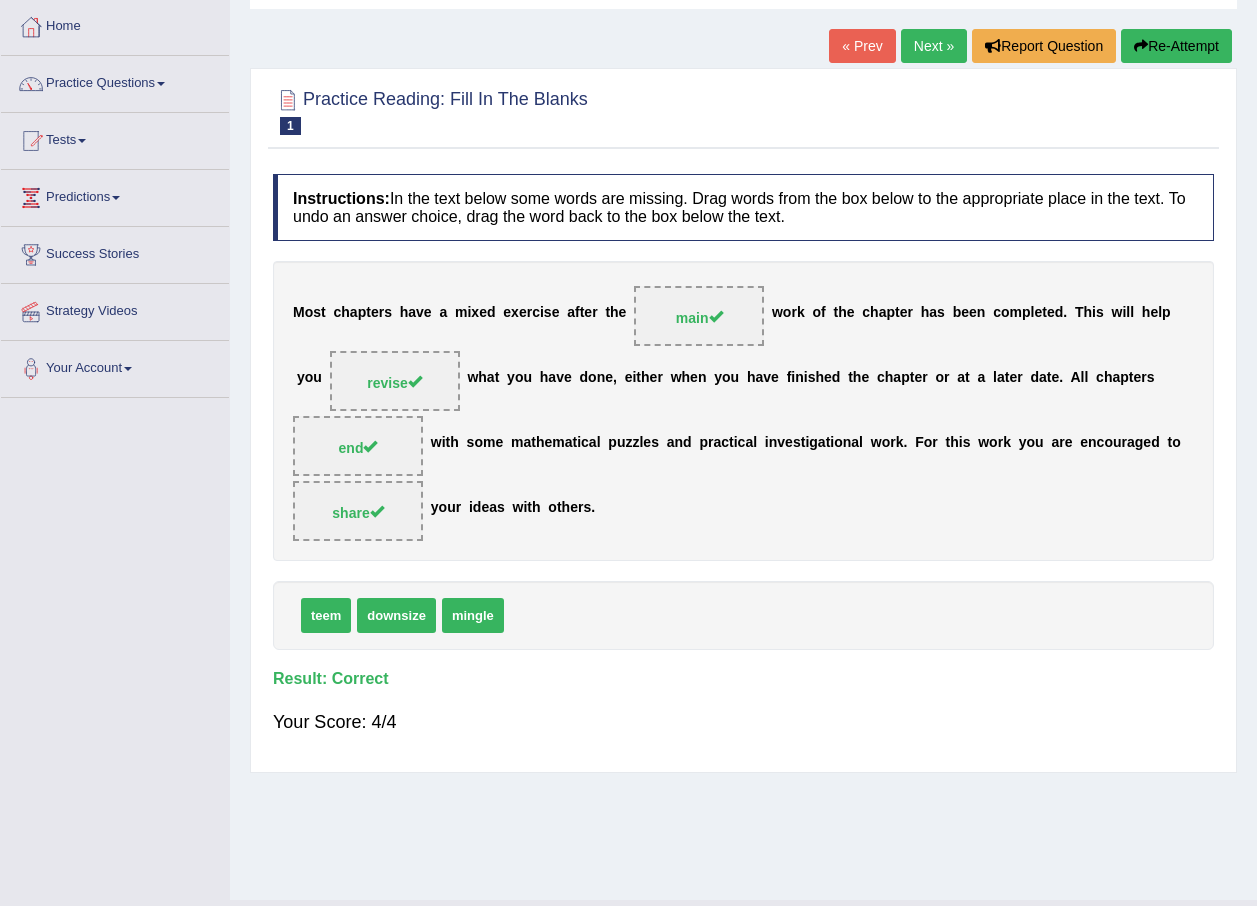 click on "Next »" at bounding box center [934, 46] 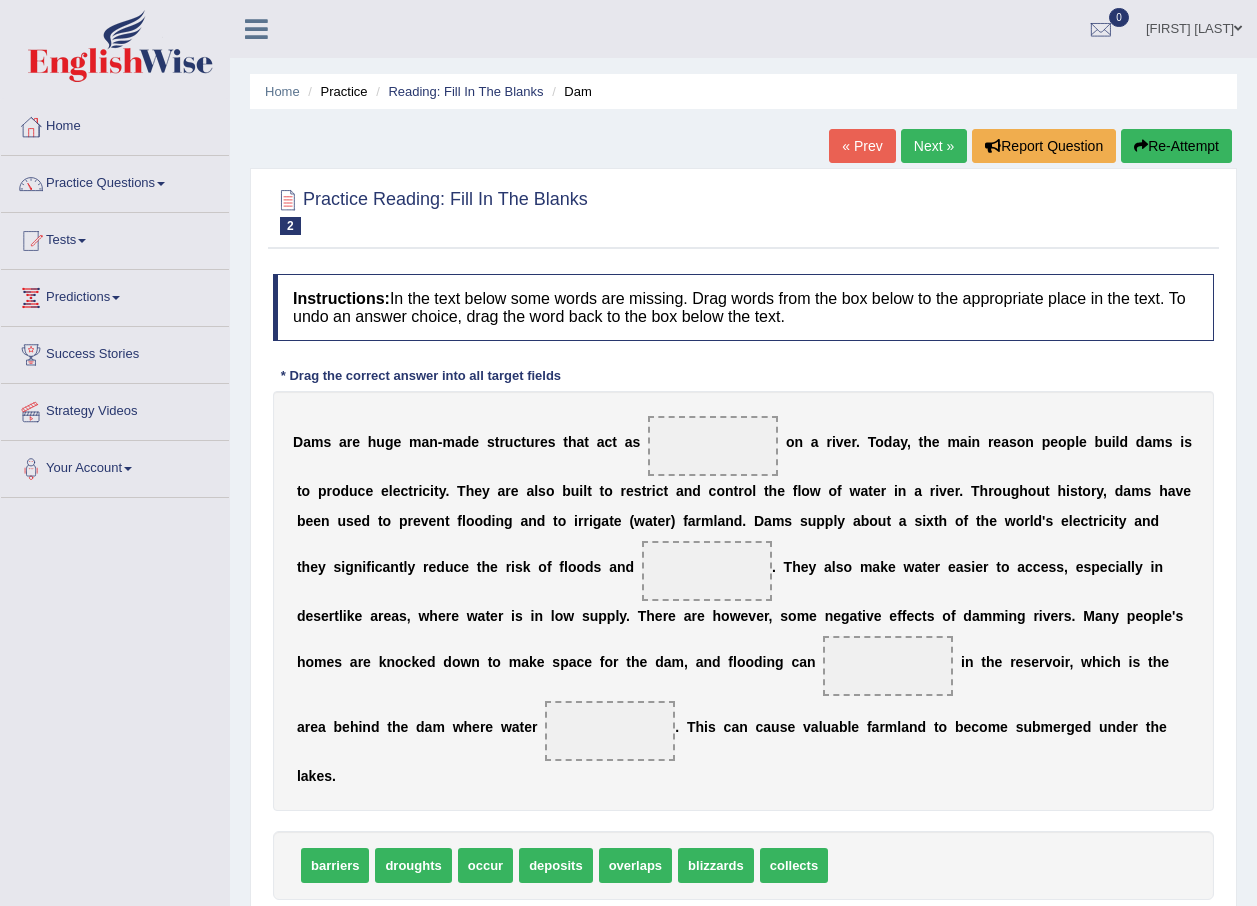scroll, scrollTop: 0, scrollLeft: 0, axis: both 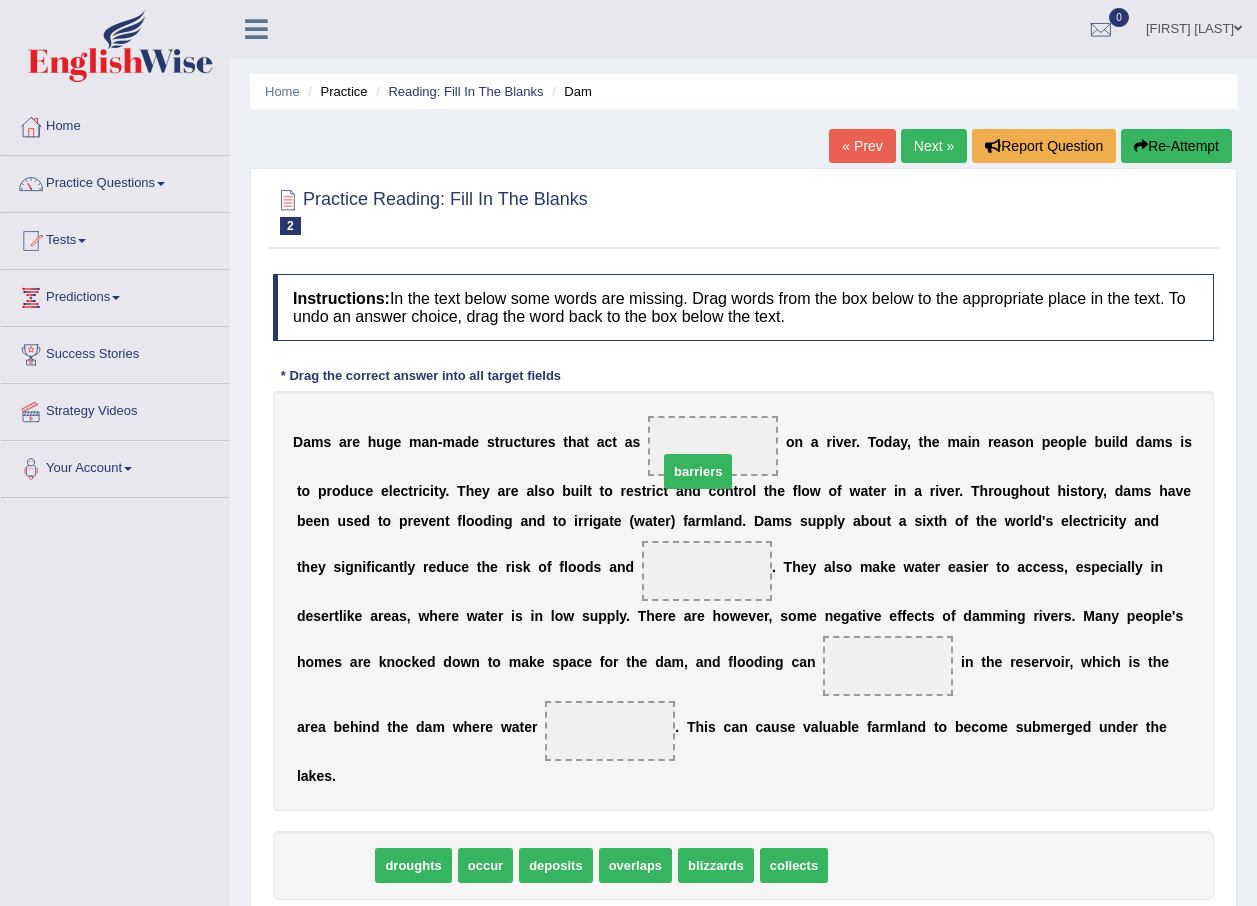 drag, startPoint x: 342, startPoint y: 832, endPoint x: 705, endPoint y: 438, distance: 535.72845 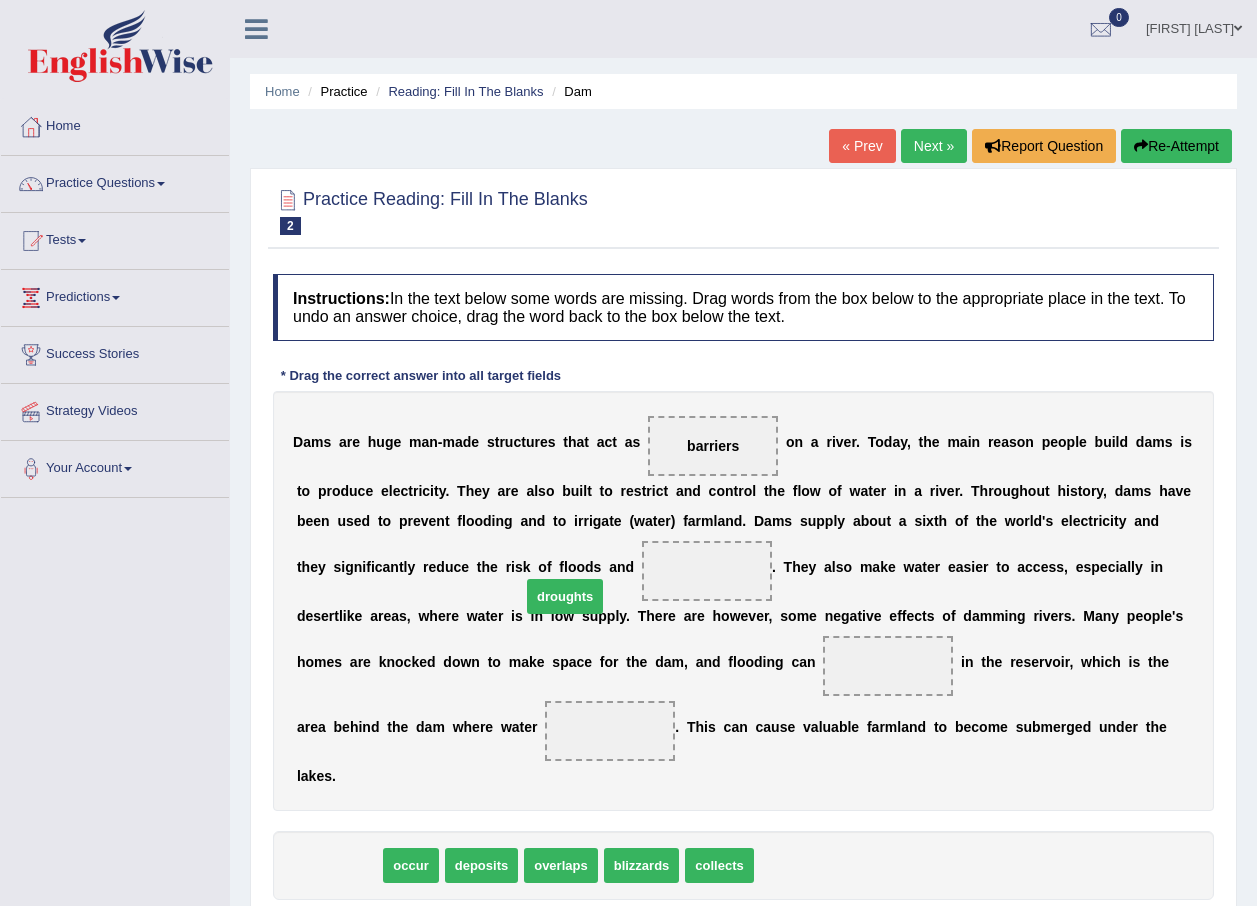 drag, startPoint x: 341, startPoint y: 830, endPoint x: 567, endPoint y: 561, distance: 351.33603 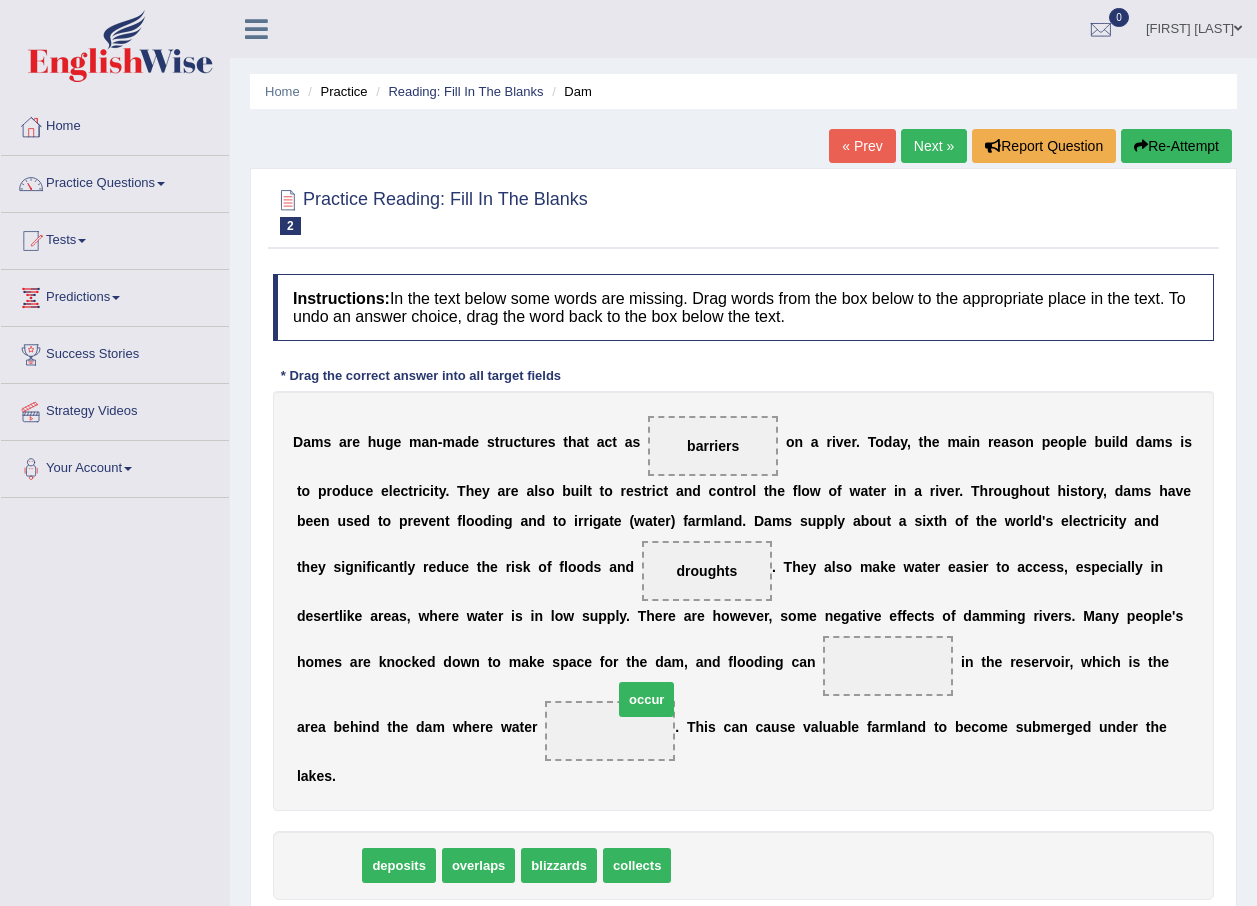 drag, startPoint x: 546, startPoint y: 707, endPoint x: 653, endPoint y: 668, distance: 113.88591 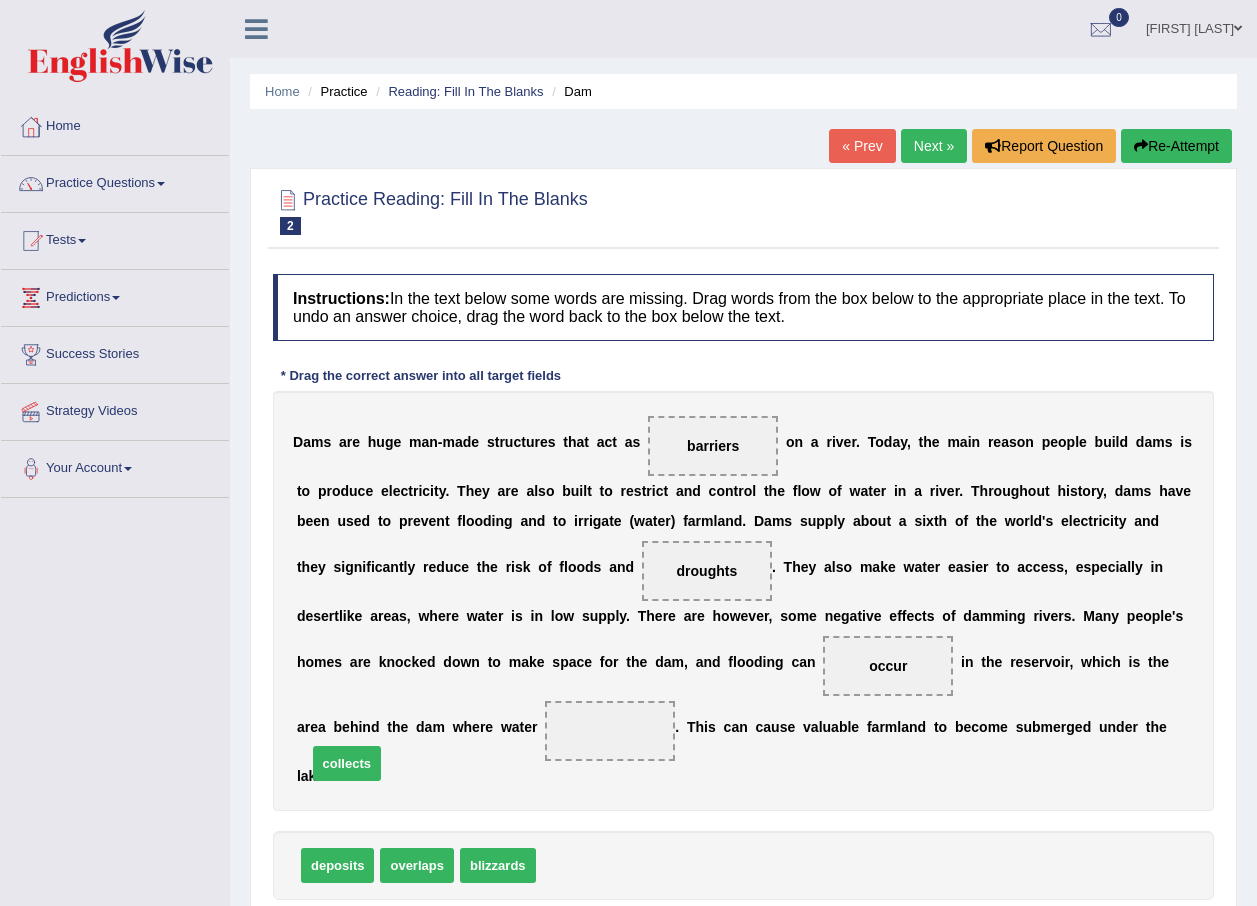 drag, startPoint x: 545, startPoint y: 831, endPoint x: 316, endPoint y: 729, distance: 250.68906 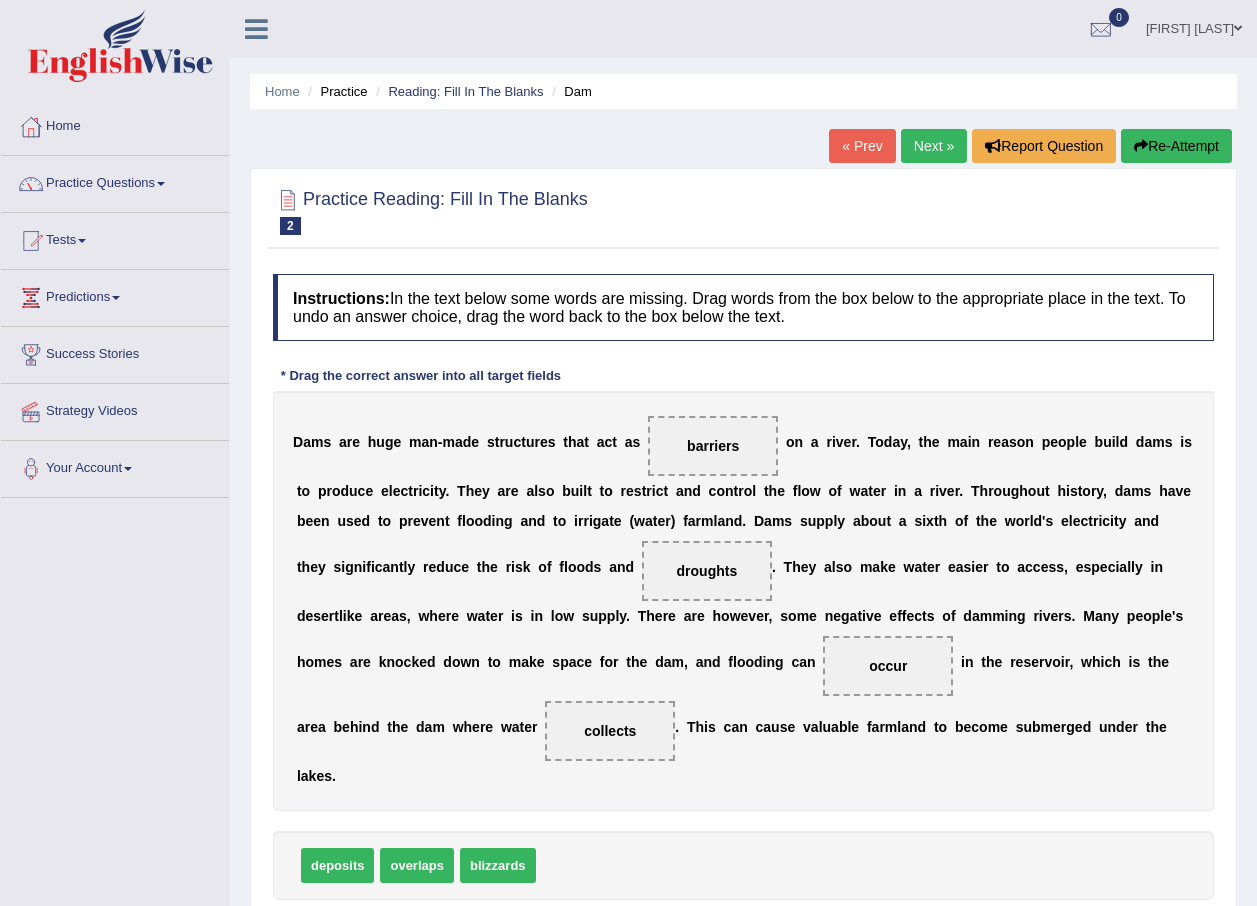 click on "D a m s    a r e    h u g e    m a n - m a d e    s t r u c t u r e s    t h a t    a c t    a s    barriers    o n    a    r i v e r .    T o d a y ,    t h e    m a i n    r e a s o n    p e o p l e    b u i l d    d a m s    i s    t o    p r o d u c e    e l e c t r i c i t y .    T h e y    a r e    a l s o    b u i l t    t o    r e s t r i c t    a n d    c o n t r o l    t h e    f l o w    o f    w a t e r    i n    a    r i v e r .    T h r o u g h o u t    h i s t o r y ,    d a m s    h a v e    b e e n    u s e d    t o    p r e v e n t    f l o o d i n g    a n d    t o    i r r i g a t e    ( w a t e r )    f a r m l a n d .    D a m s    s u p p l y    a b o u t    a    s i x t h    o f    t h e    w o r l d ' s    e l e c t r i c i t y    a n d    t h e y    s i g n i f i c a n t l y    r e d u c e    t h e    r i s k    o f    f l o o d s    a n d    droughts .    T h e y    a l s o    m a k e    w a t e r    e a s i" at bounding box center [743, 601] 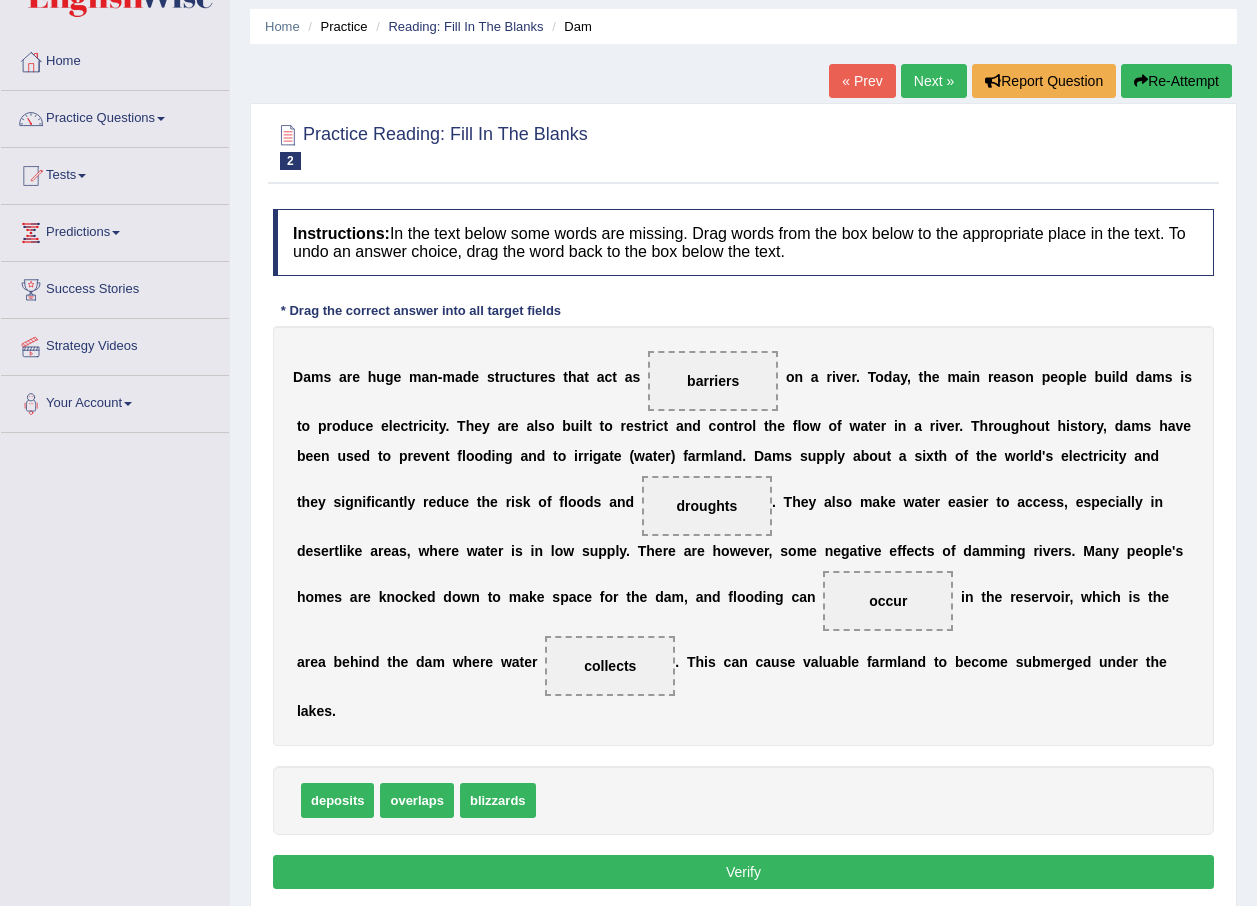 scroll, scrollTop: 100, scrollLeft: 0, axis: vertical 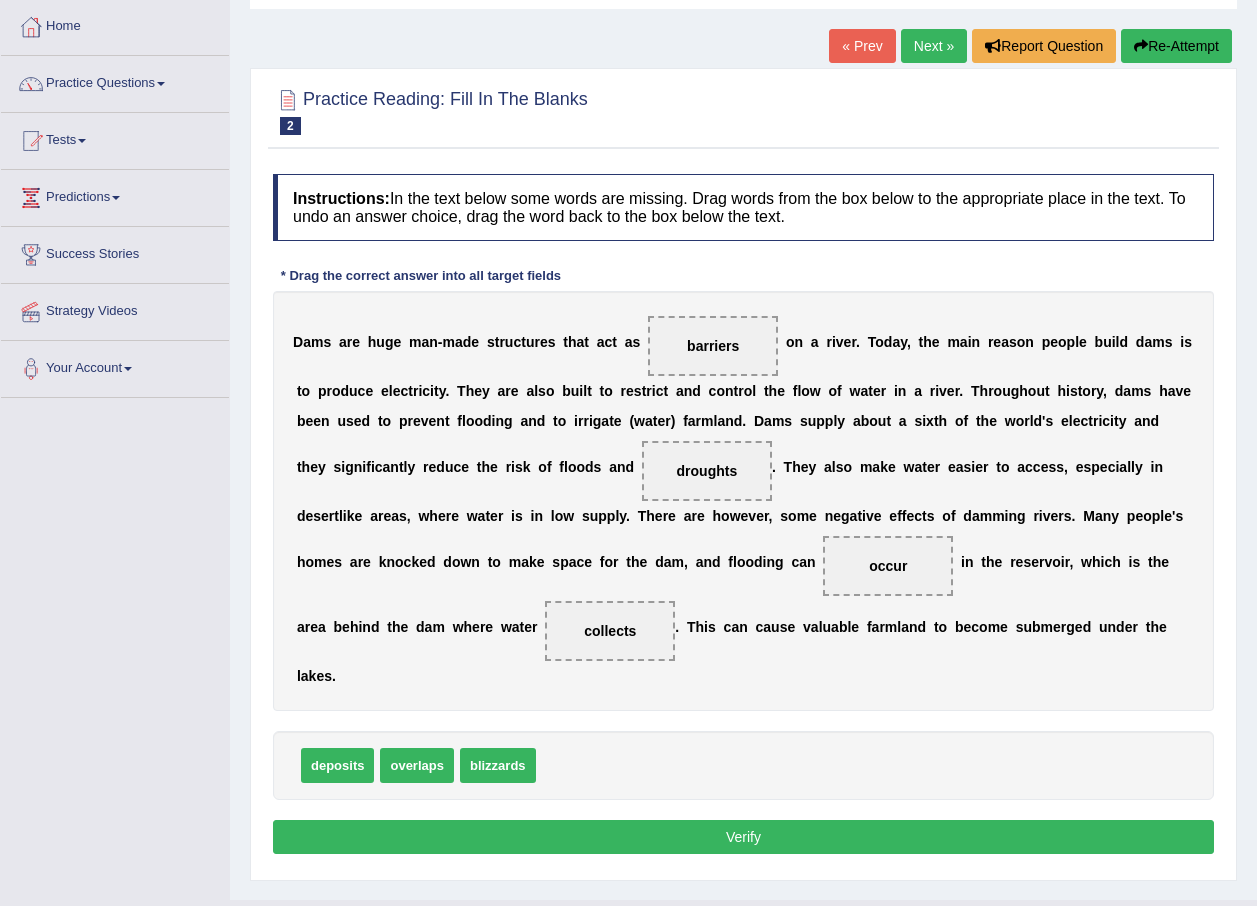 click on "Verify" at bounding box center [743, 837] 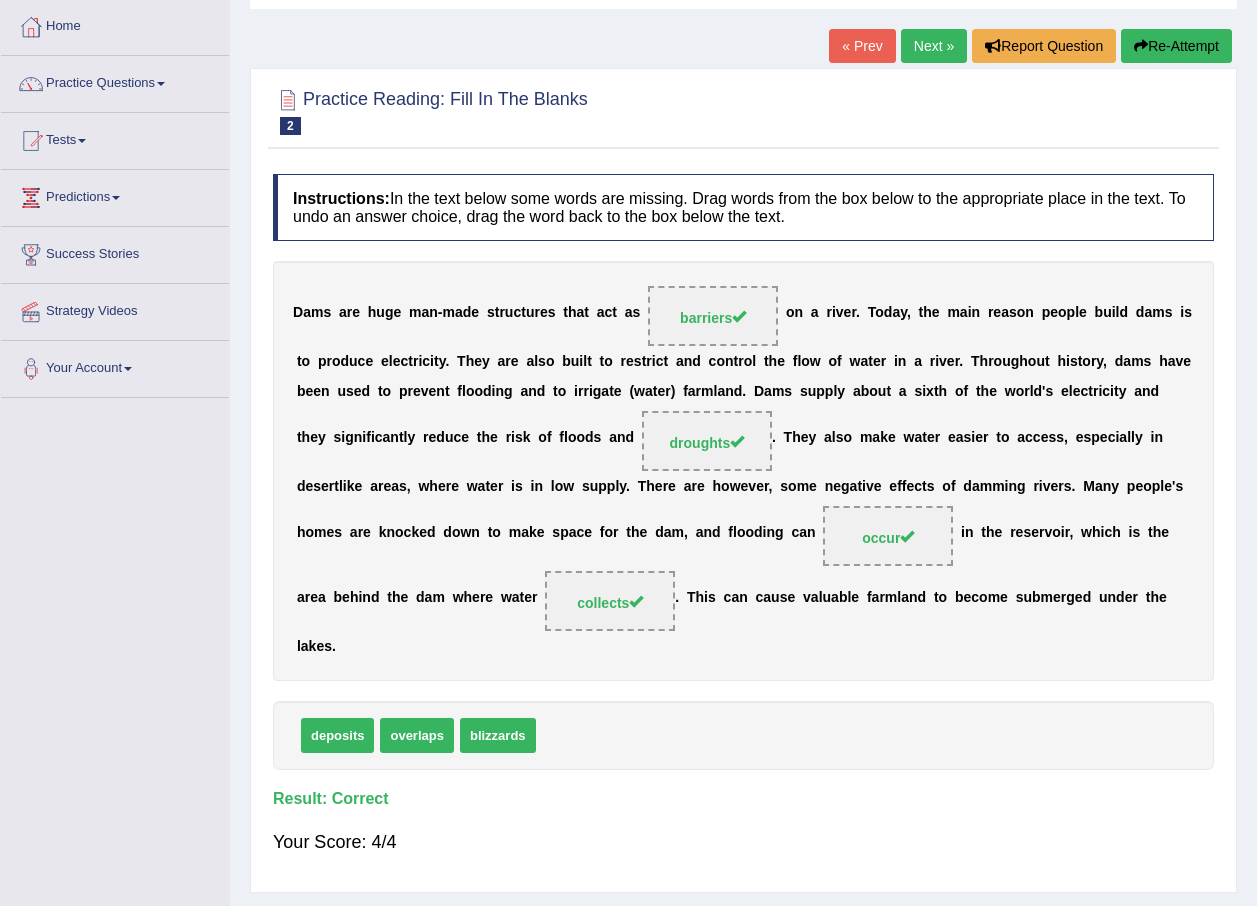 click on "Next »" at bounding box center [934, 46] 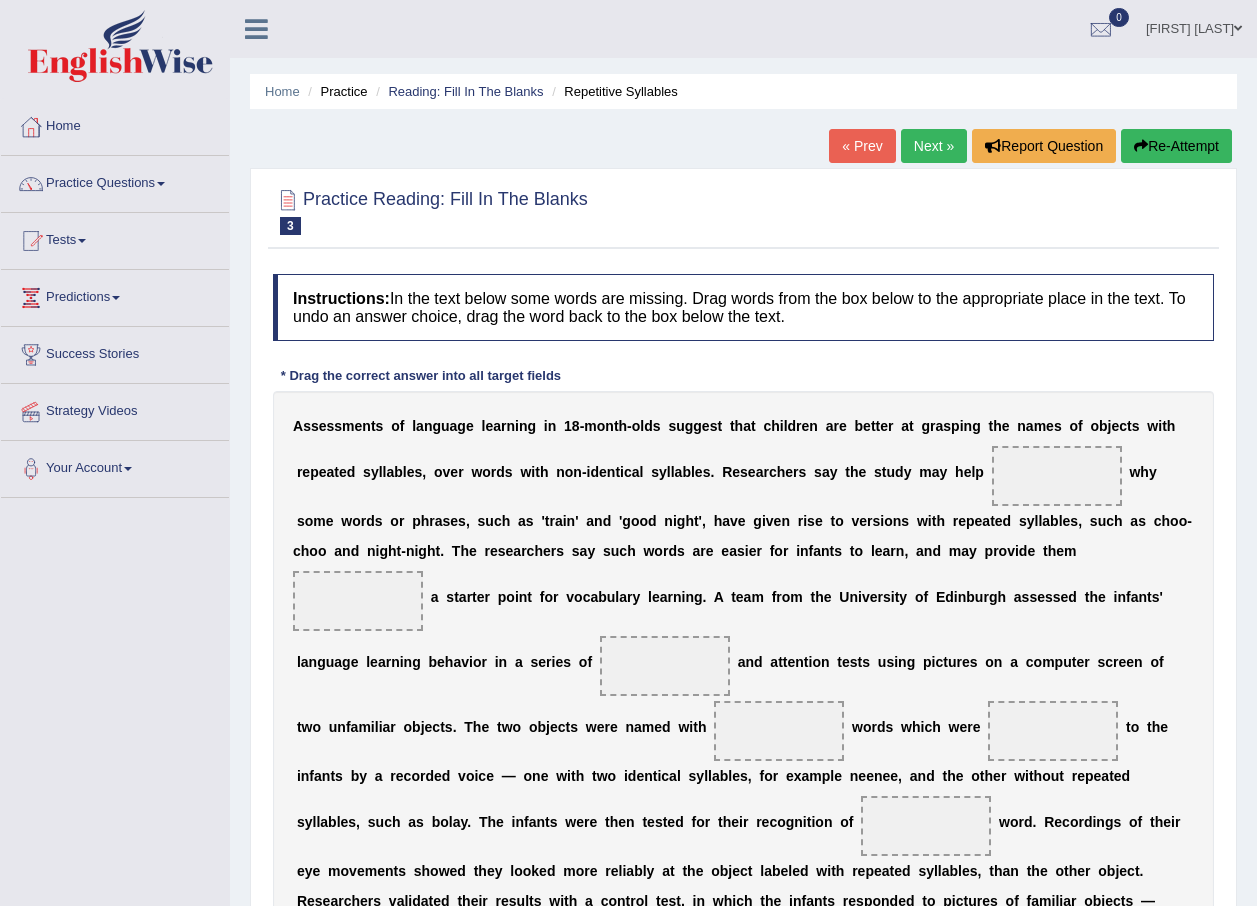scroll, scrollTop: 0, scrollLeft: 0, axis: both 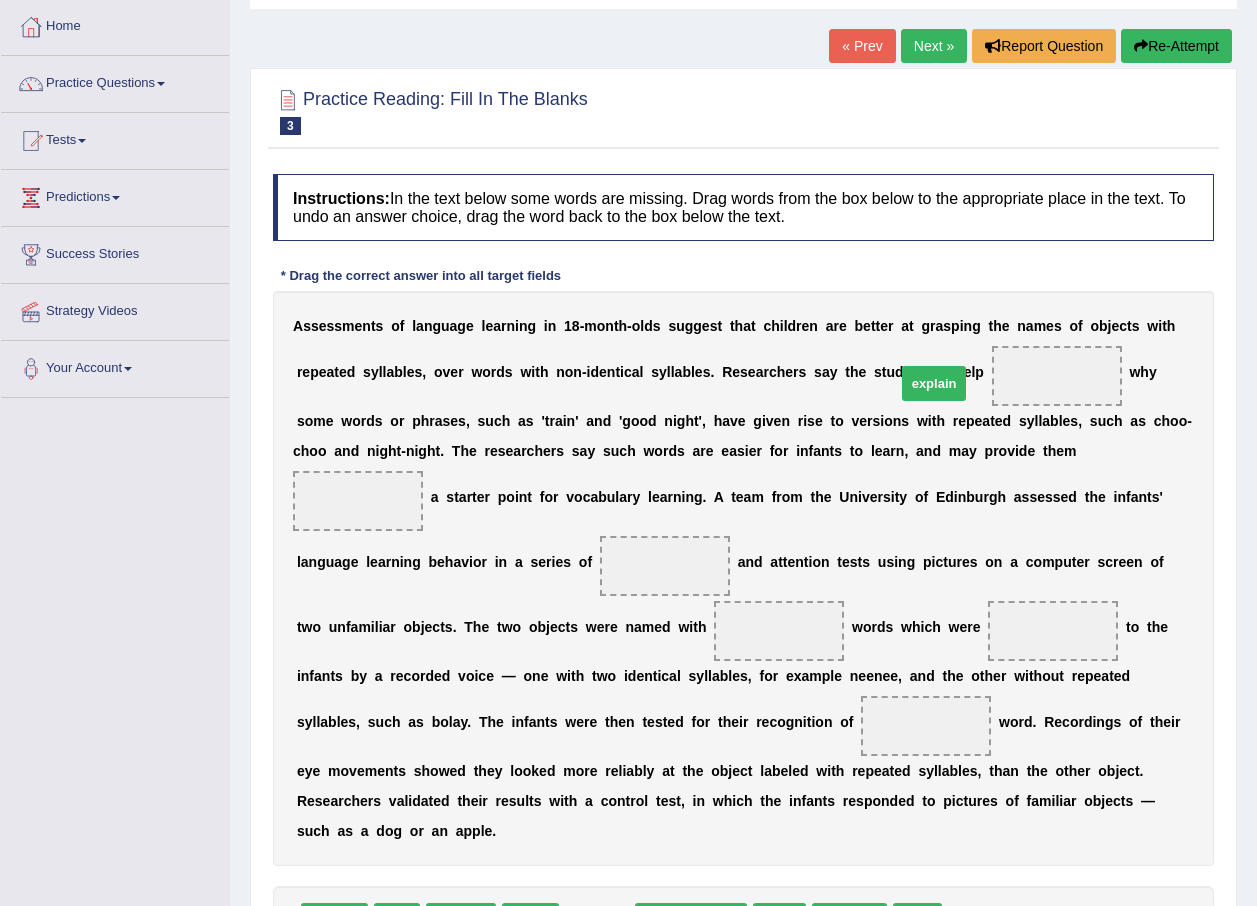 drag, startPoint x: 571, startPoint y: 887, endPoint x: 910, endPoint y: 359, distance: 627.45917 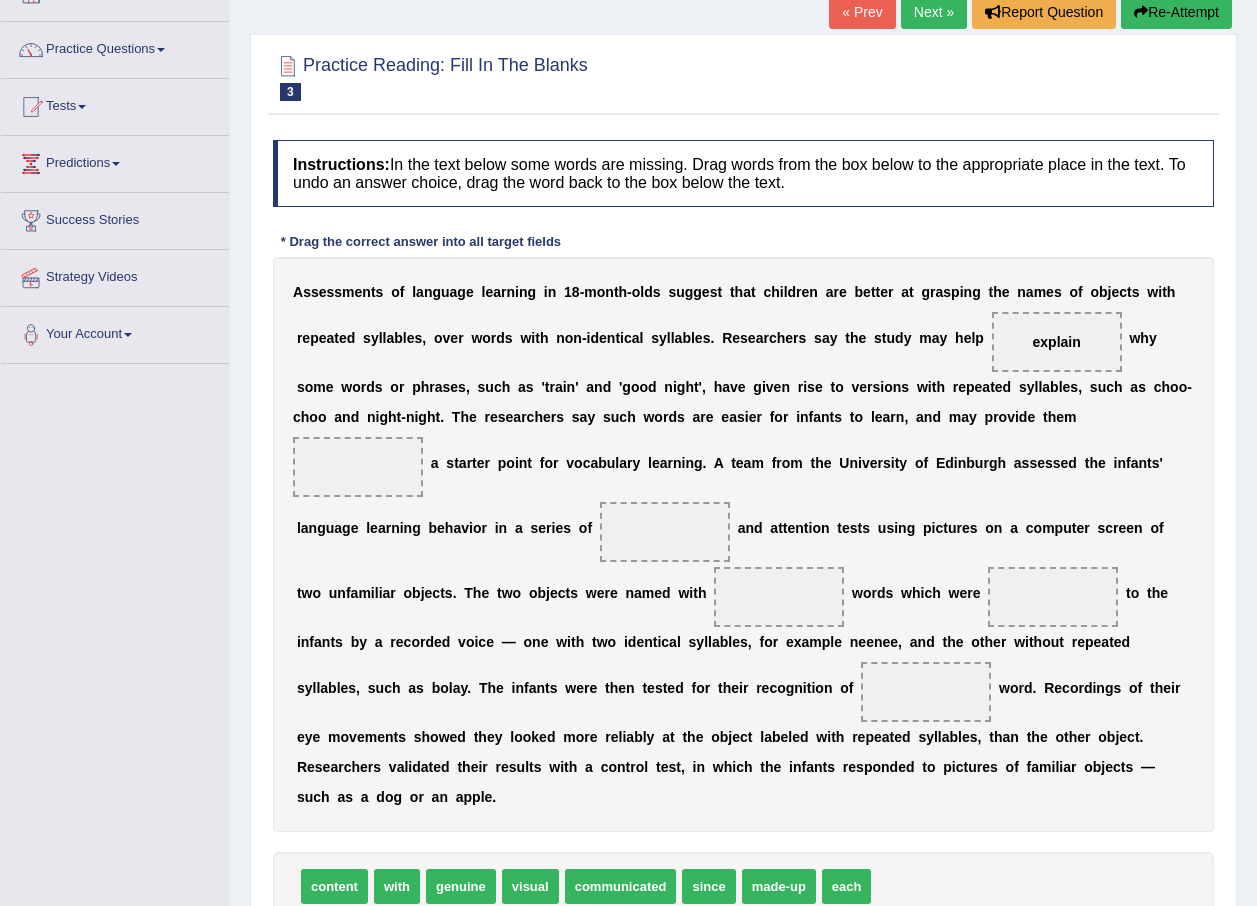 scroll, scrollTop: 165, scrollLeft: 0, axis: vertical 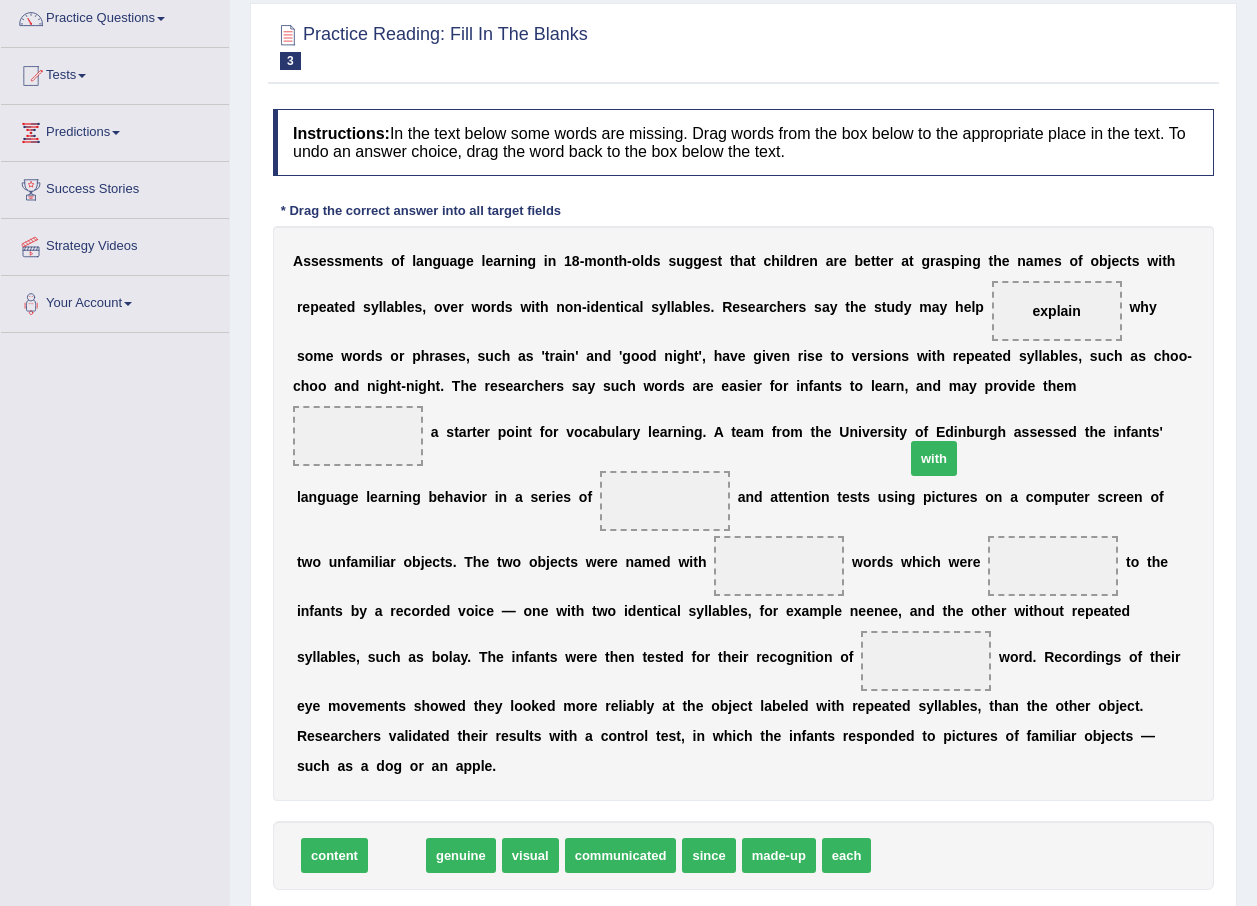 drag, startPoint x: 388, startPoint y: 828, endPoint x: 925, endPoint y: 431, distance: 667.81586 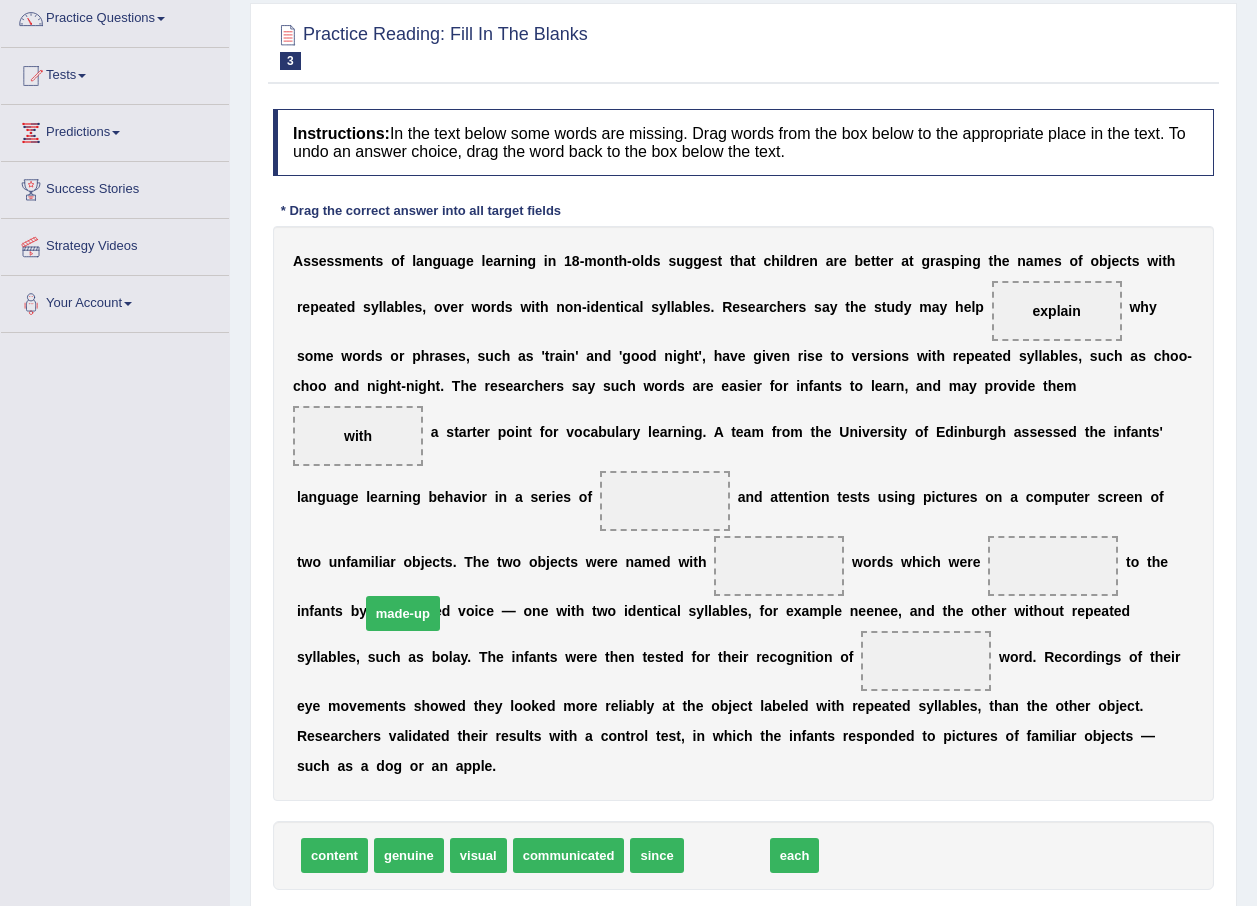 drag, startPoint x: 699, startPoint y: 822, endPoint x: 375, endPoint y: 580, distance: 404.4008 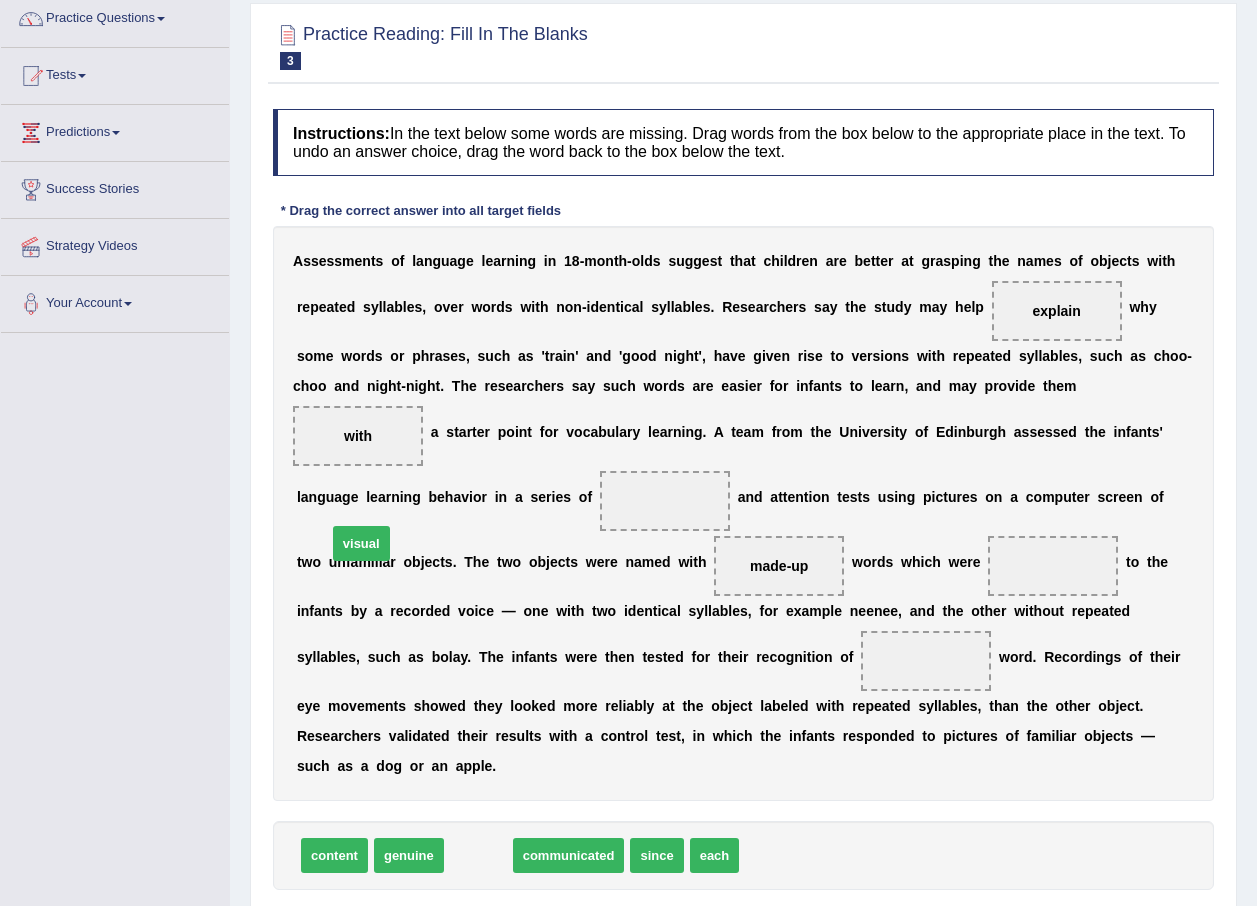drag, startPoint x: 468, startPoint y: 817, endPoint x: 351, endPoint y: 505, distance: 333.21616 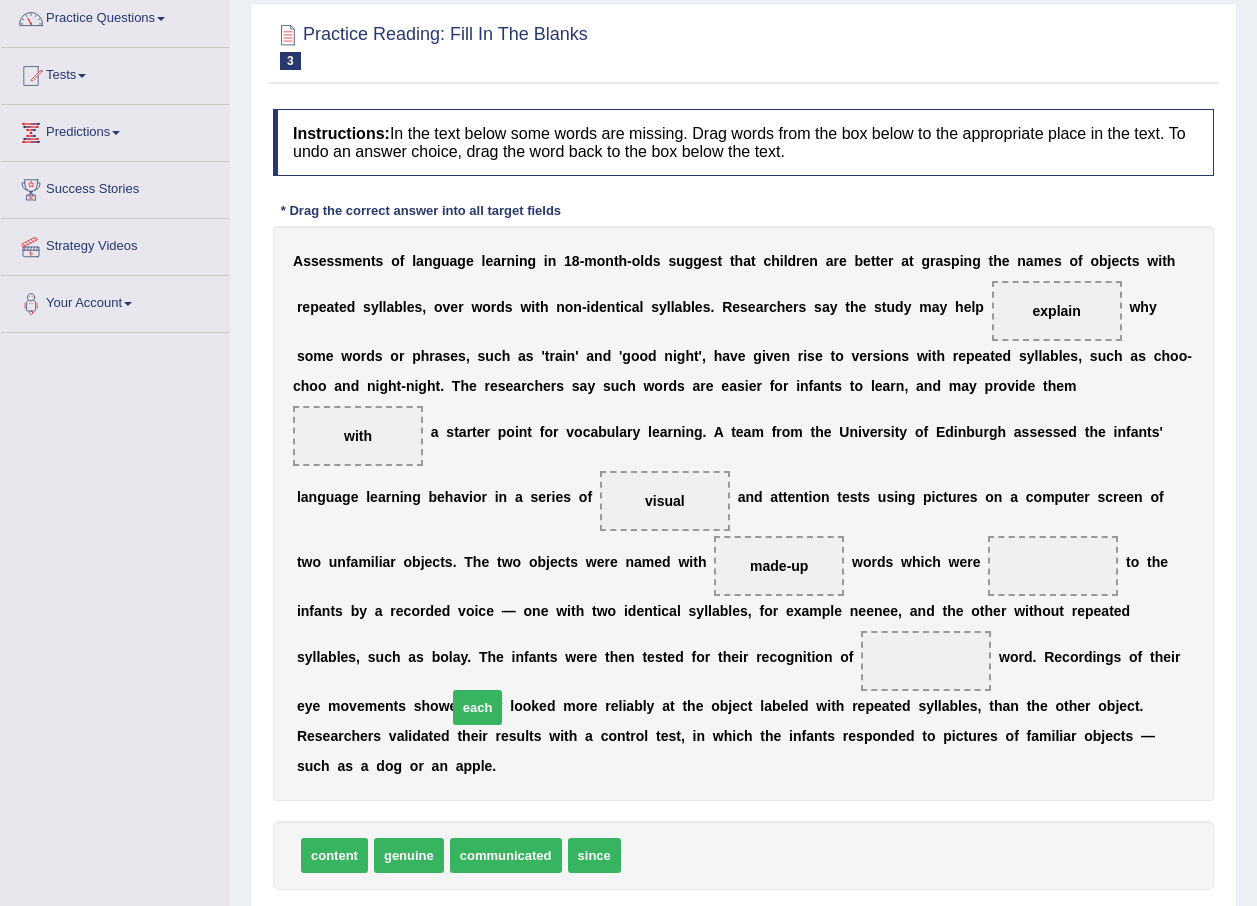 drag, startPoint x: 639, startPoint y: 819, endPoint x: 465, endPoint y: 671, distance: 228.42941 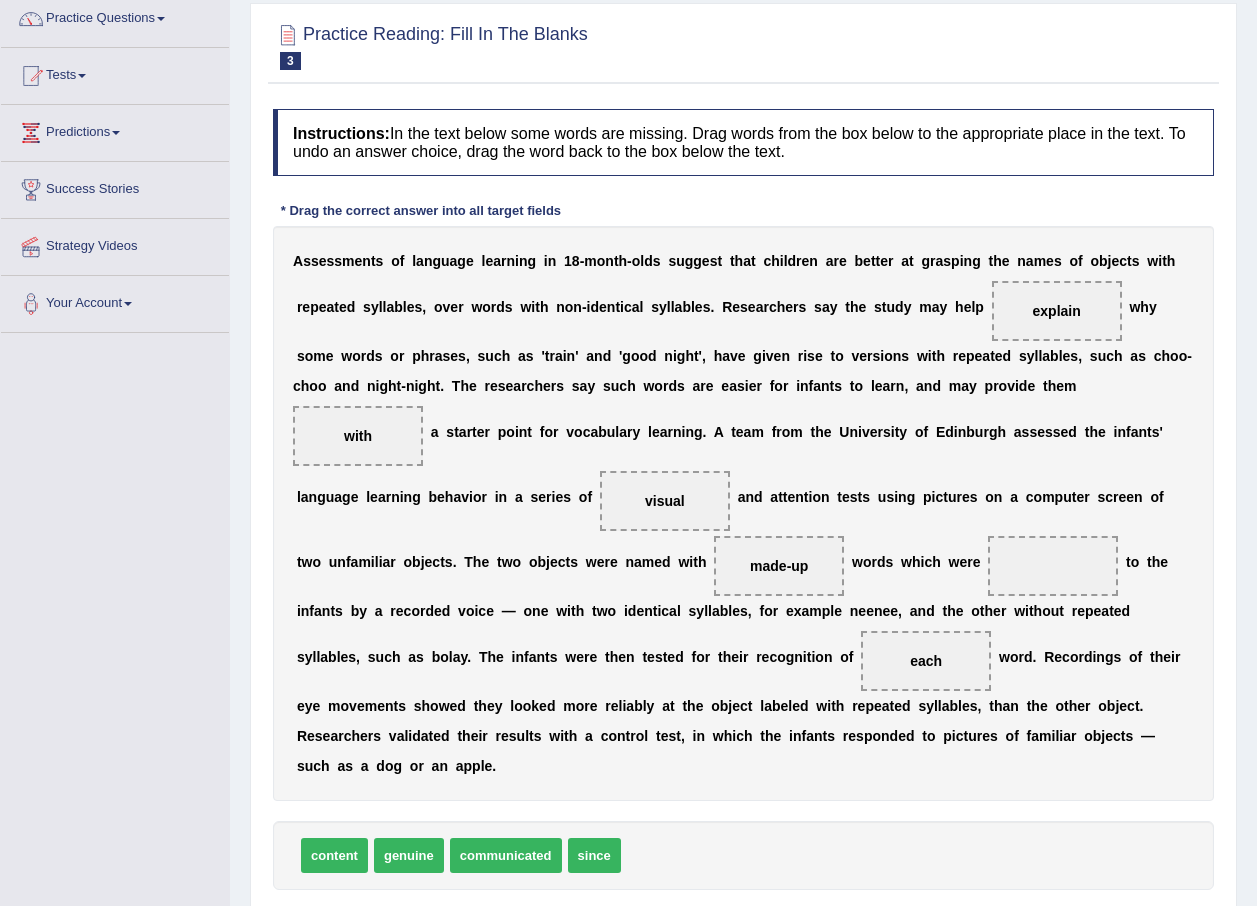 click on "A s s e s s m e n t s    o f    l a n g u a g e    l e a r n i n g    i n    1 8 - m o n t h - o l d s    s u g g e s t    t h a t    c h i l d r e n    a r e    b e t t e r    a t    g r a s p i n g    t h e    n a m e s    o f    o b j e c t s    w i t h    r e p e a t e d    s y l l a b l e s ,    o v e r    w o r d s    w i t h    n o n - i d e n t i c a l    s y l l a b l e s .    R e s e a r c h e r s    s a y    t h e    s t u d y    m a y    h e l p    explain    w h y    s o m e    w o r d s    o r    p h r a s e s ,    s u c h    a s    ' t r a i n '    a n d    ' g o o d    n i g h t ' ,    h a v e    g i v e n    r i s e    t o    v e r s i o n s    w i t h    r e p e a t e d    s y l l a b l e s ,    s u c h    a s    c h o o - c h o o    a n d    n i g h t - n i g h t .    T h e    r e s e a r c h e r s    s a y    s u c h    w o r d s    a r e    e a s i e r    f o r    i n f a n t s    t o    l e a r n ,    a n d    m a y" at bounding box center [743, 513] 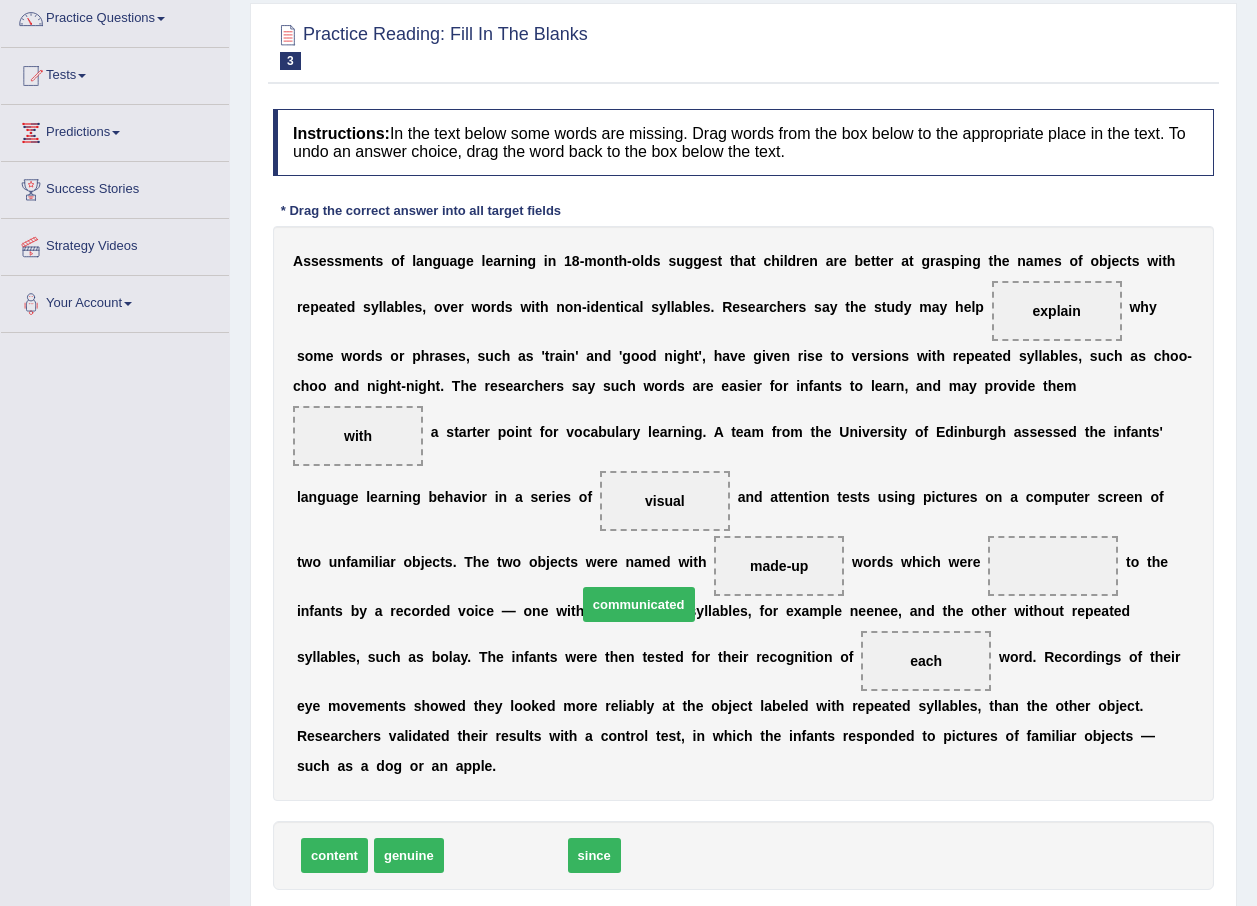 drag, startPoint x: 481, startPoint y: 833, endPoint x: 647, endPoint y: 575, distance: 306.78983 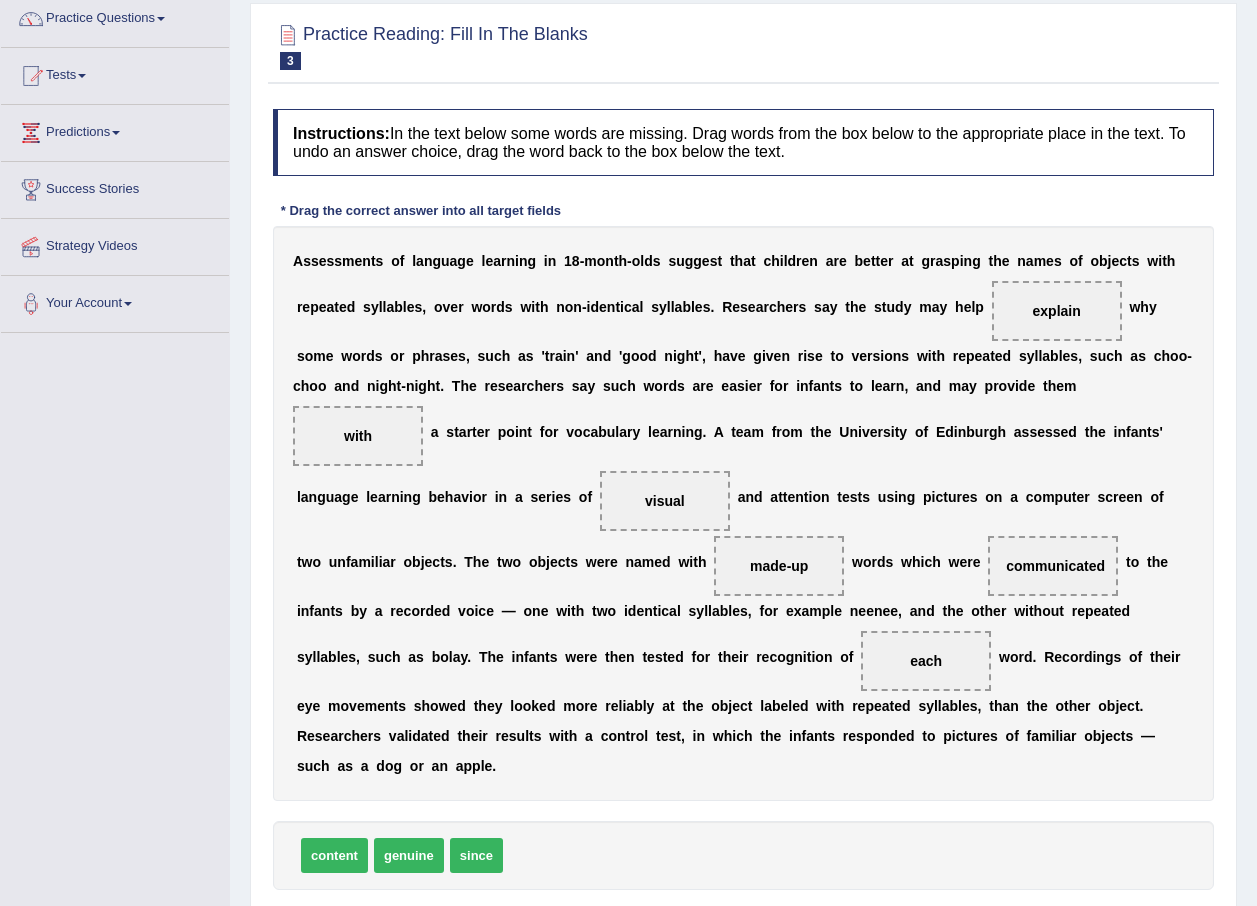 click on "Verify" at bounding box center (743, 927) 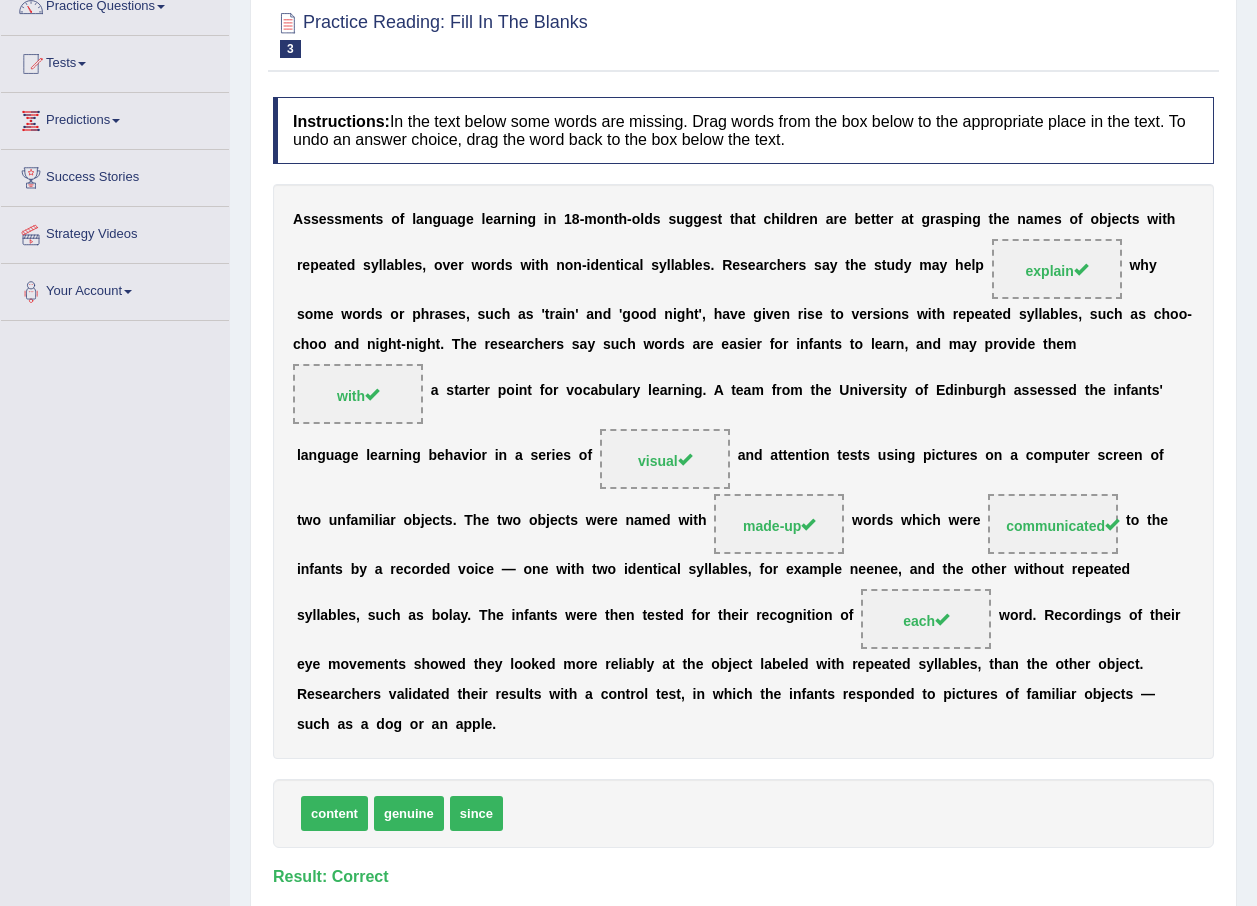 scroll, scrollTop: 0, scrollLeft: 0, axis: both 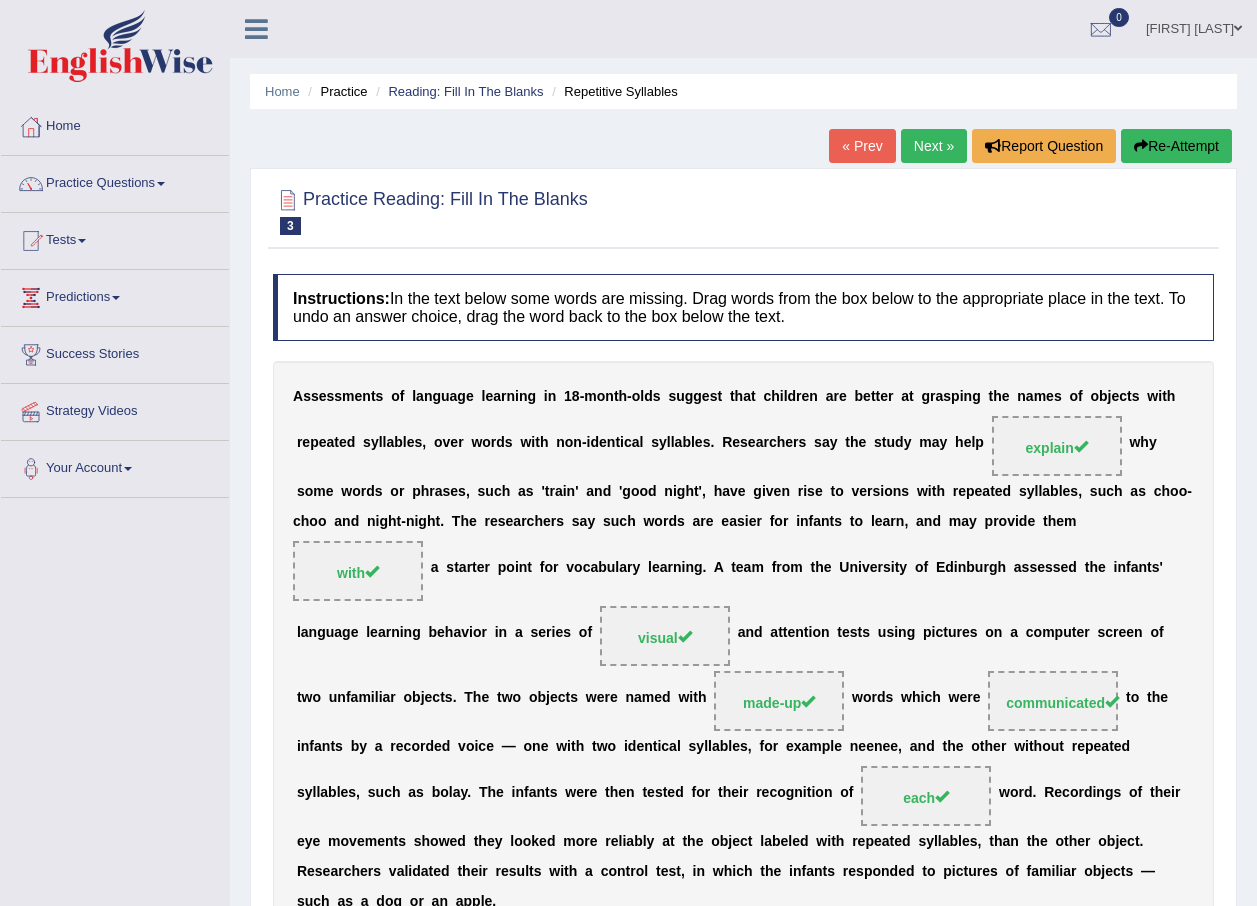 click on "Next »" at bounding box center (934, 146) 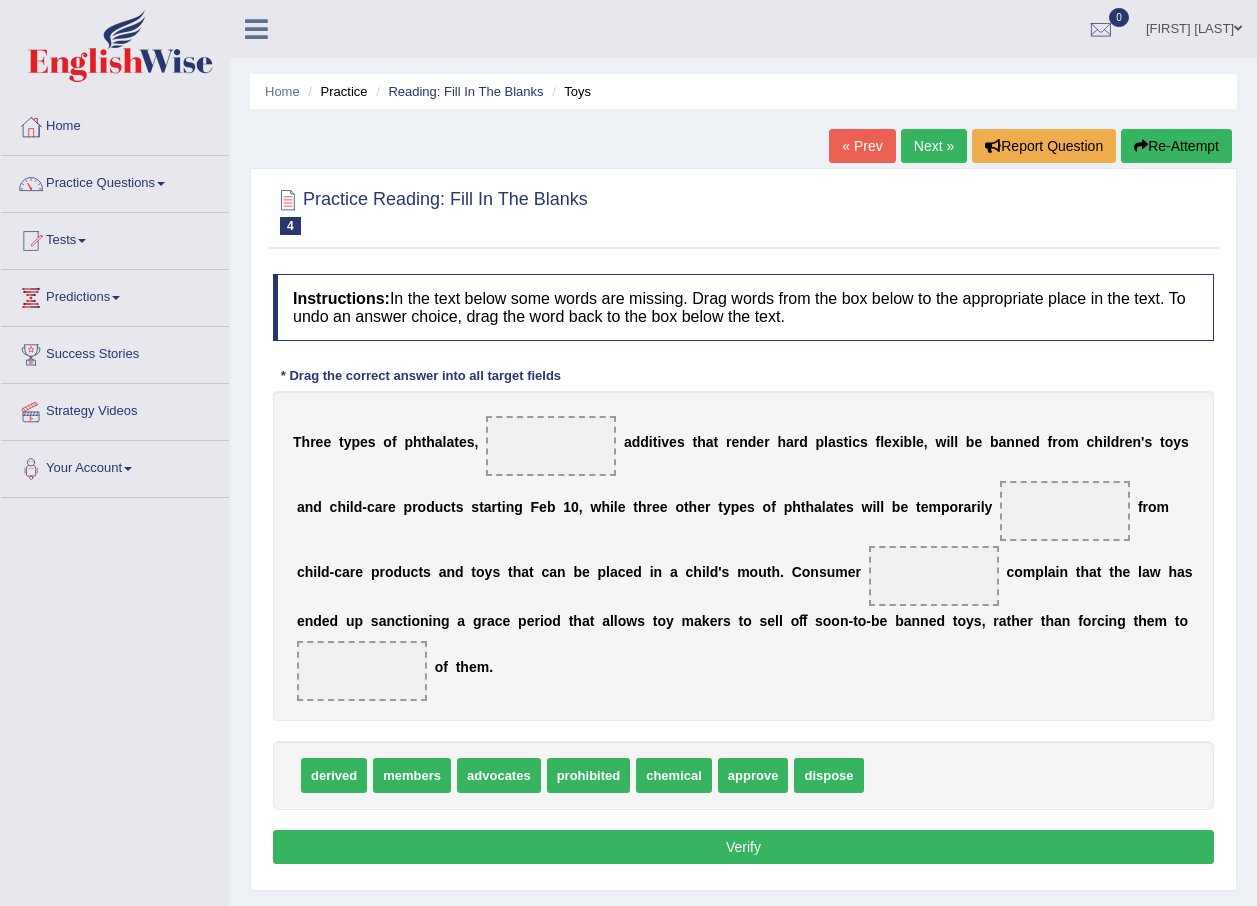scroll, scrollTop: 0, scrollLeft: 0, axis: both 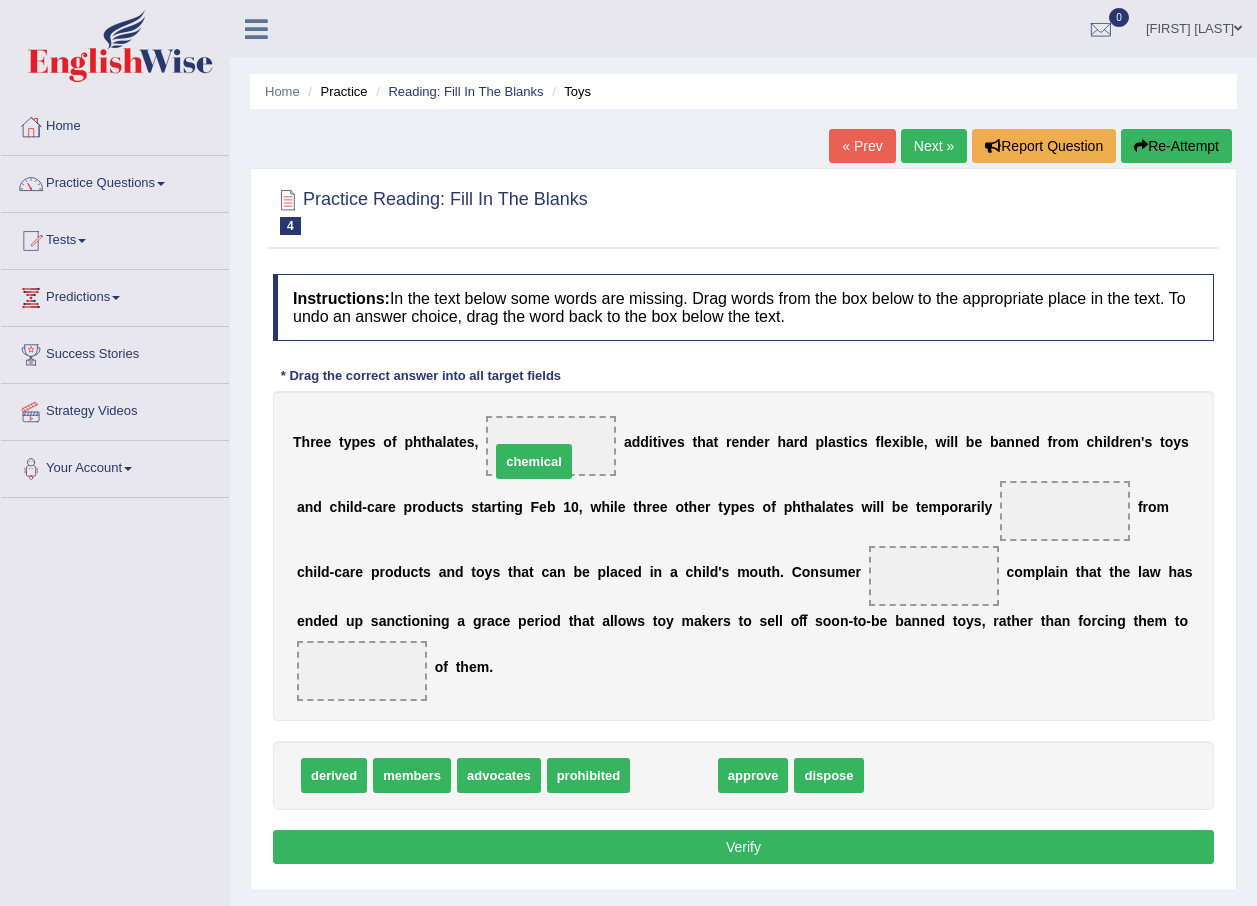 drag, startPoint x: 664, startPoint y: 772, endPoint x: 539, endPoint y: 452, distance: 343.54767 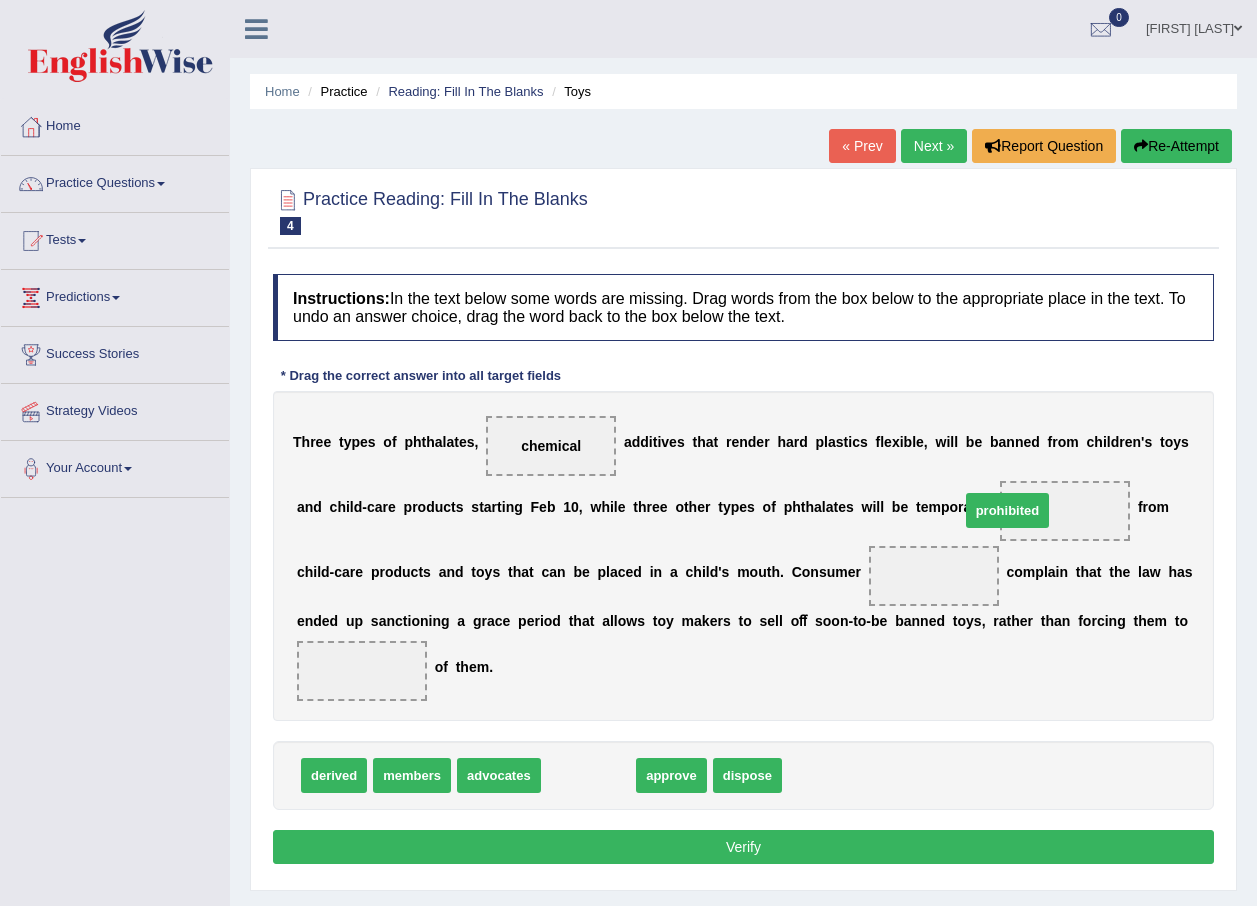 drag, startPoint x: 589, startPoint y: 769, endPoint x: 1008, endPoint y: 504, distance: 495.7681 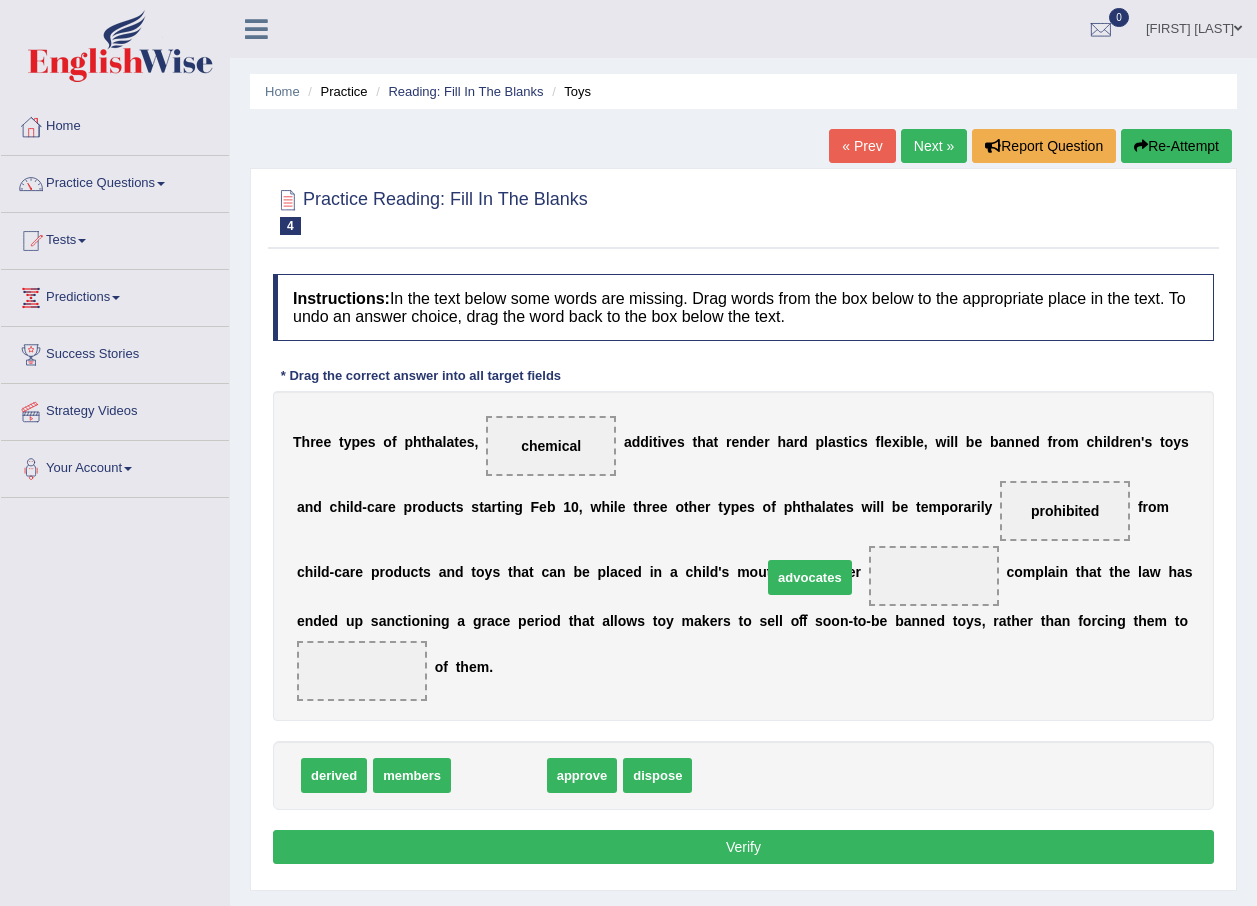 drag, startPoint x: 488, startPoint y: 781, endPoint x: 855, endPoint y: 583, distance: 417.0048 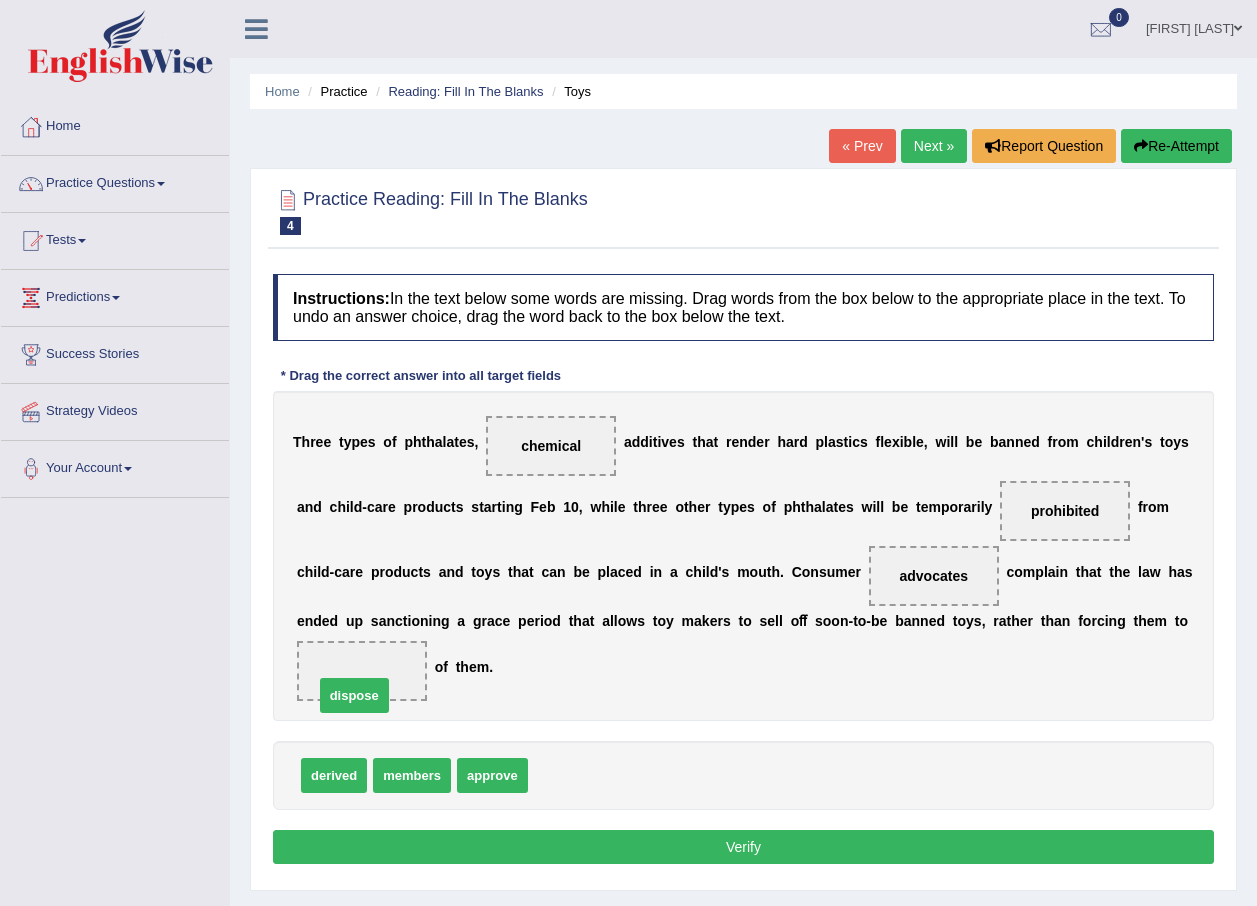 drag, startPoint x: 553, startPoint y: 780, endPoint x: 339, endPoint y: 700, distance: 228.46443 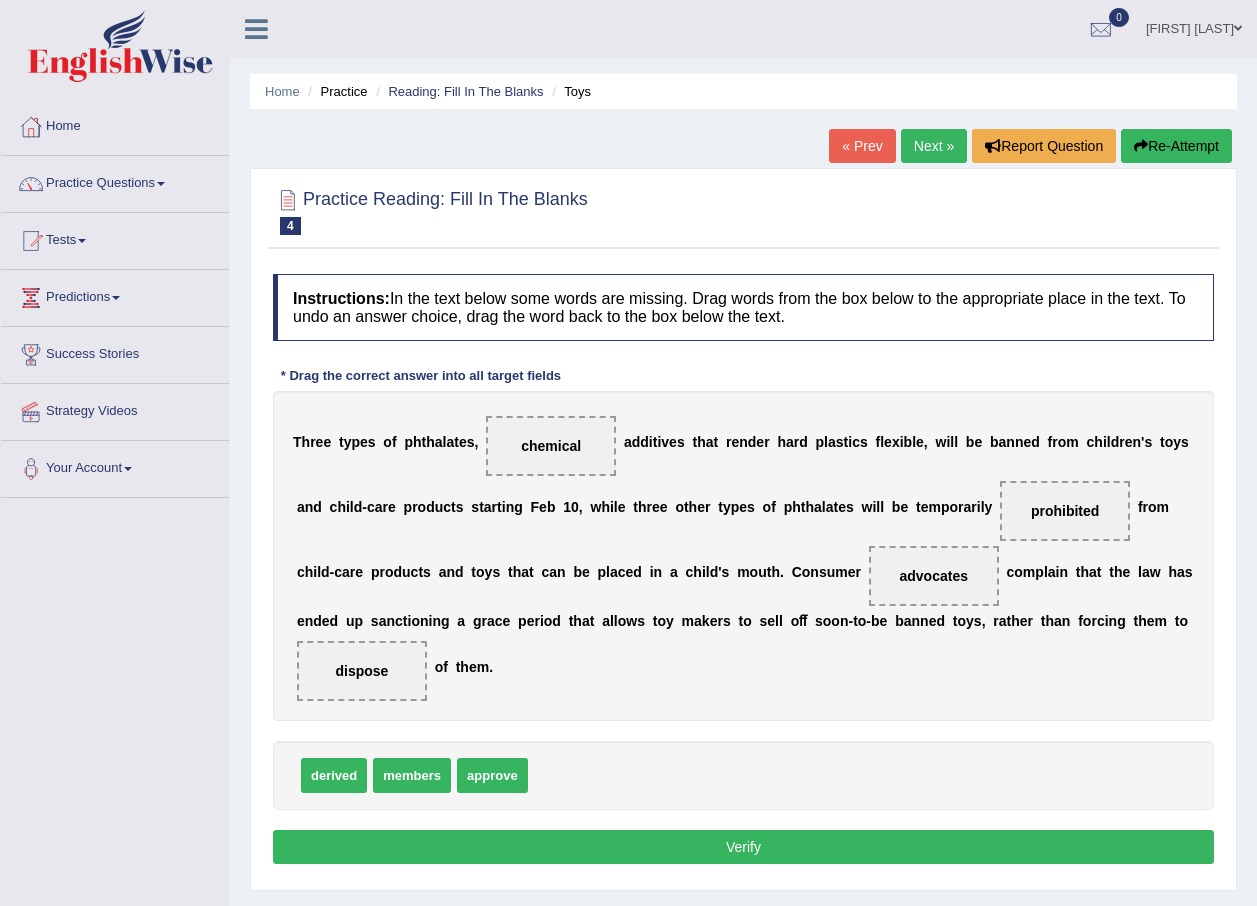 click on "Verify" at bounding box center [743, 847] 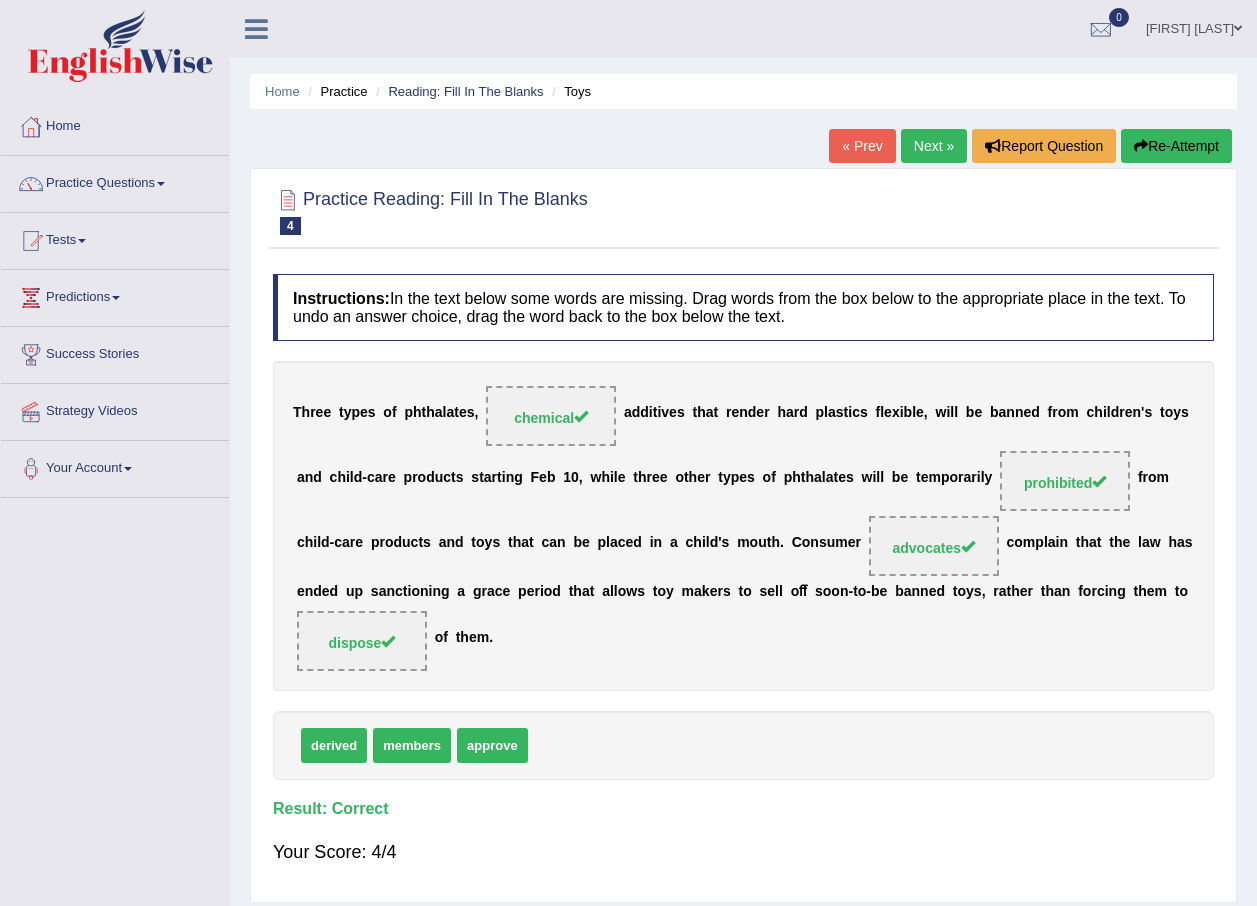 click on "Next »" at bounding box center (934, 146) 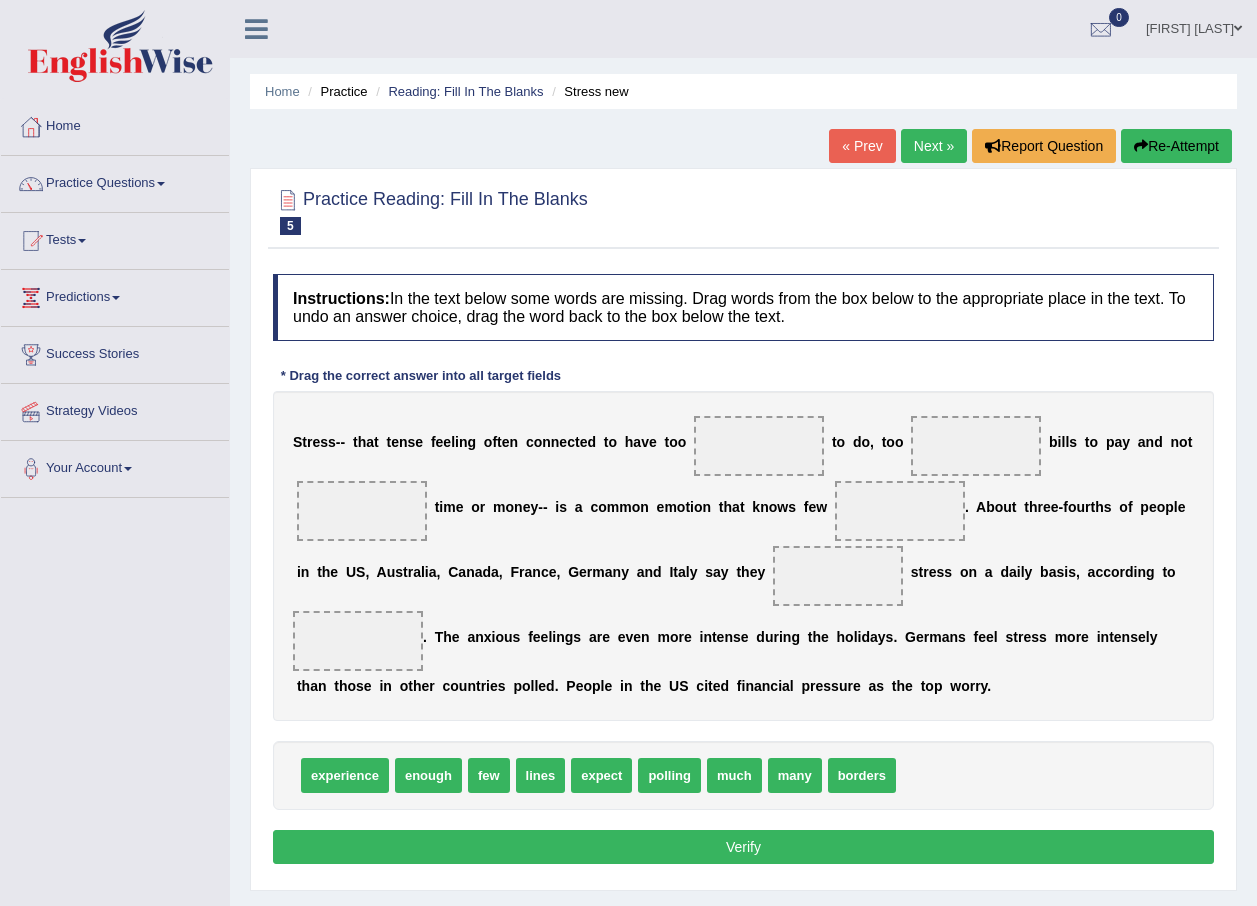 scroll, scrollTop: 0, scrollLeft: 0, axis: both 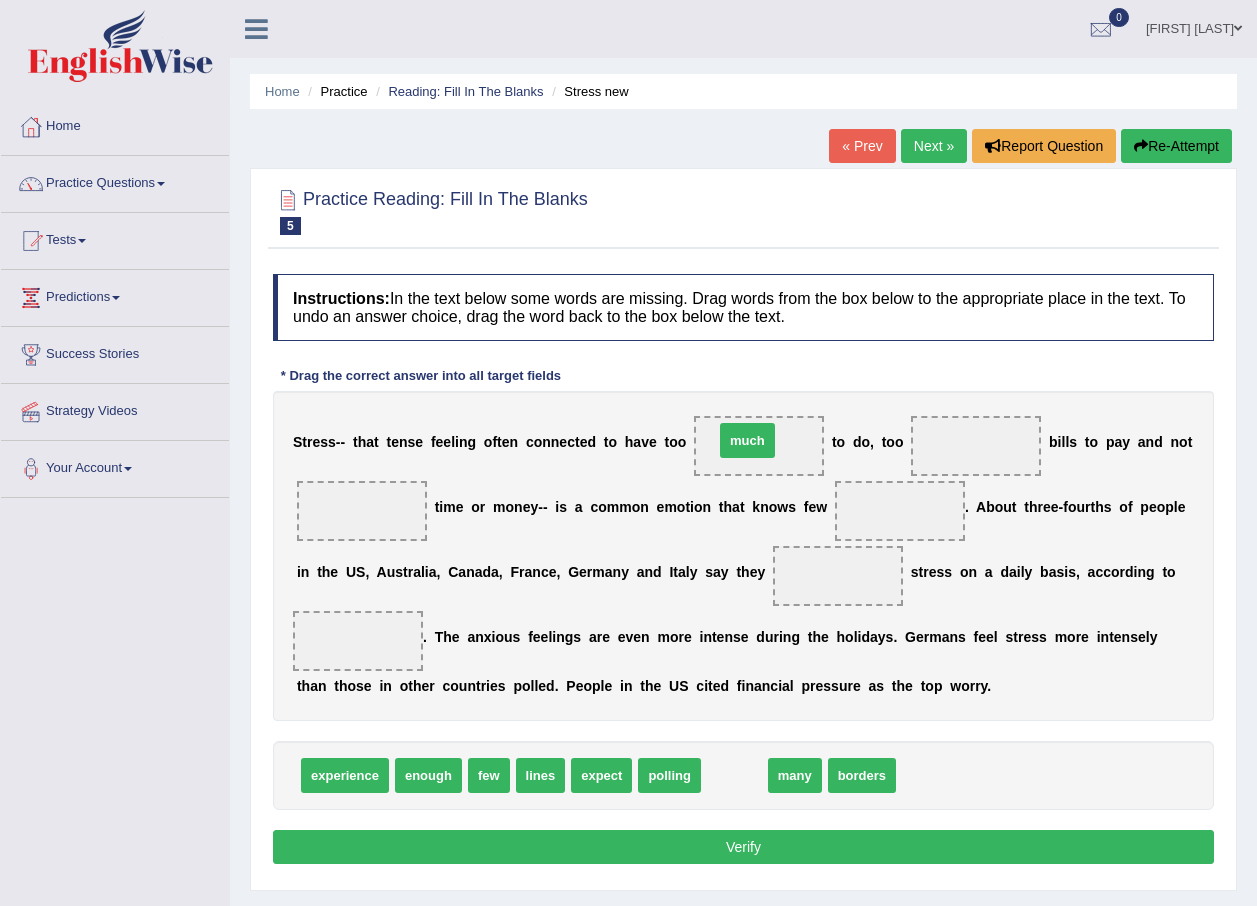 drag, startPoint x: 723, startPoint y: 776, endPoint x: 736, endPoint y: 441, distance: 335.25214 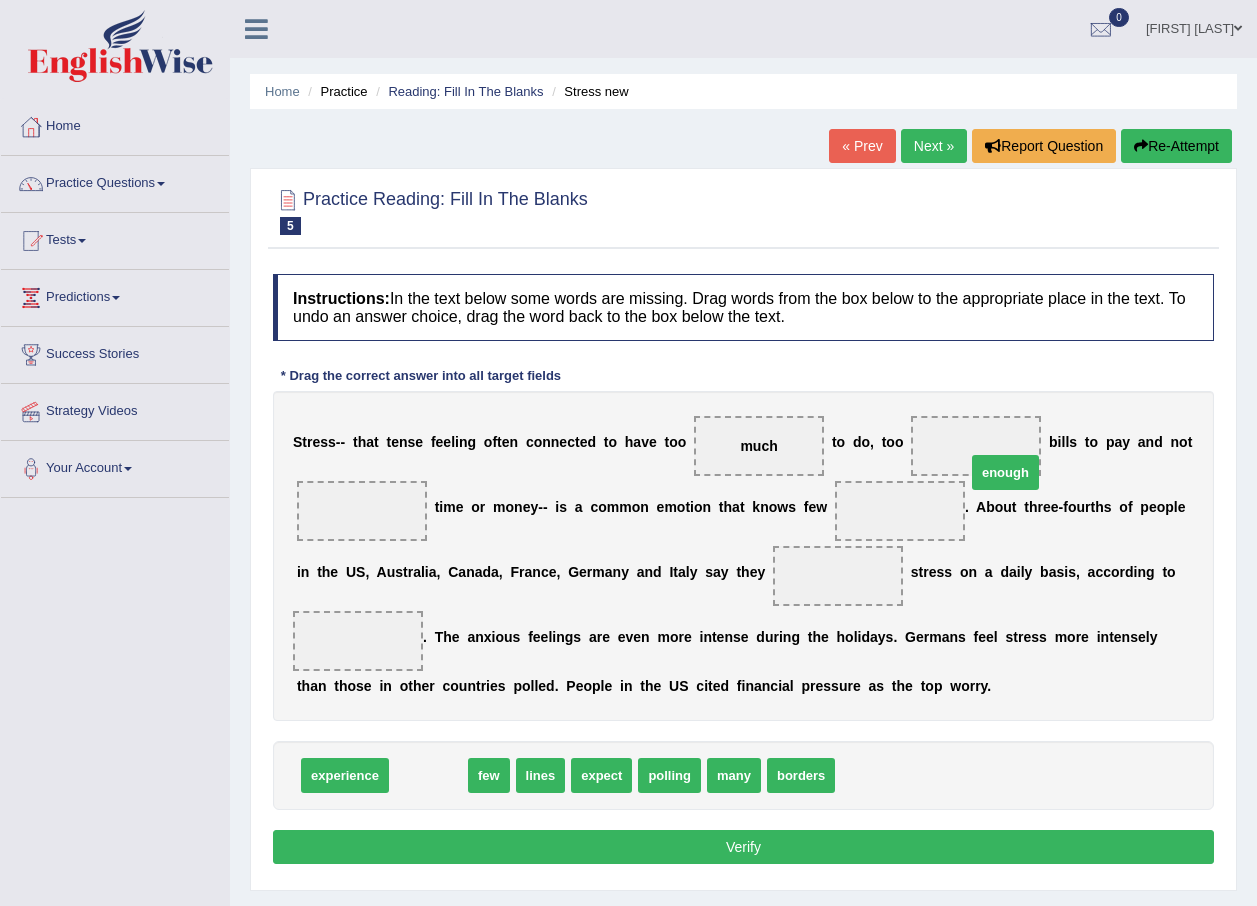 drag, startPoint x: 425, startPoint y: 781, endPoint x: 1002, endPoint y: 478, distance: 651.71924 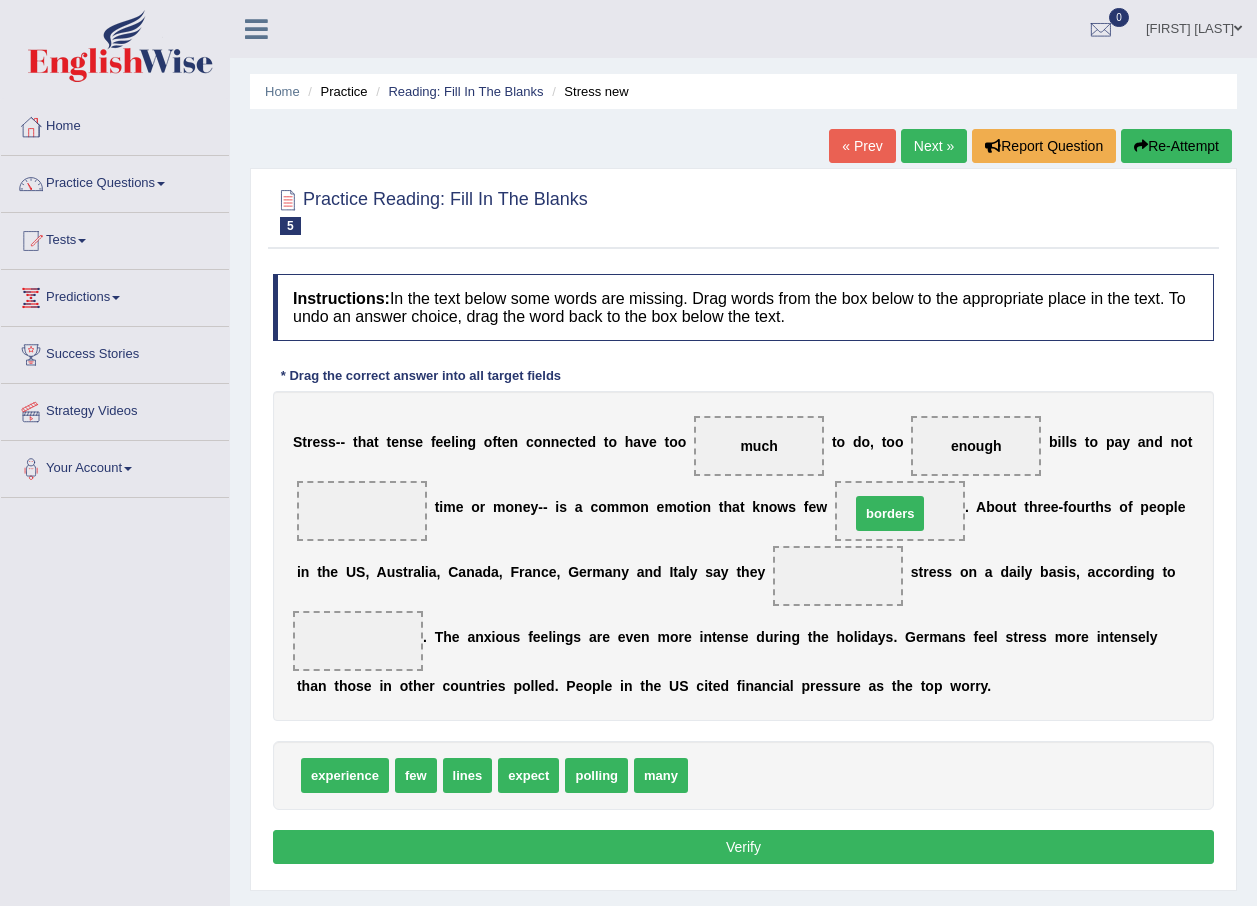 drag, startPoint x: 712, startPoint y: 777, endPoint x: 874, endPoint y: 515, distance: 308.03897 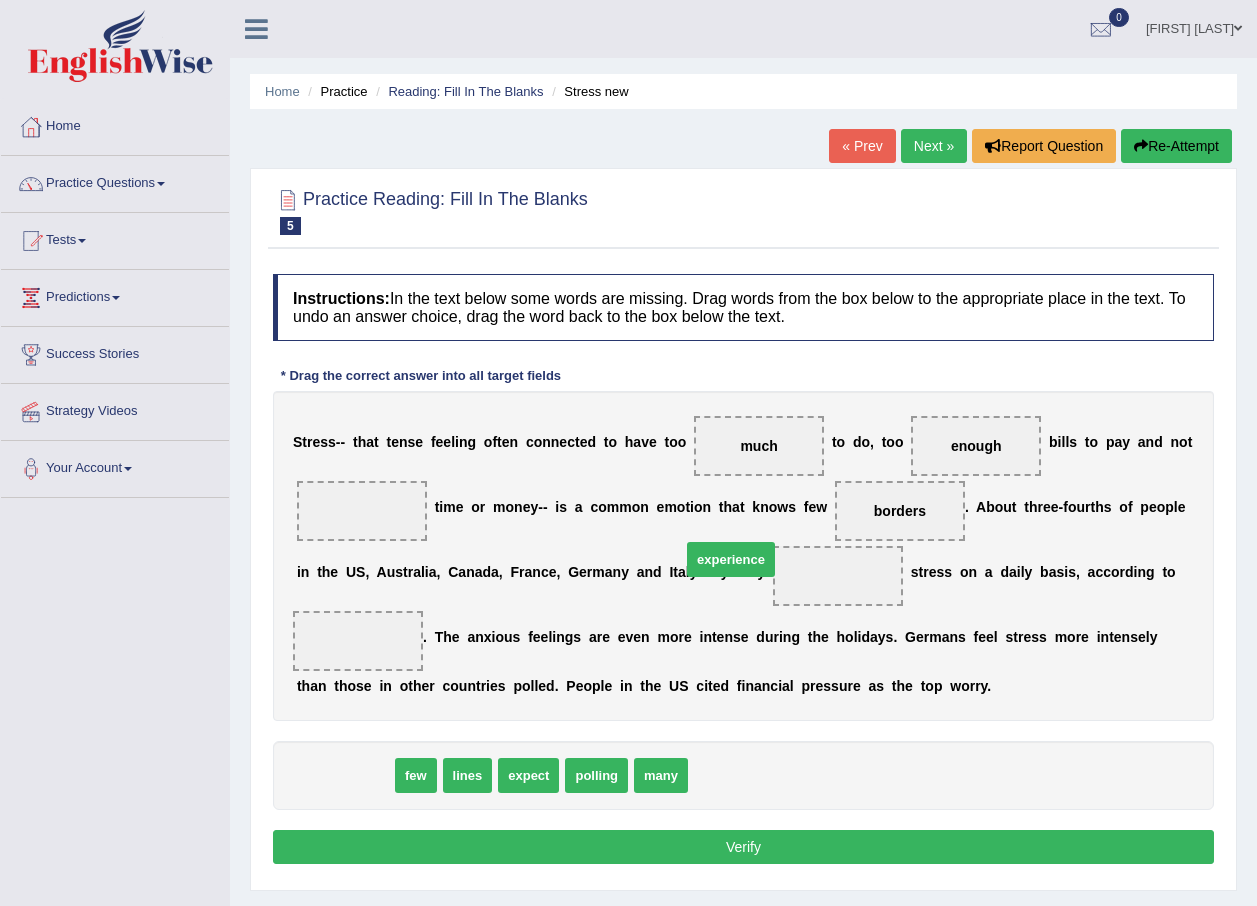 drag, startPoint x: 368, startPoint y: 767, endPoint x: 754, endPoint y: 551, distance: 442.32568 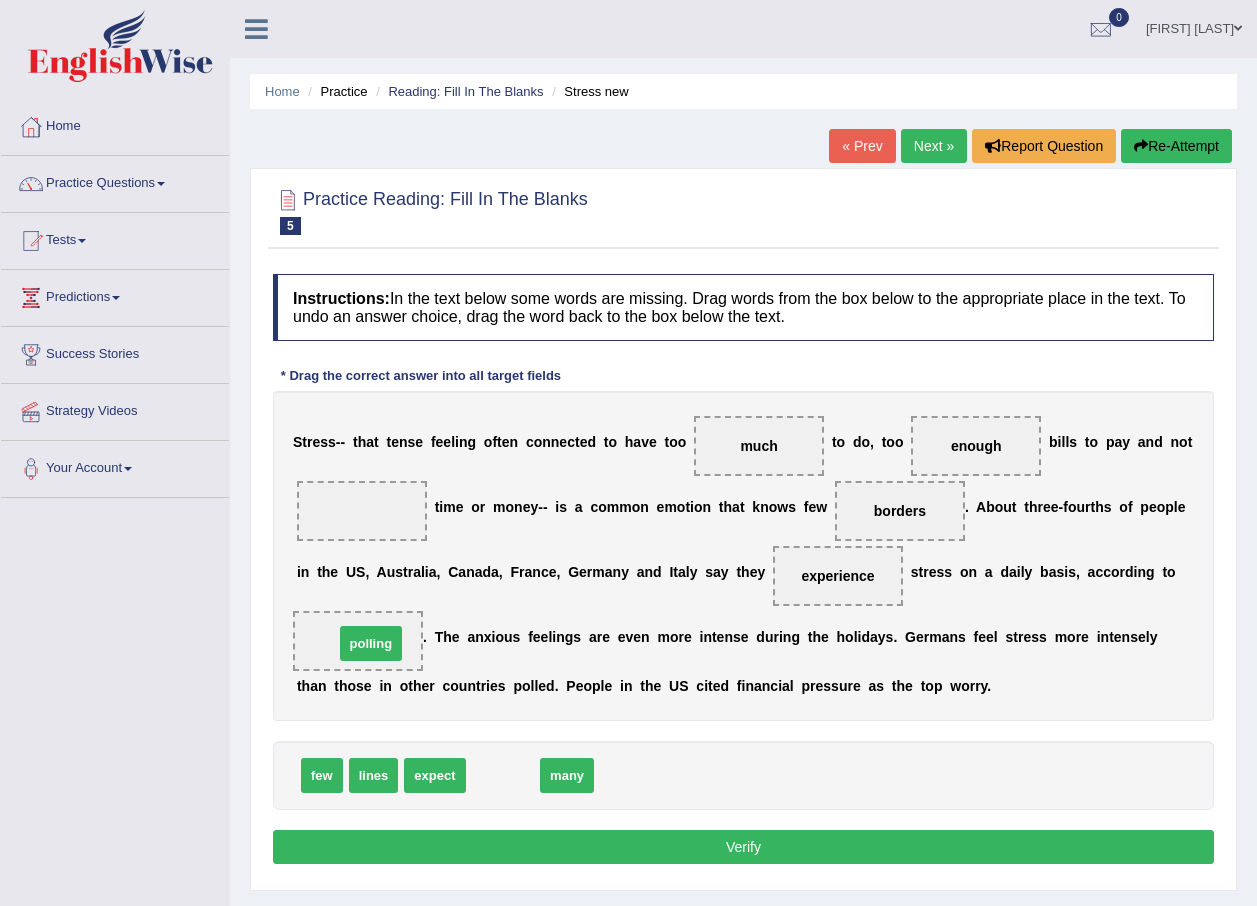 drag, startPoint x: 496, startPoint y: 764, endPoint x: 364, endPoint y: 632, distance: 186.6762 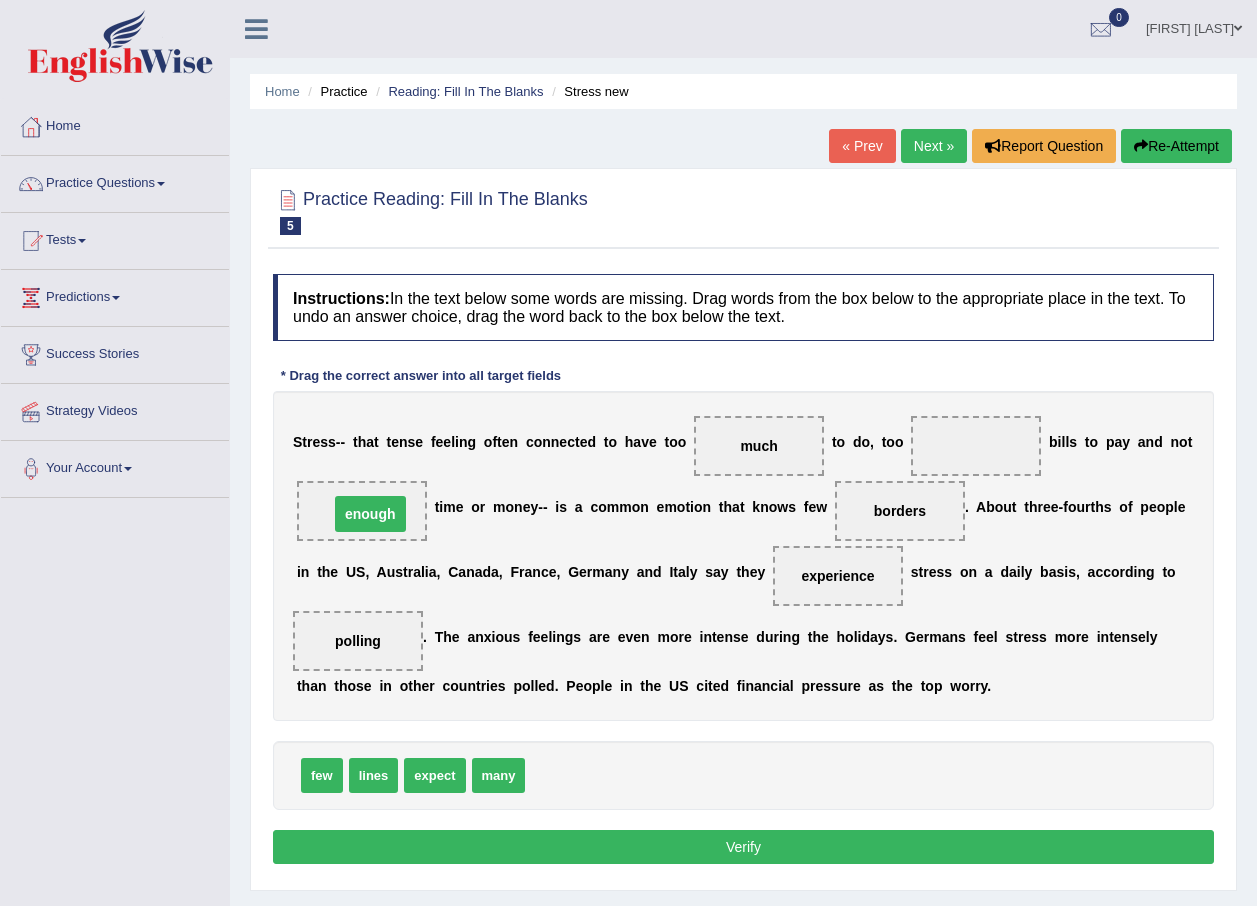 drag, startPoint x: 933, startPoint y: 440, endPoint x: 327, endPoint y: 508, distance: 609.8032 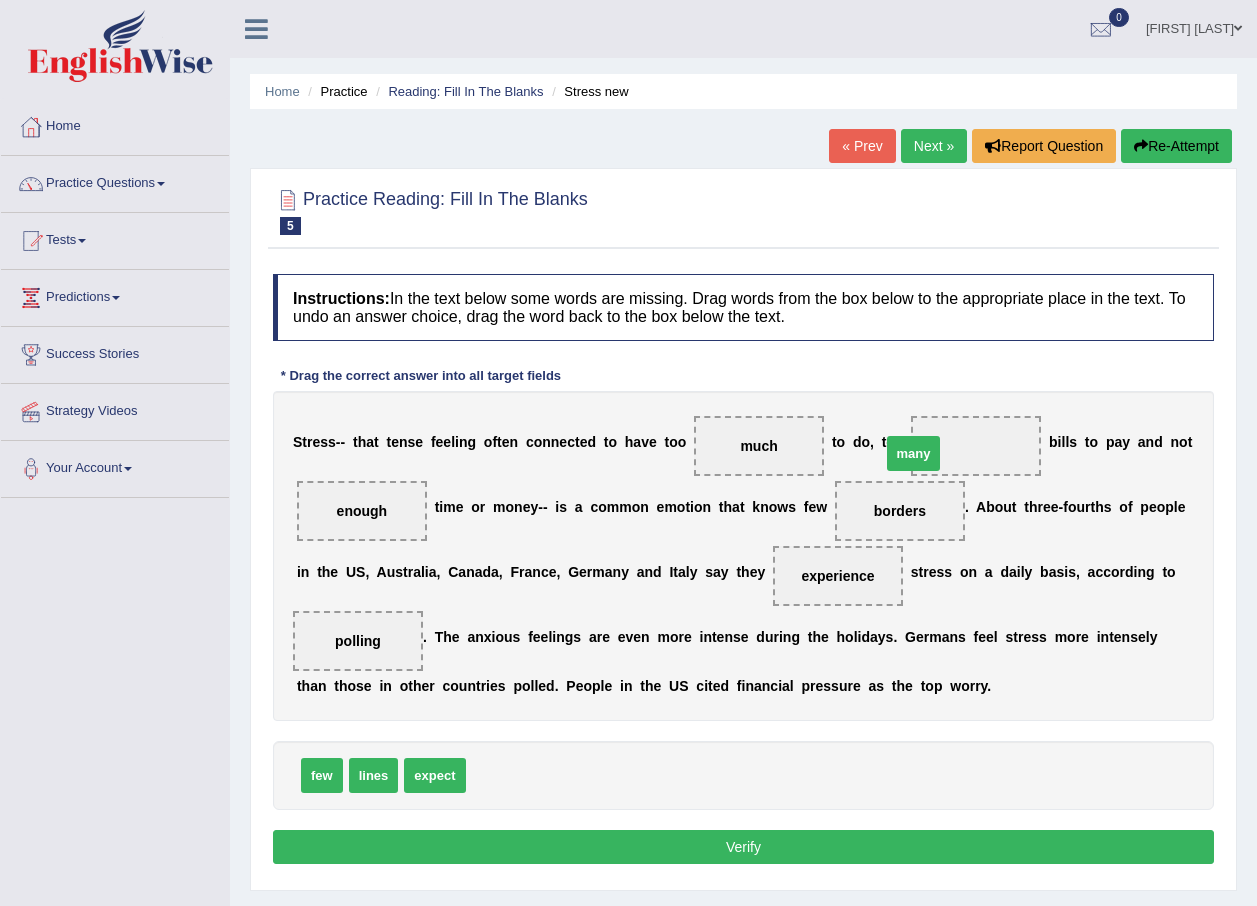 drag, startPoint x: 472, startPoint y: 769, endPoint x: 887, endPoint y: 447, distance: 525.2704 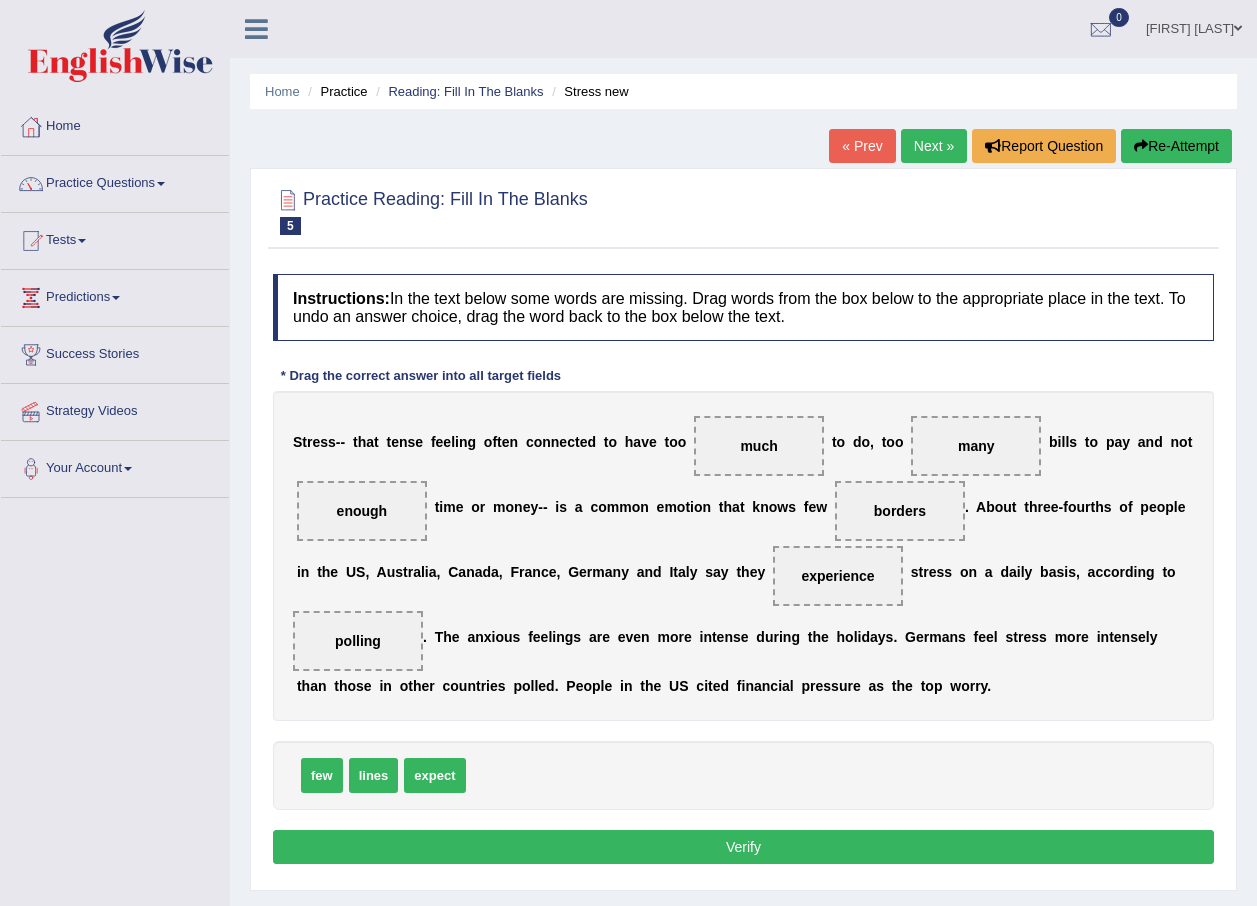 click on "Verify" at bounding box center (743, 847) 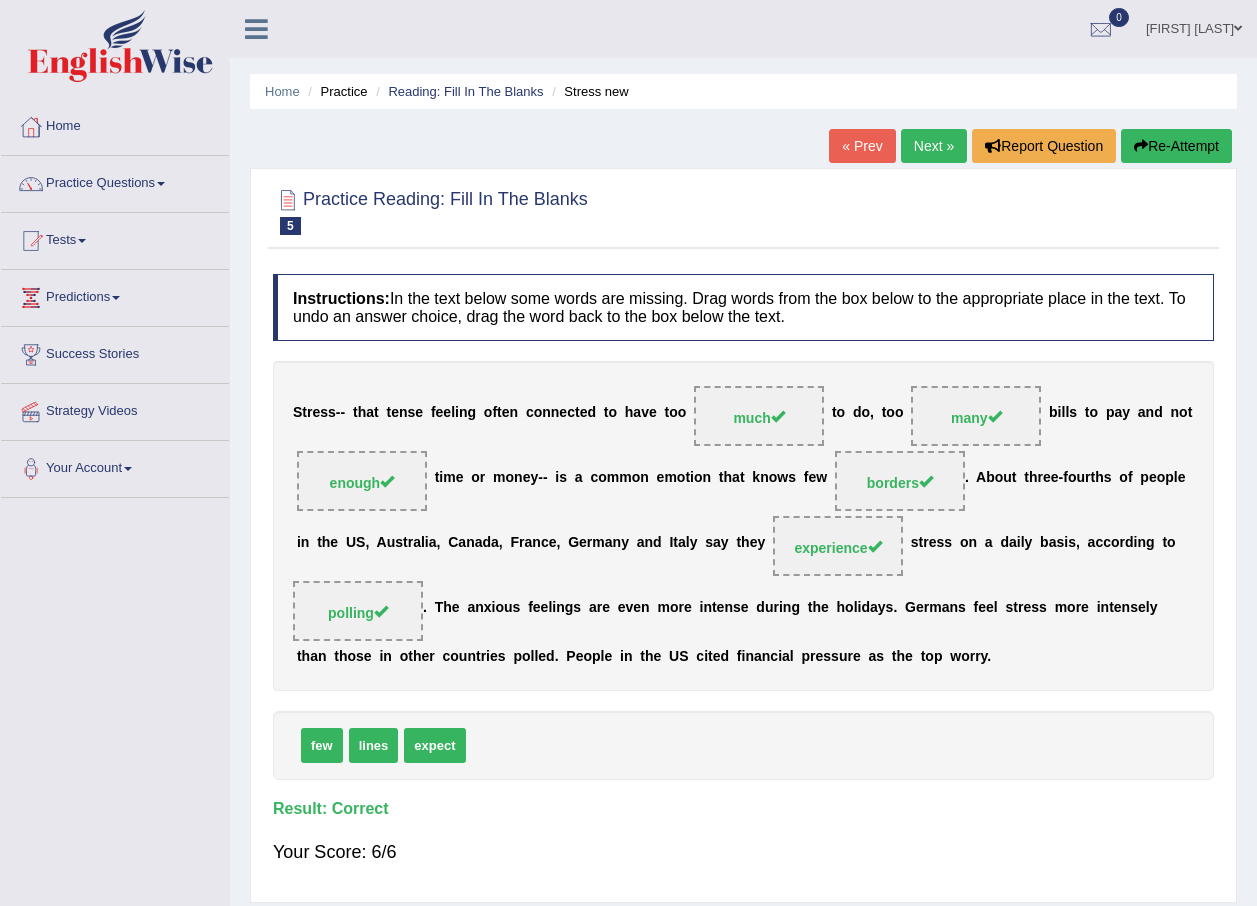 click on "Next »" at bounding box center (934, 146) 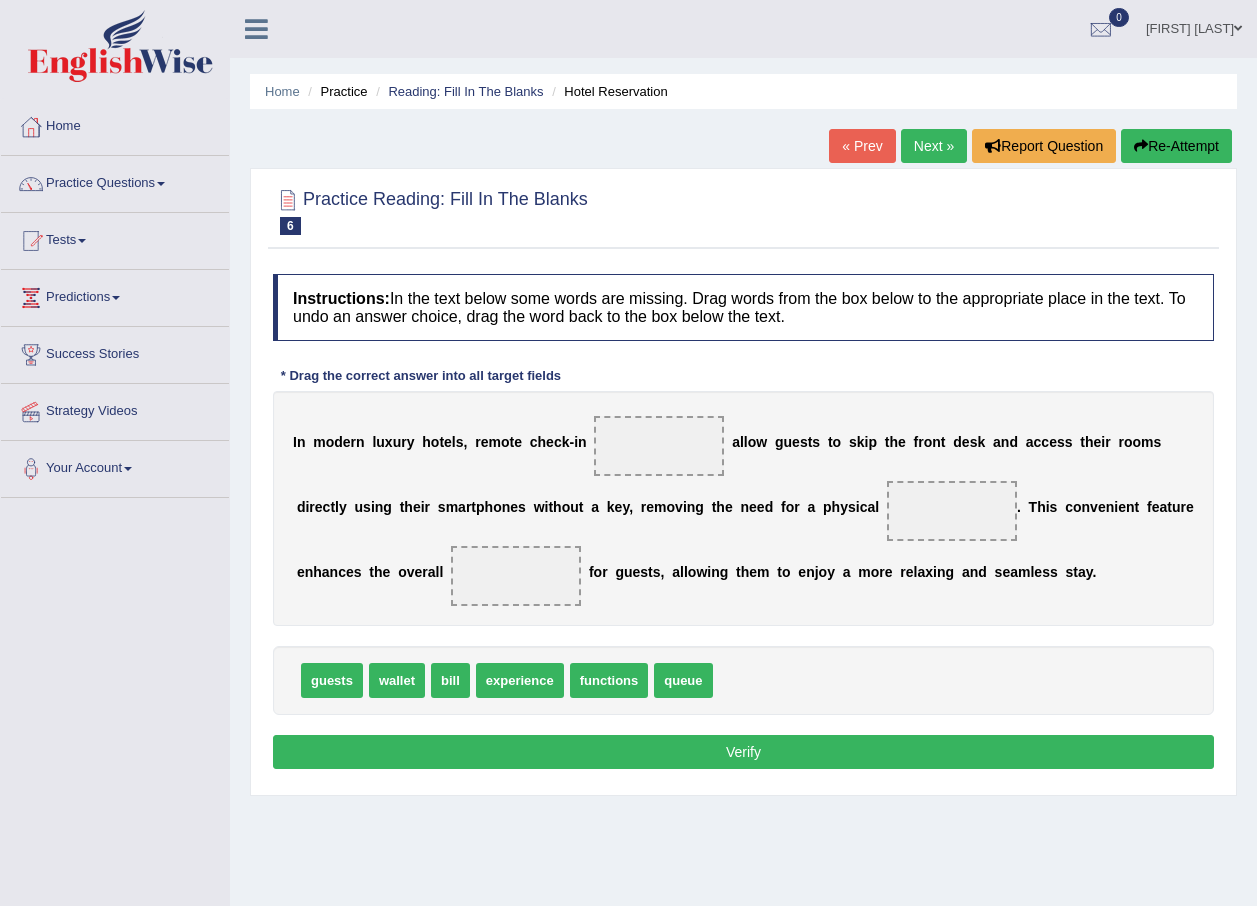 scroll, scrollTop: 0, scrollLeft: 0, axis: both 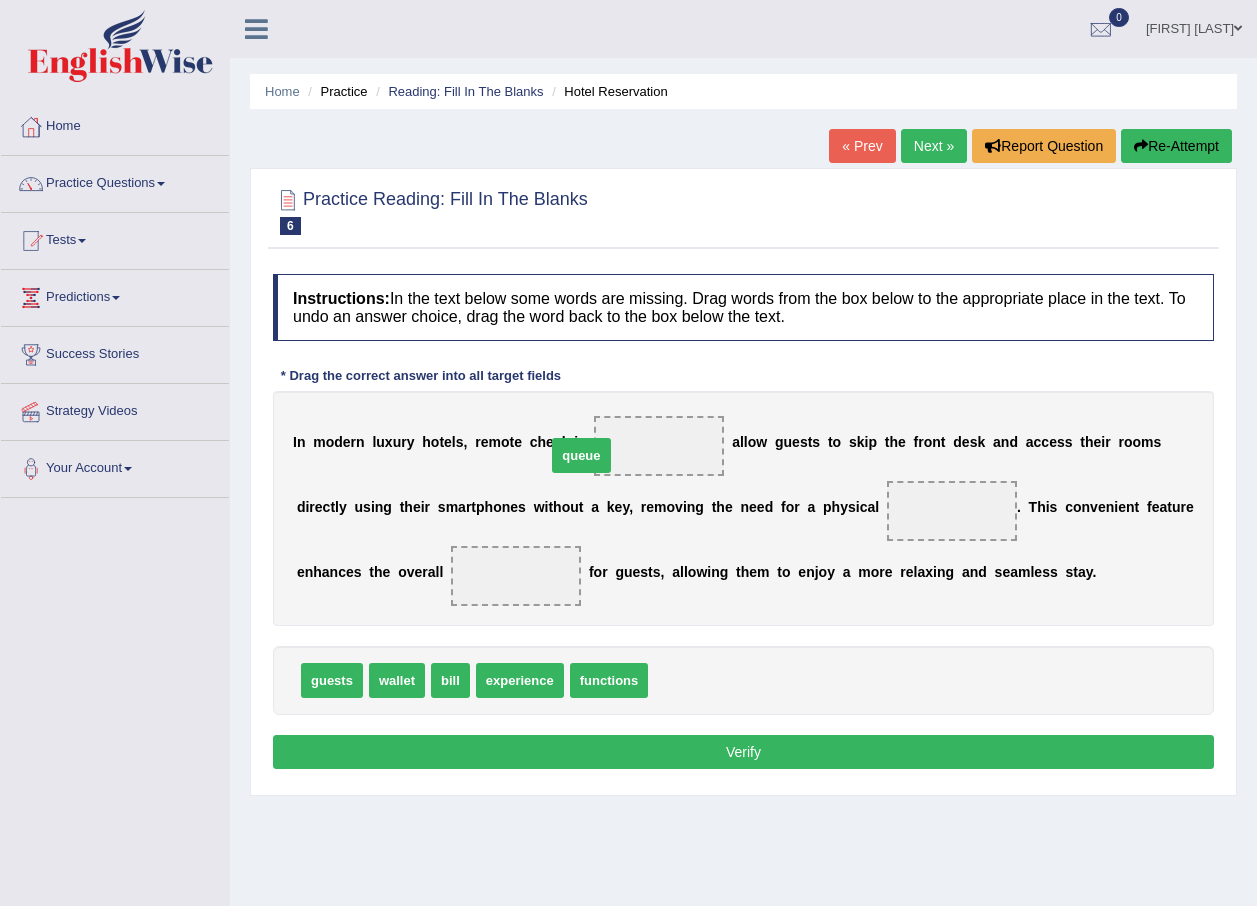 drag, startPoint x: 674, startPoint y: 656, endPoint x: 647, endPoint y: 449, distance: 208.75345 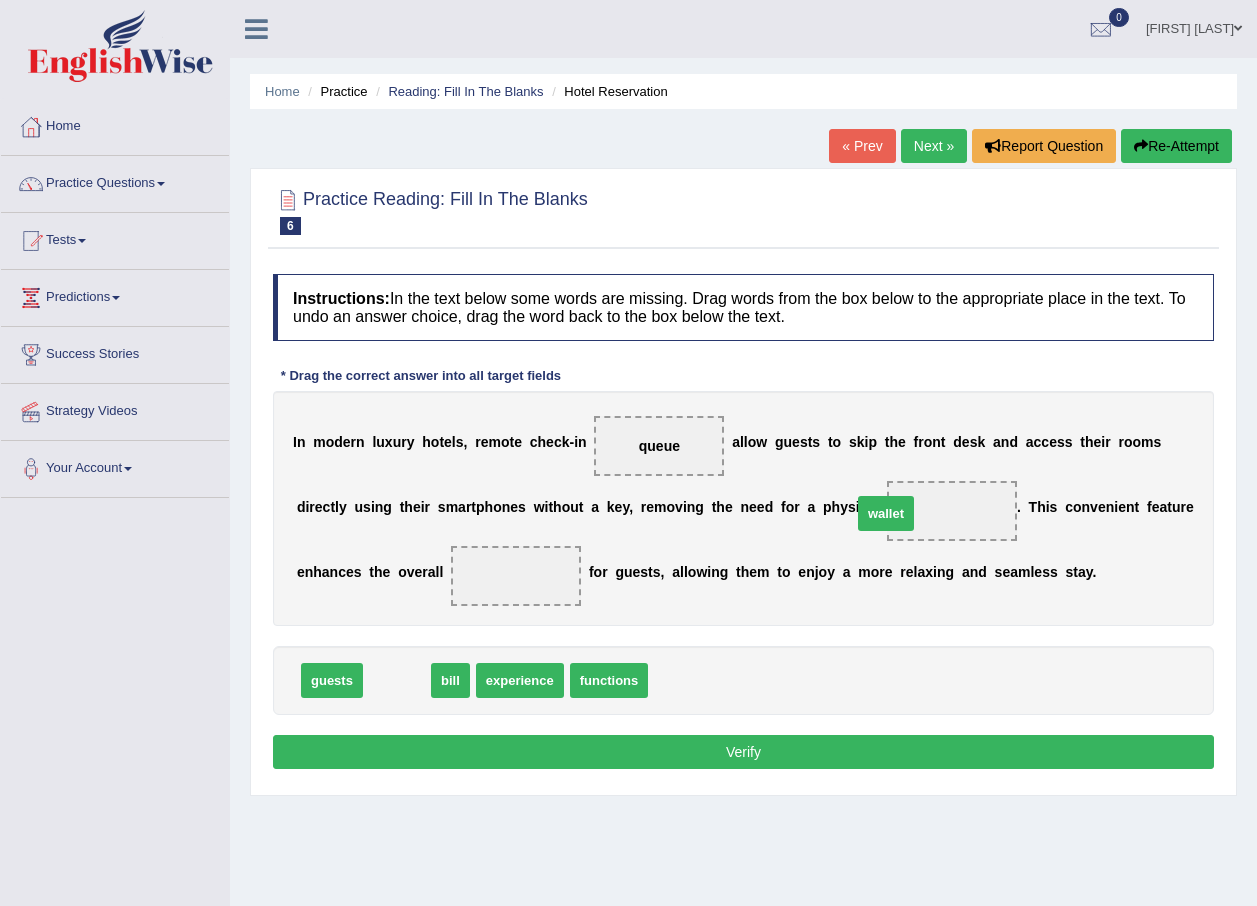 drag, startPoint x: 401, startPoint y: 677, endPoint x: 890, endPoint y: 510, distance: 516.7301 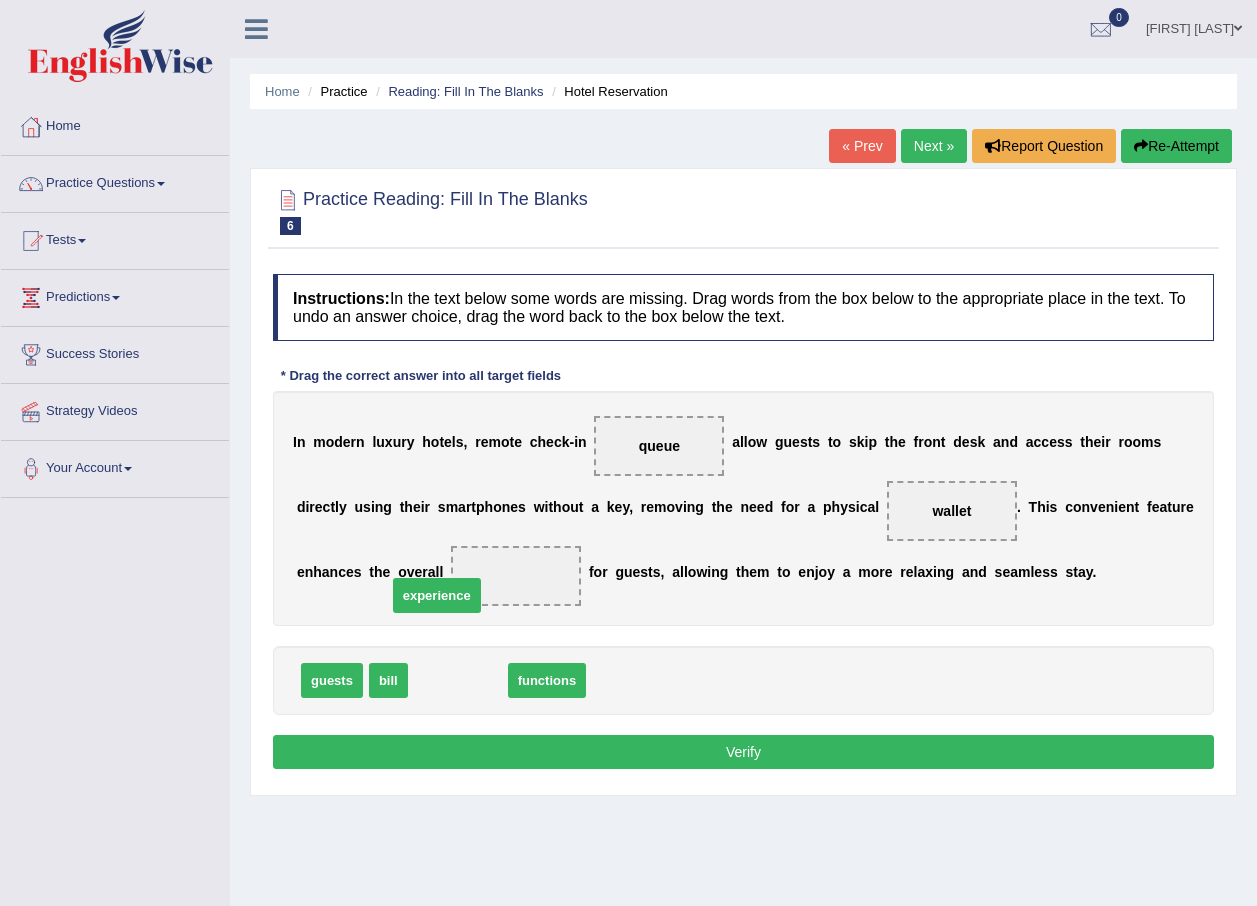 drag, startPoint x: 449, startPoint y: 680, endPoint x: 428, endPoint y: 595, distance: 87.555695 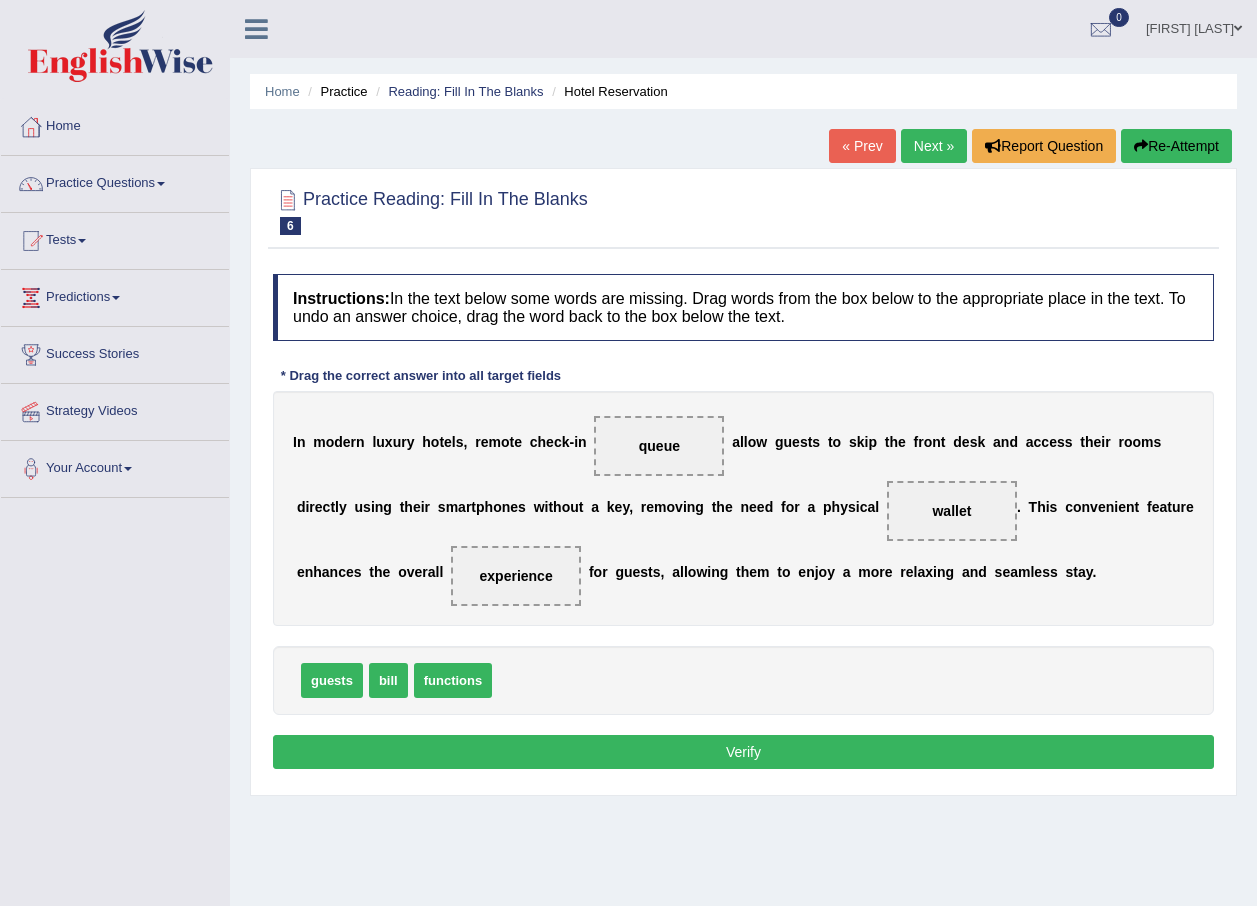 click on "Verify" at bounding box center (743, 752) 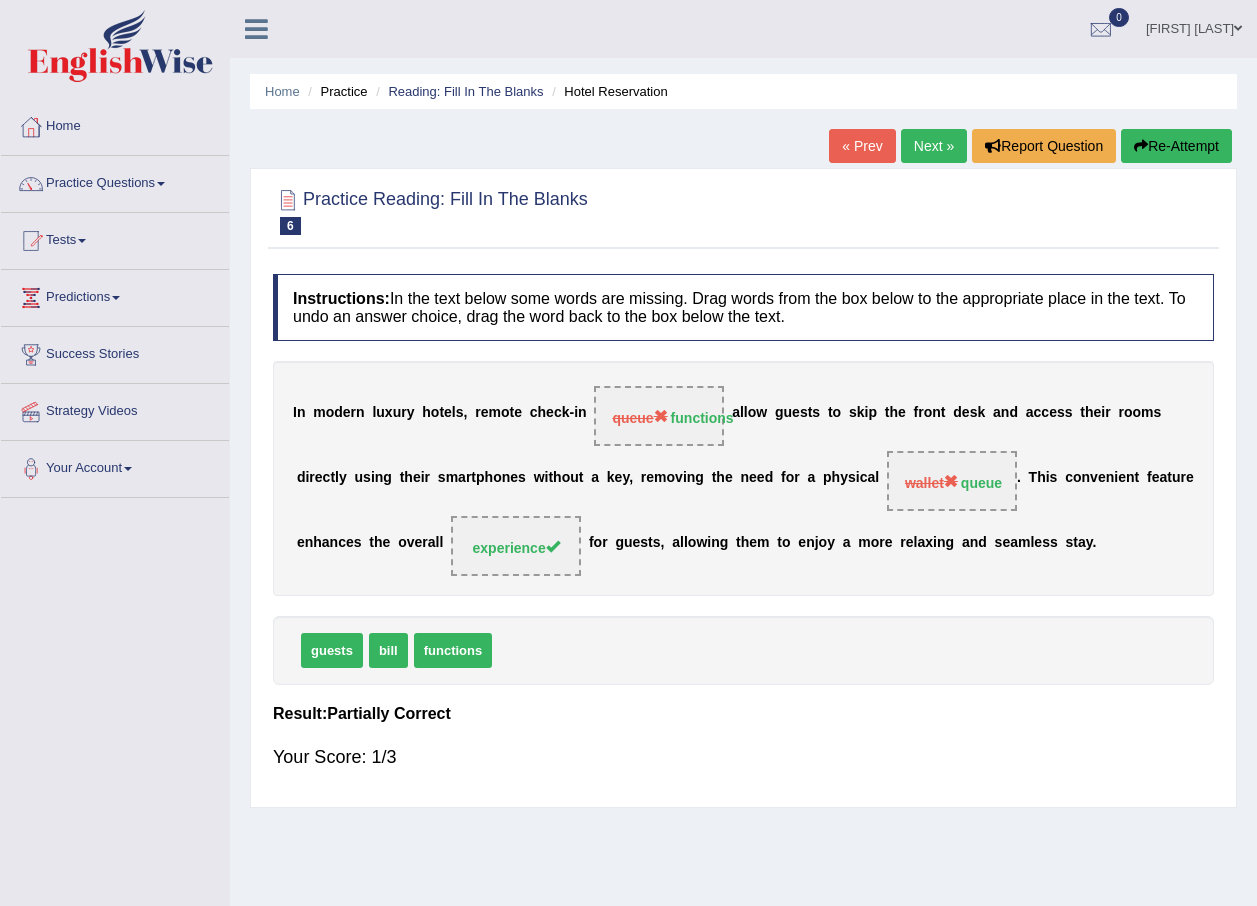 click on "Next »" at bounding box center [934, 146] 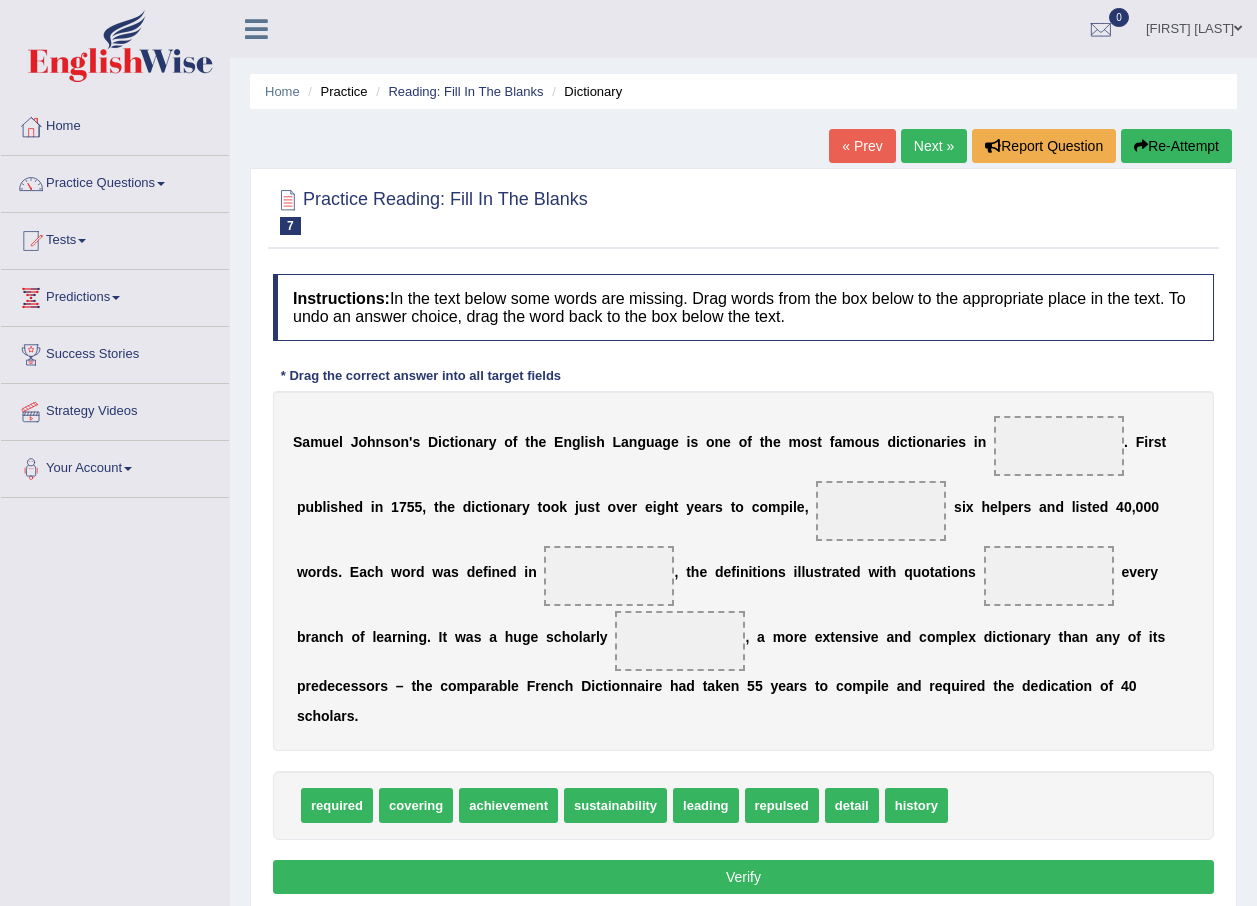 scroll, scrollTop: 0, scrollLeft: 0, axis: both 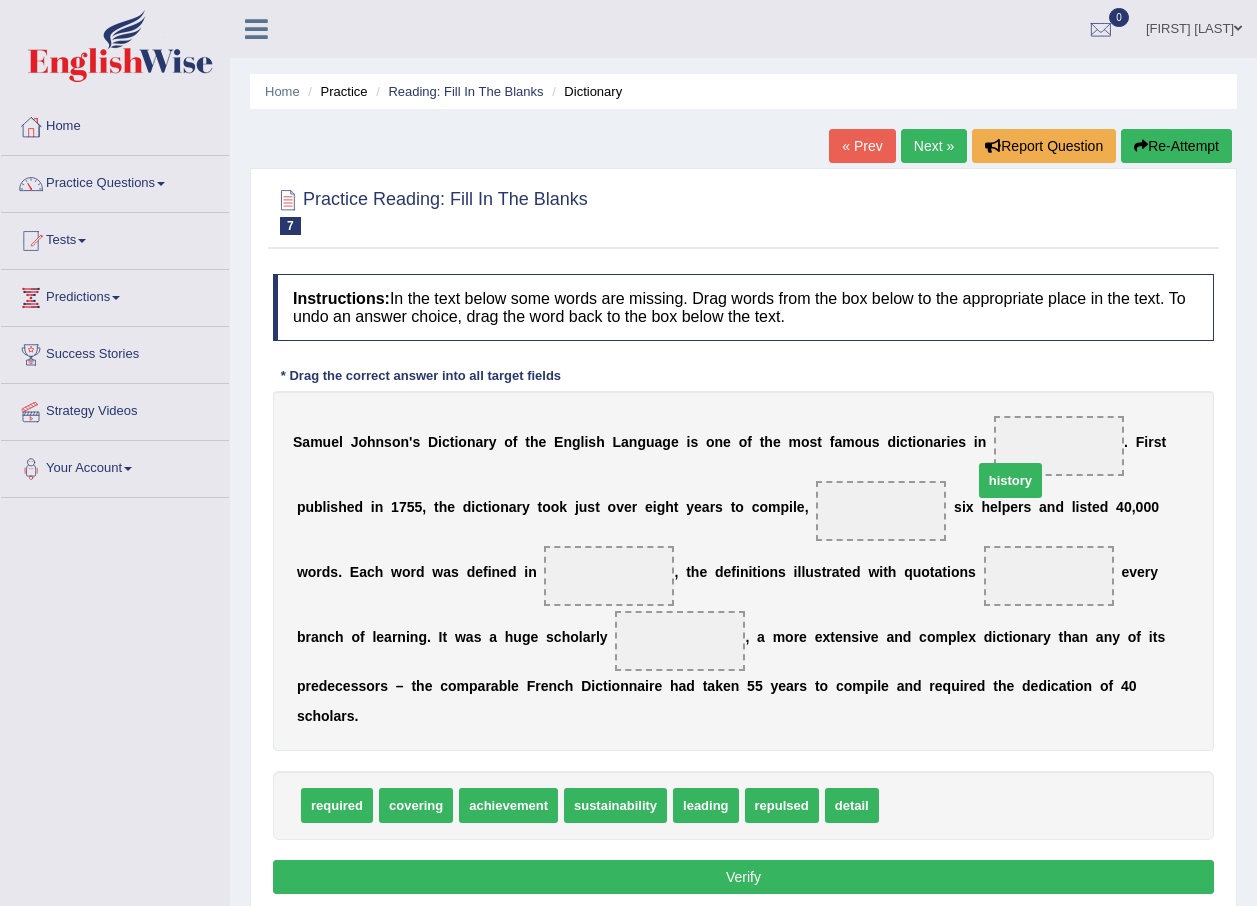 drag, startPoint x: 887, startPoint y: 763, endPoint x: 981, endPoint y: 438, distance: 338.32086 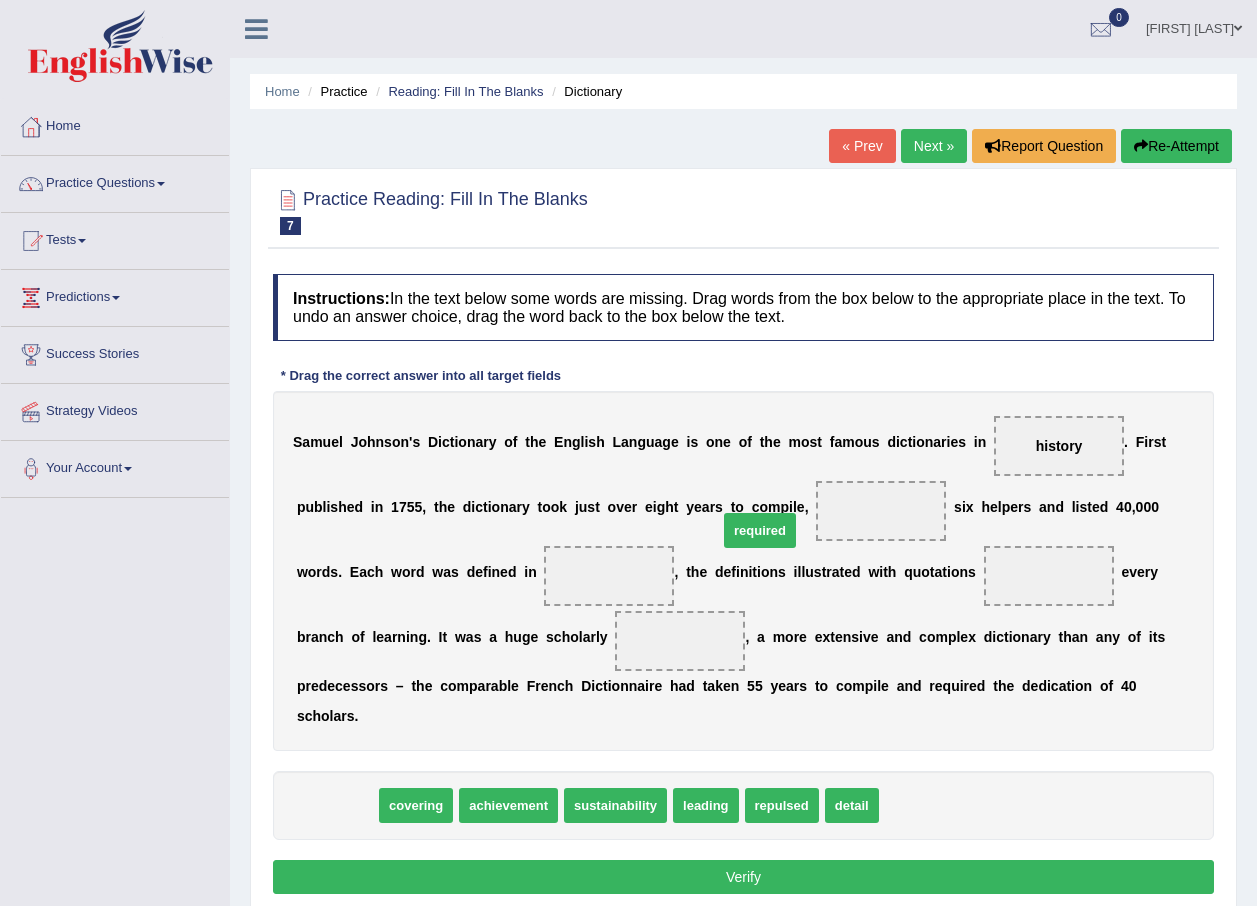 drag, startPoint x: 361, startPoint y: 778, endPoint x: 784, endPoint y: 503, distance: 504.53345 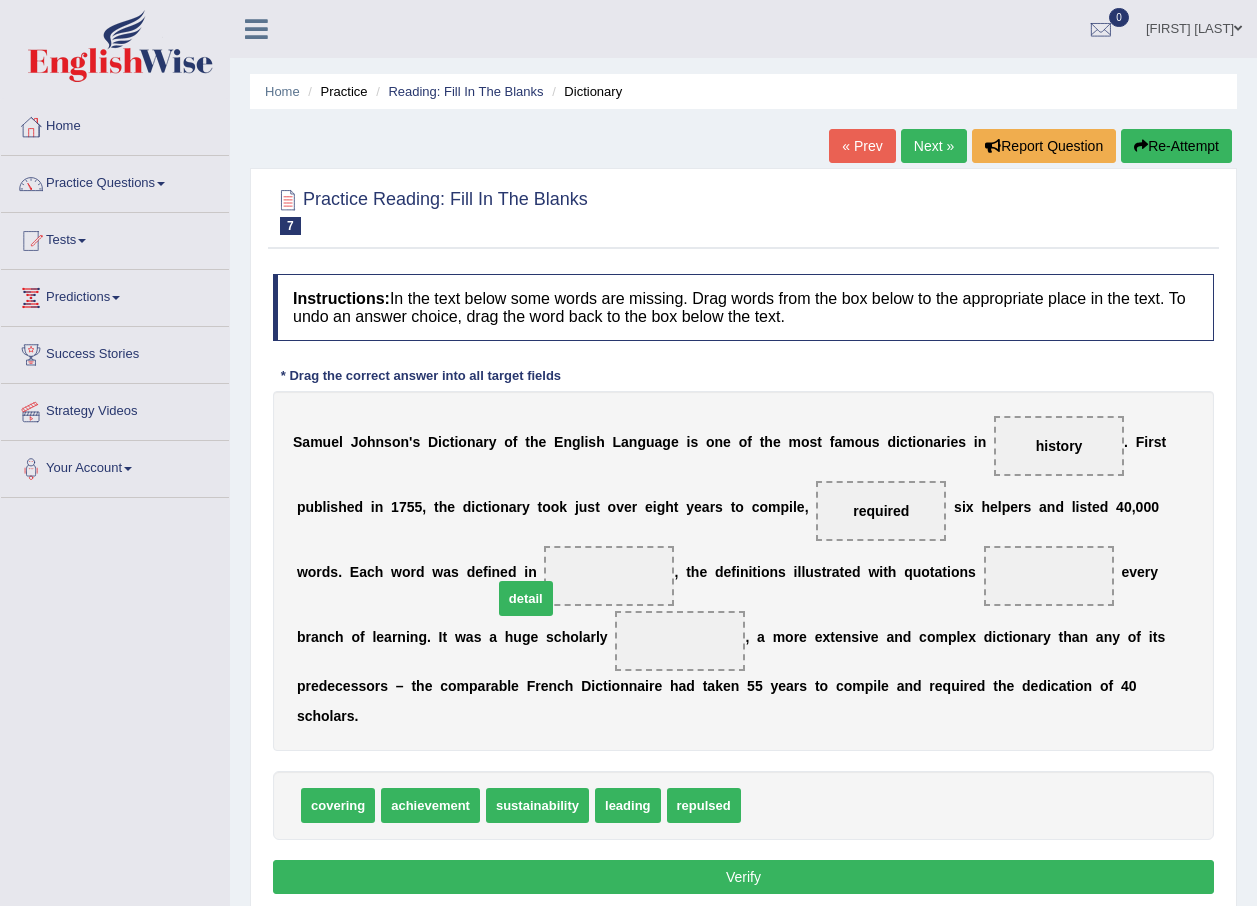 drag, startPoint x: 748, startPoint y: 773, endPoint x: 500, endPoint y: 566, distance: 323.03714 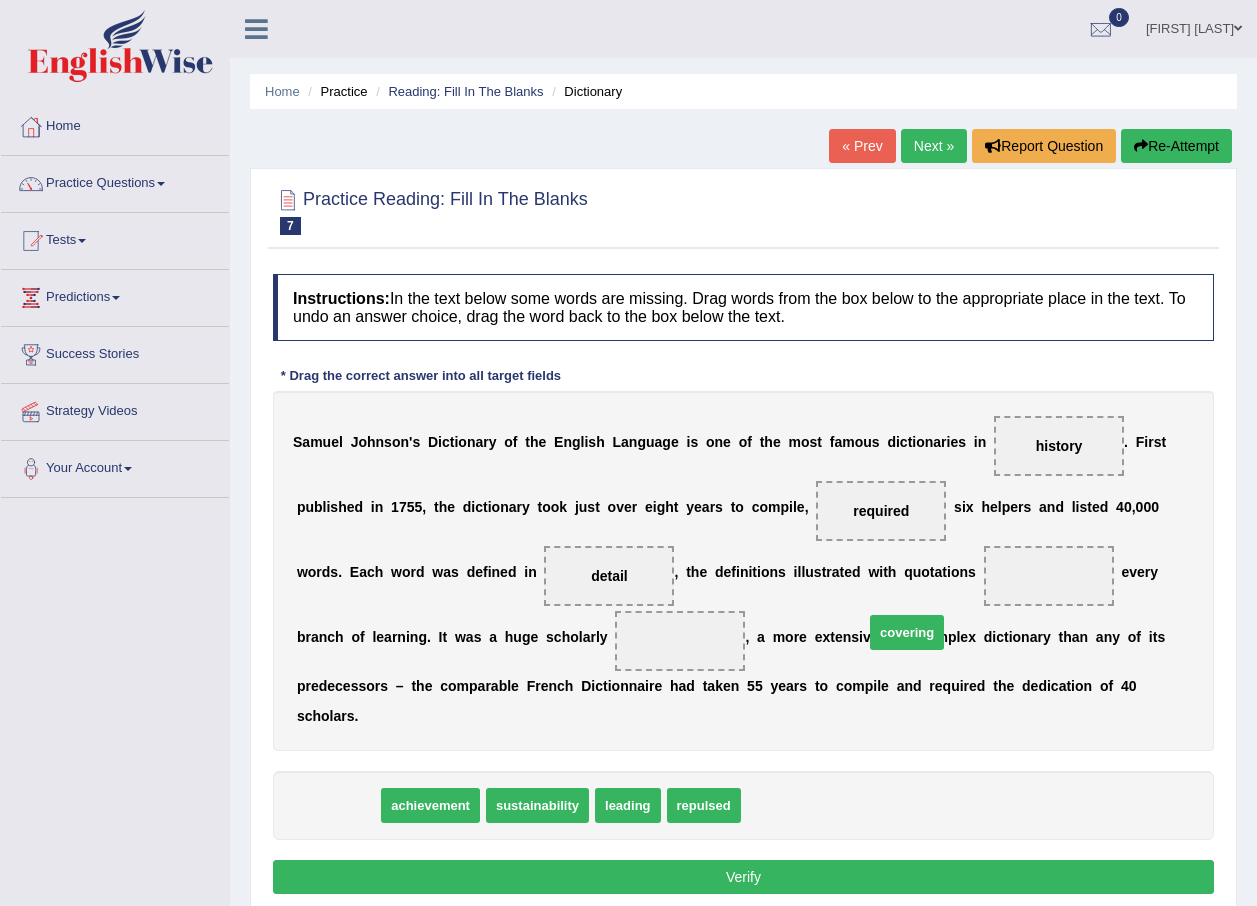 drag, startPoint x: 327, startPoint y: 779, endPoint x: 898, endPoint y: 594, distance: 600.2216 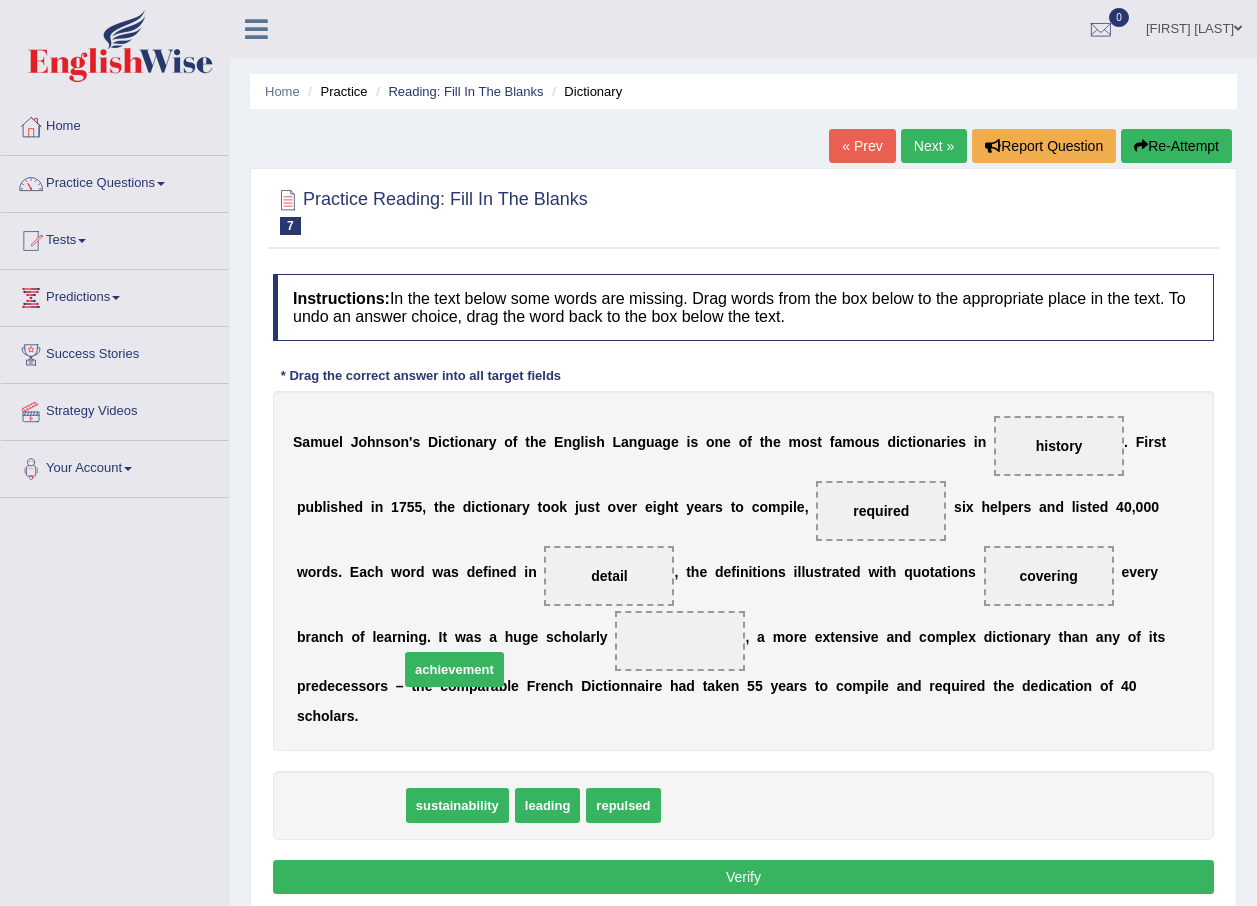 drag, startPoint x: 371, startPoint y: 771, endPoint x: 475, endPoint y: 635, distance: 171.20747 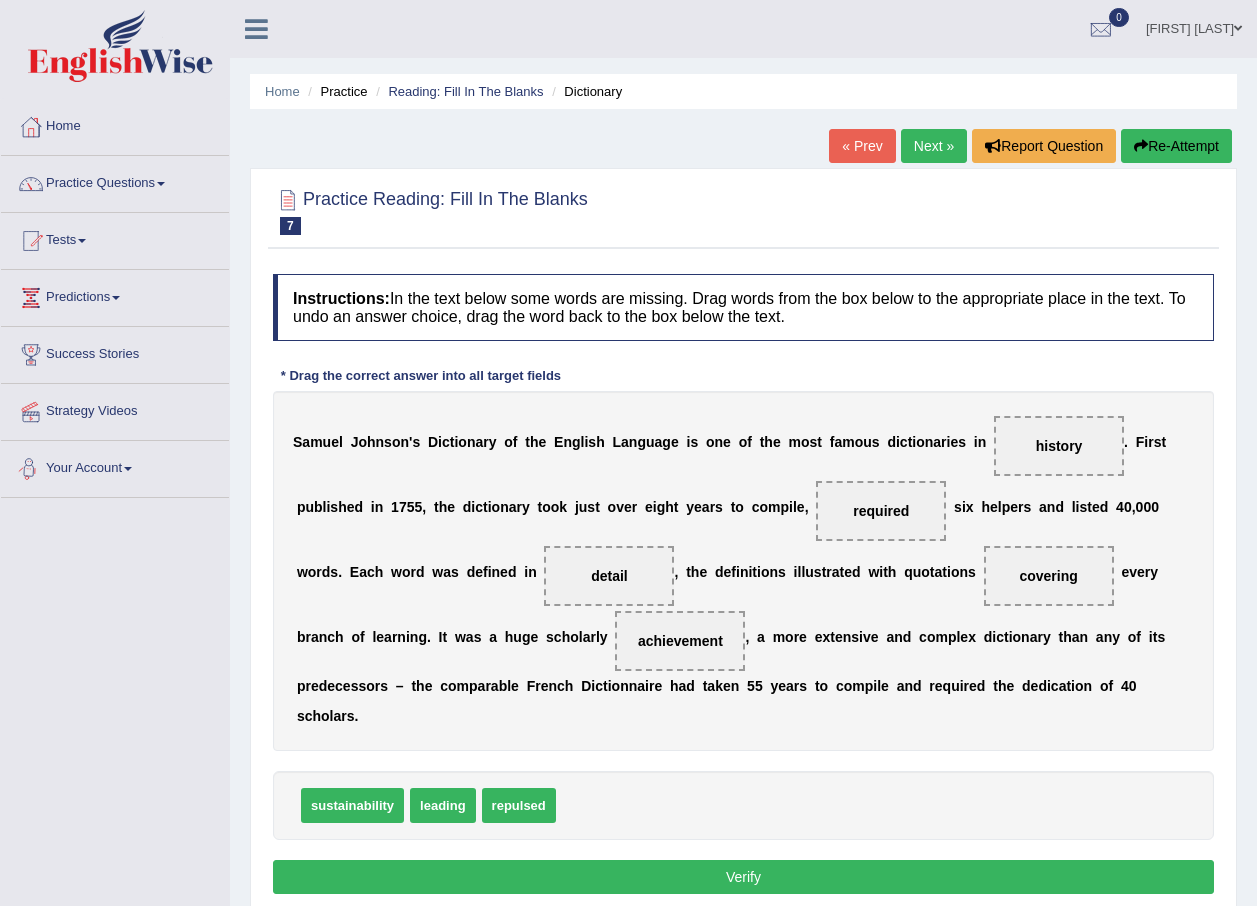 click on "Verify" at bounding box center [743, 877] 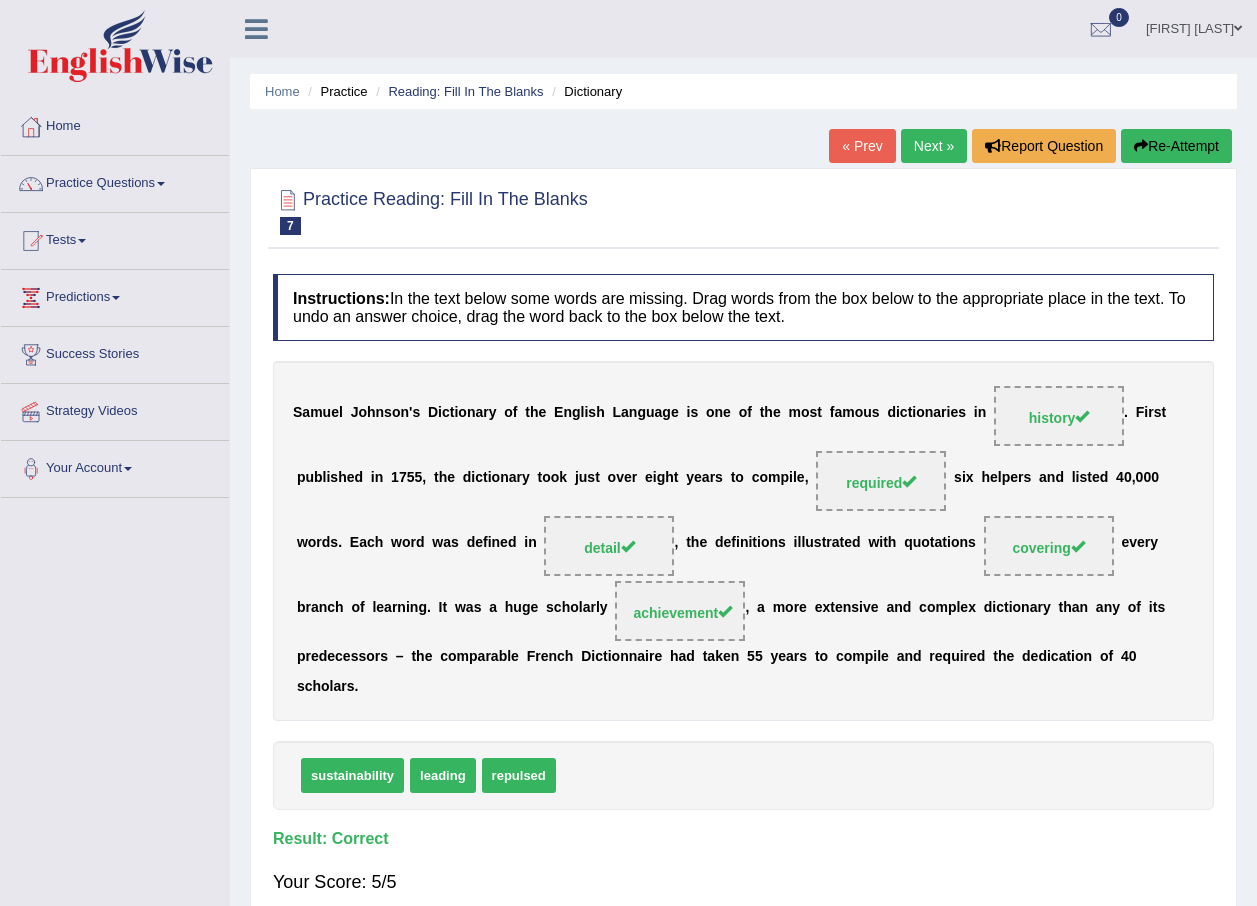 click on "Next »" at bounding box center (934, 146) 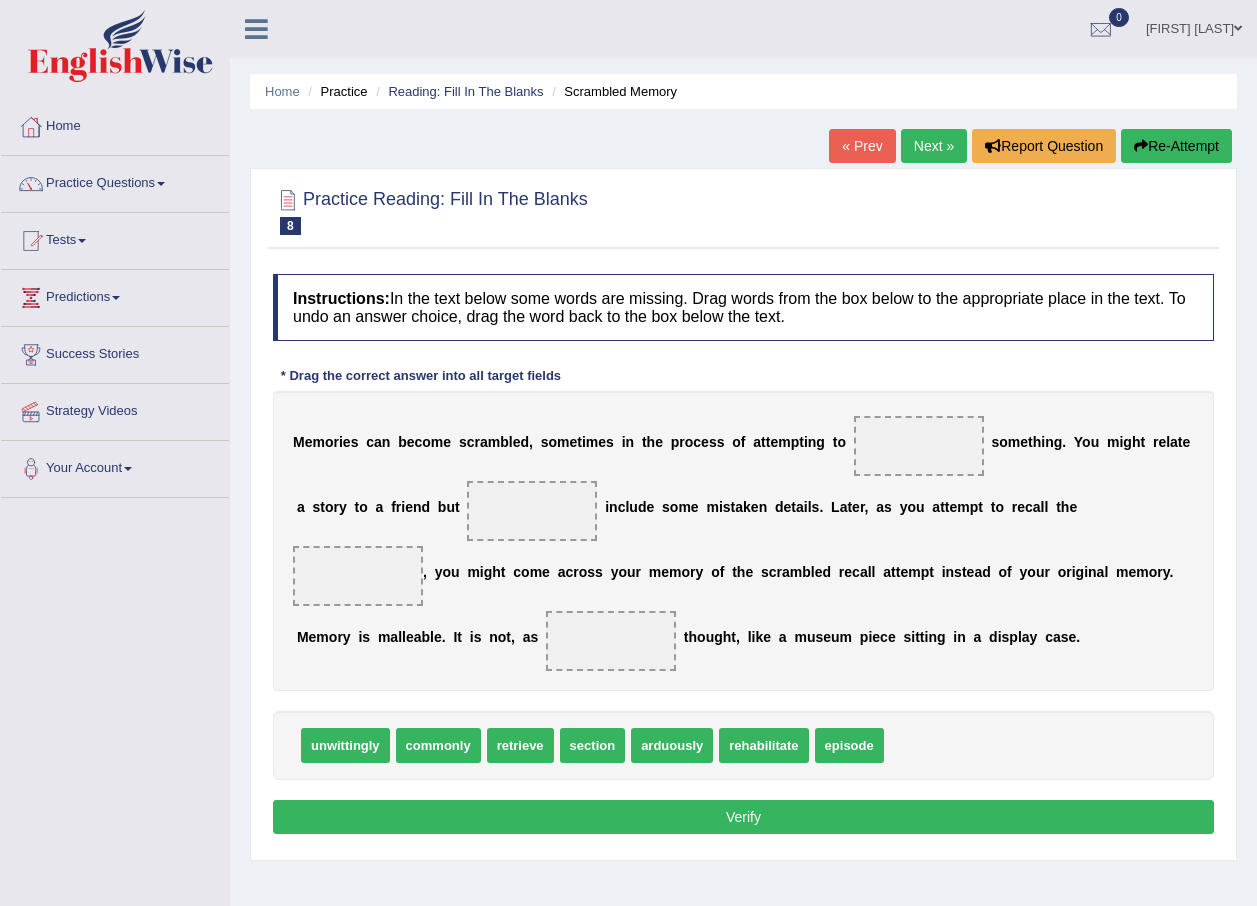 scroll, scrollTop: 0, scrollLeft: 0, axis: both 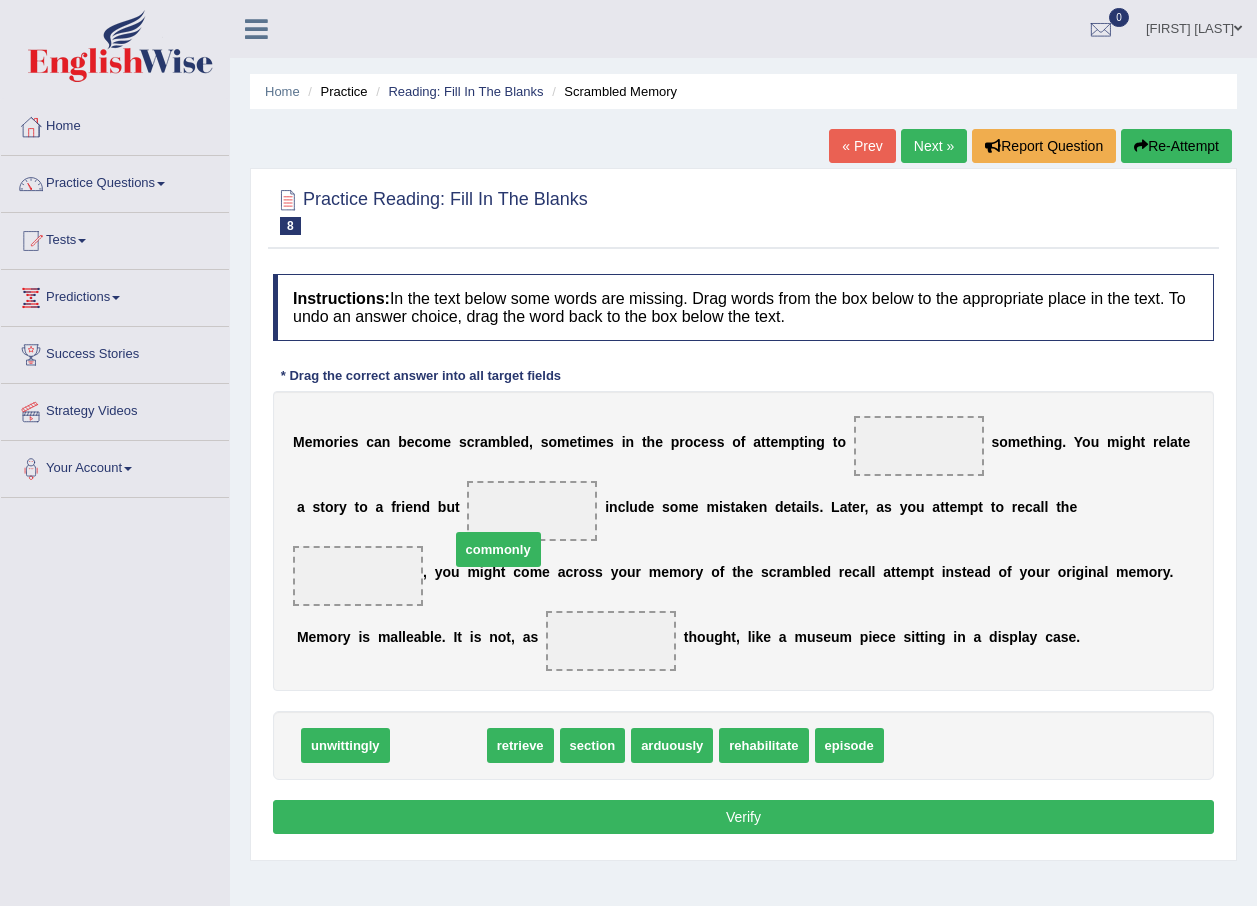 drag, startPoint x: 435, startPoint y: 710, endPoint x: 495, endPoint y: 514, distance: 204.97804 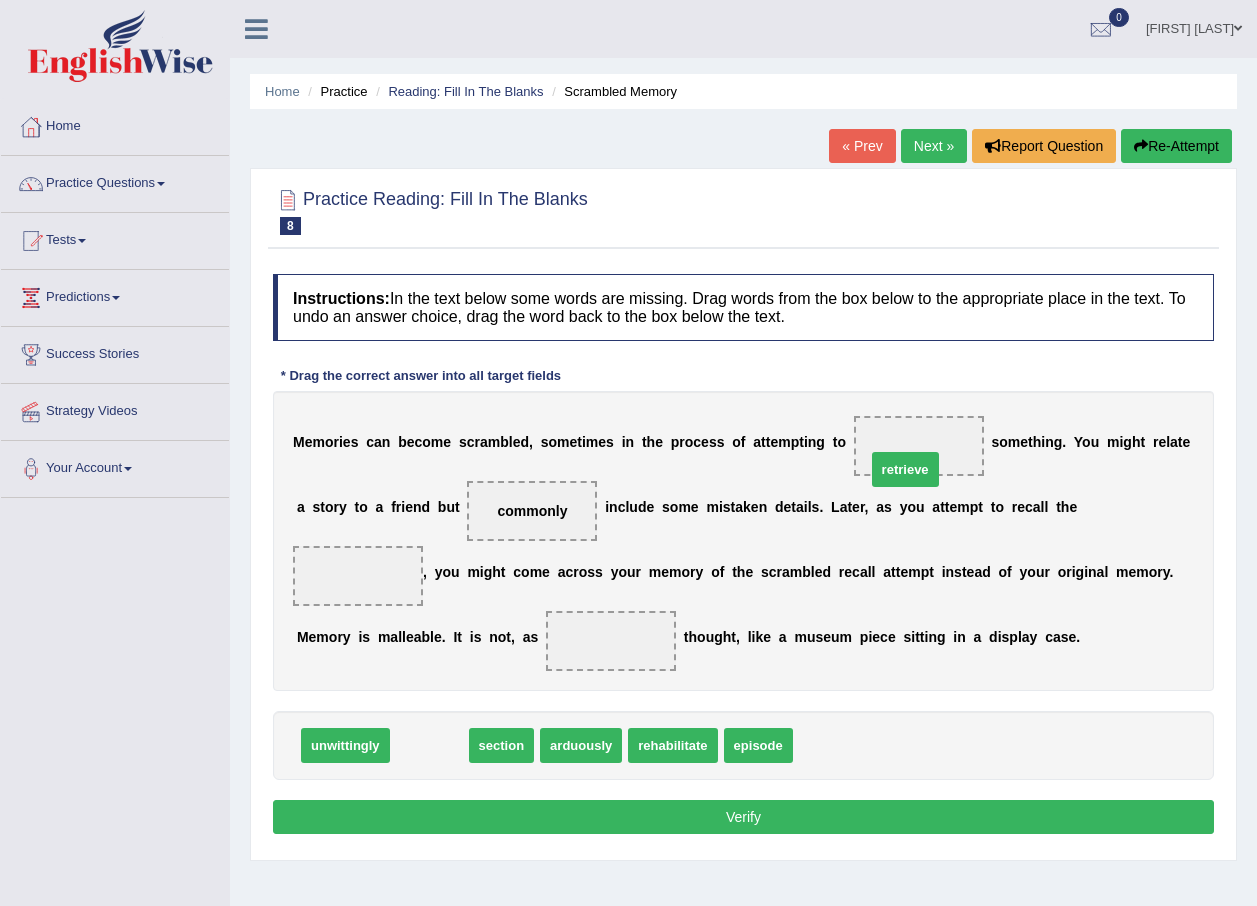 drag, startPoint x: 436, startPoint y: 716, endPoint x: 912, endPoint y: 440, distance: 550.22906 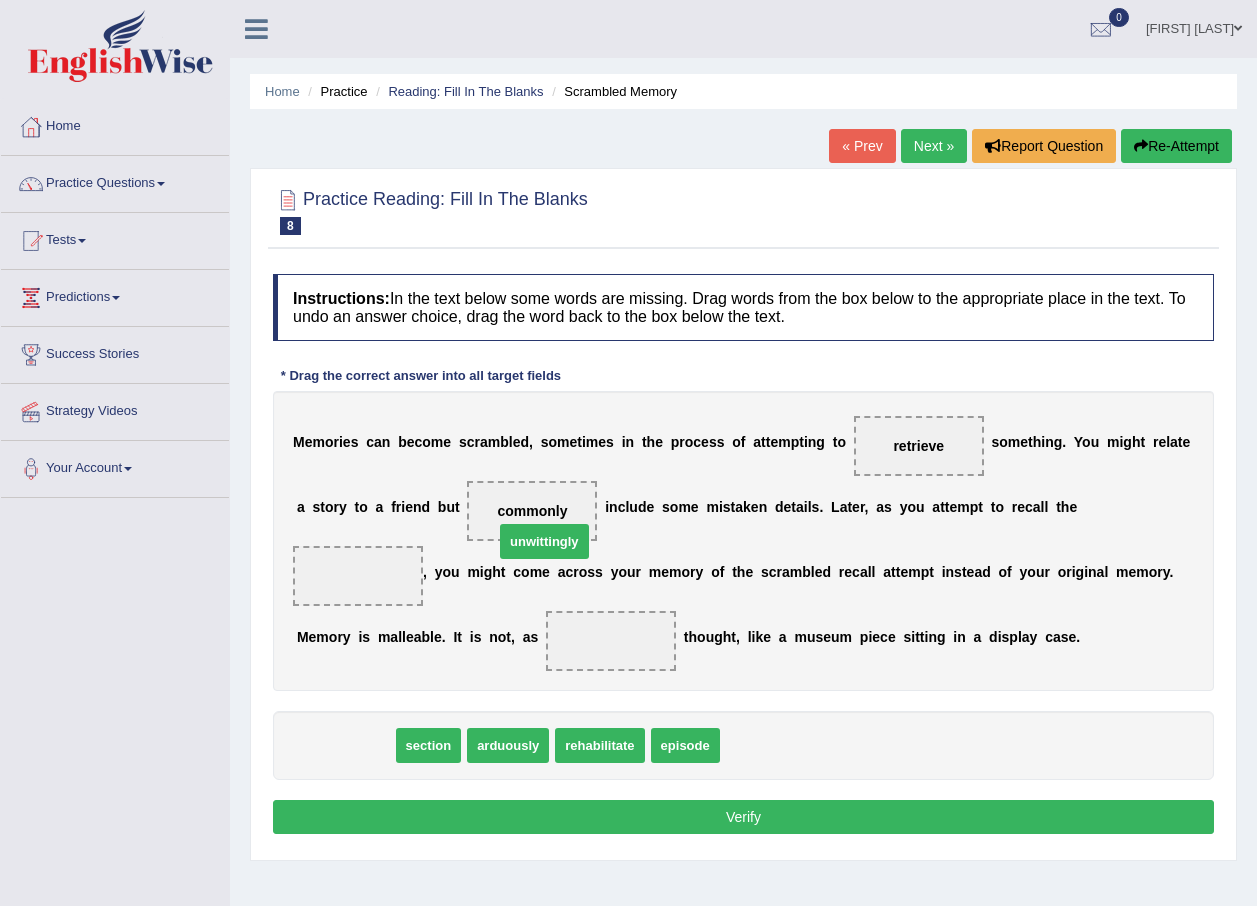 drag, startPoint x: 343, startPoint y: 715, endPoint x: 542, endPoint y: 511, distance: 284.98596 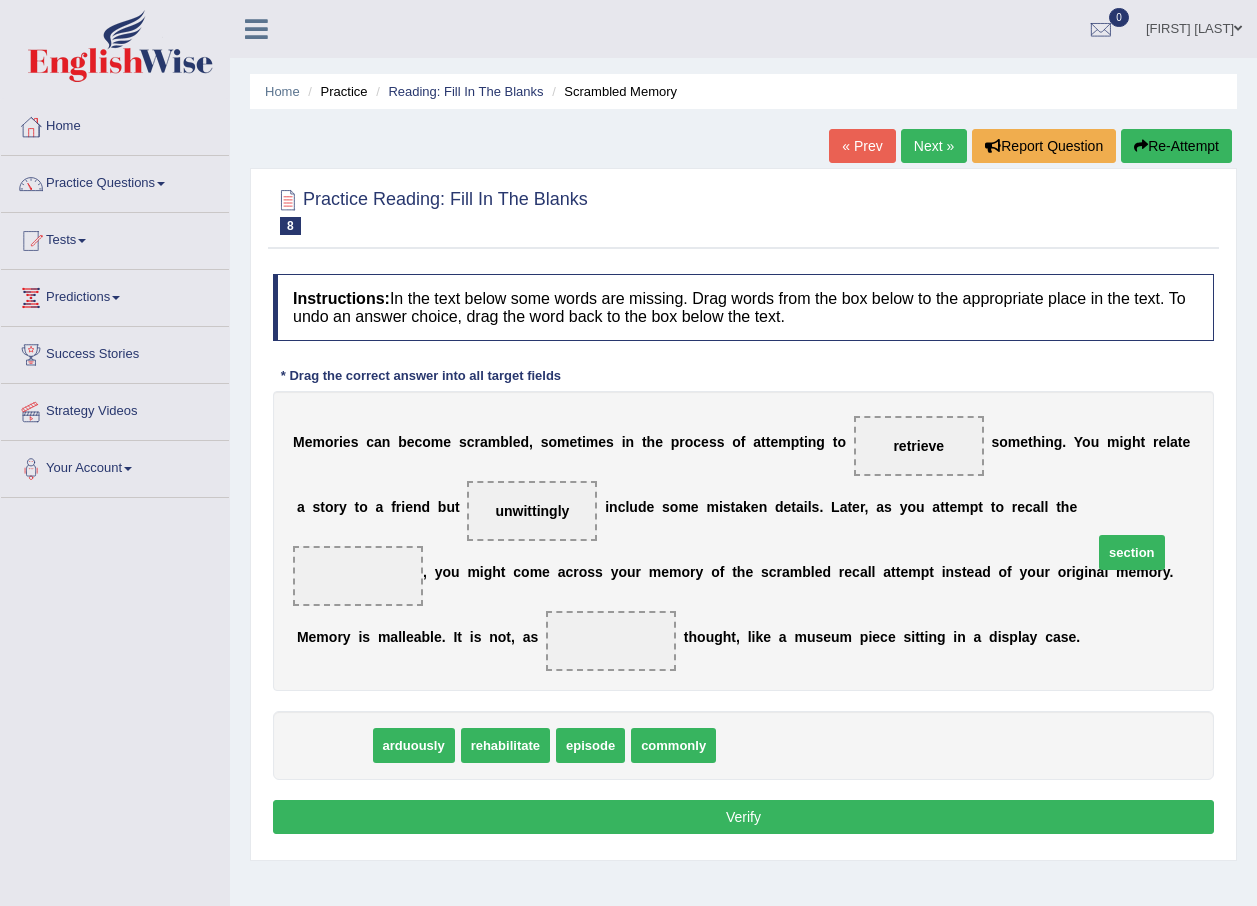 drag, startPoint x: 352, startPoint y: 712, endPoint x: 1150, endPoint y: 519, distance: 821.0073 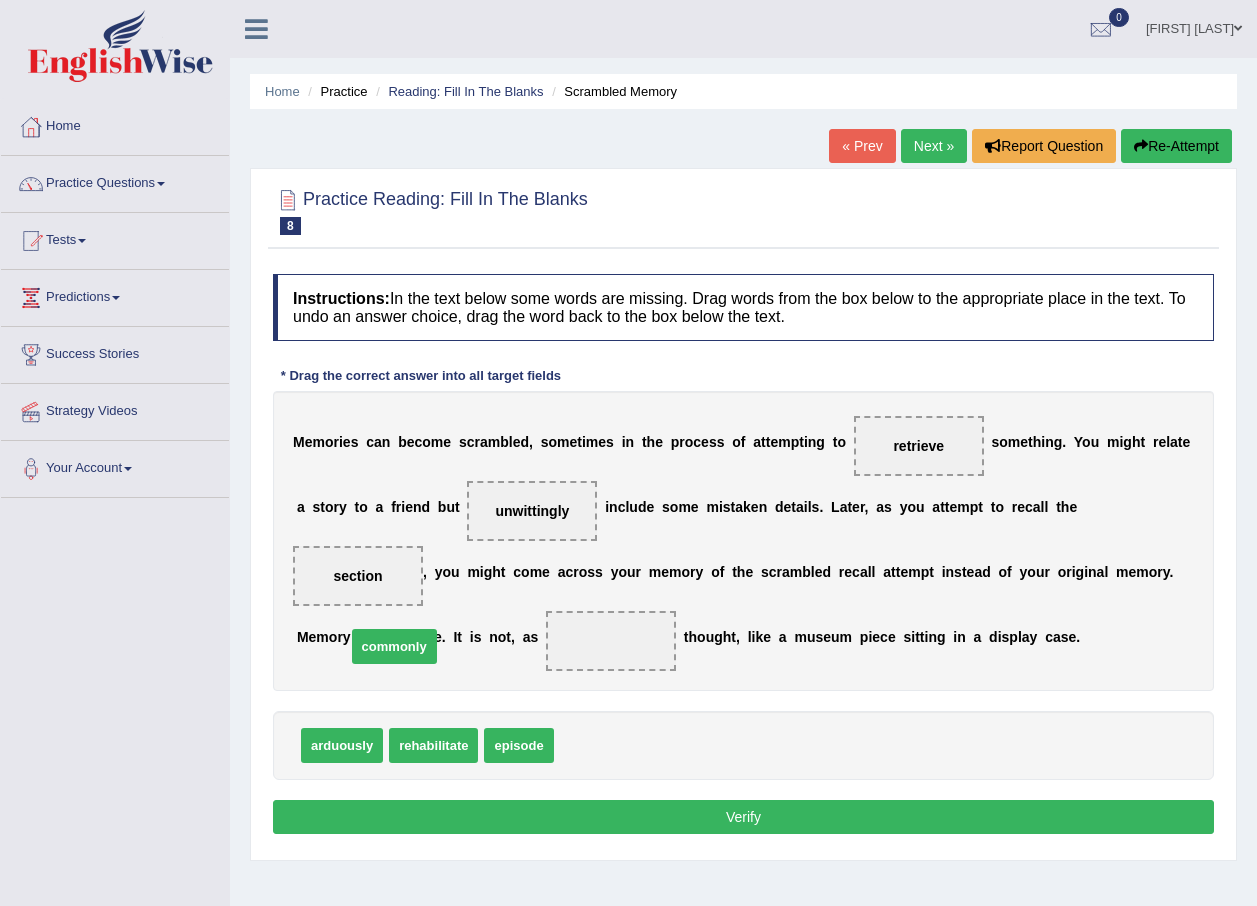 drag, startPoint x: 584, startPoint y: 714, endPoint x: 376, endPoint y: 615, distance: 230.35841 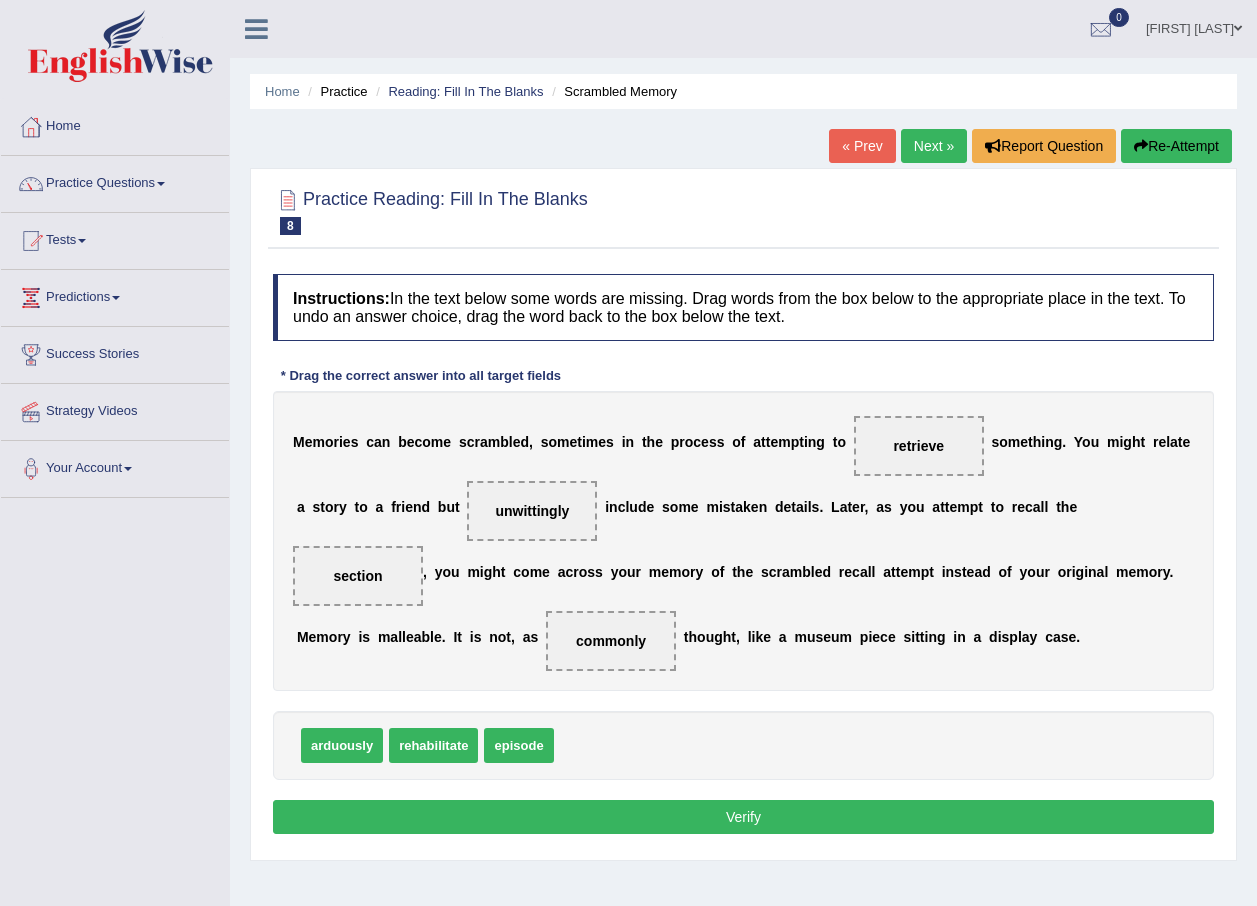 click on "Verify" at bounding box center (743, 817) 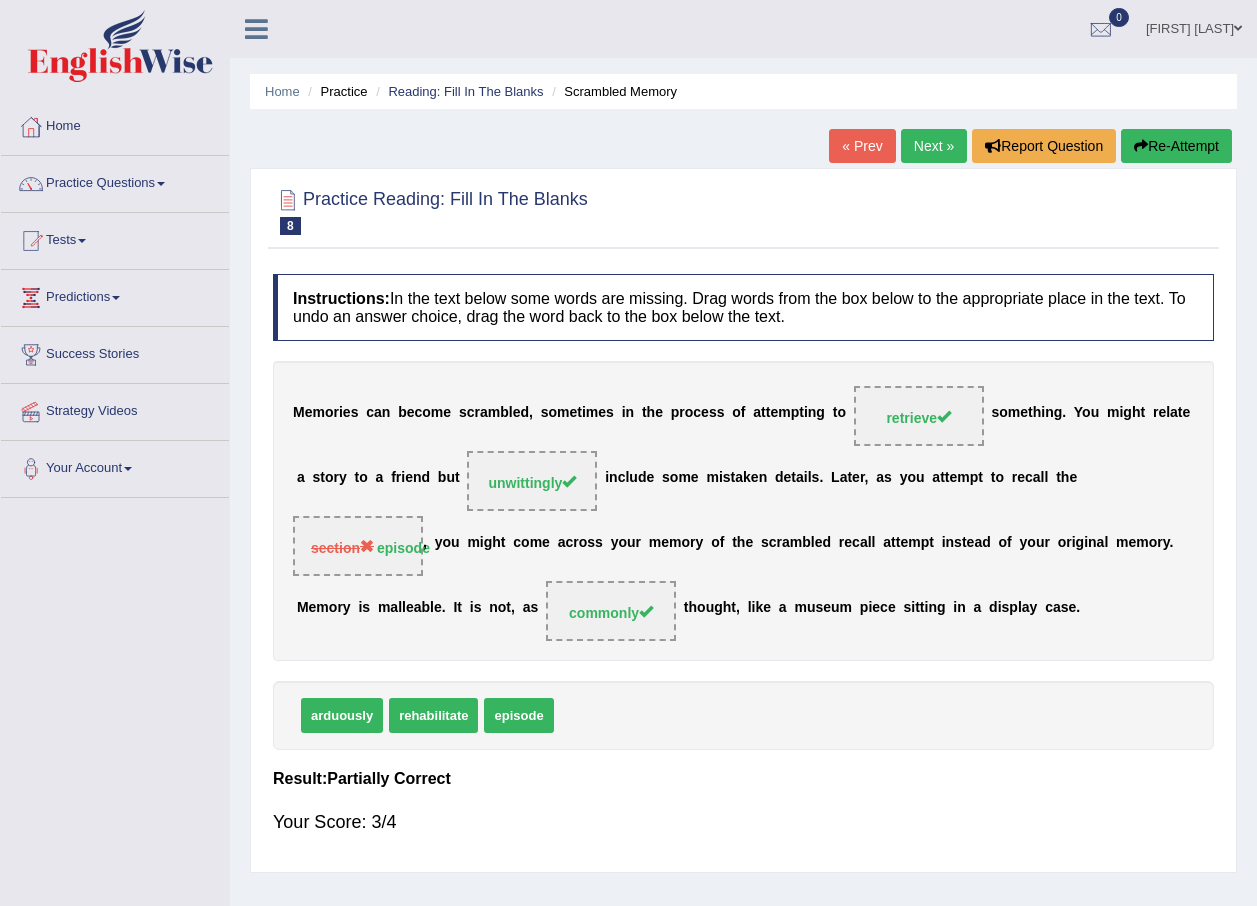 click on "Next »" at bounding box center (934, 146) 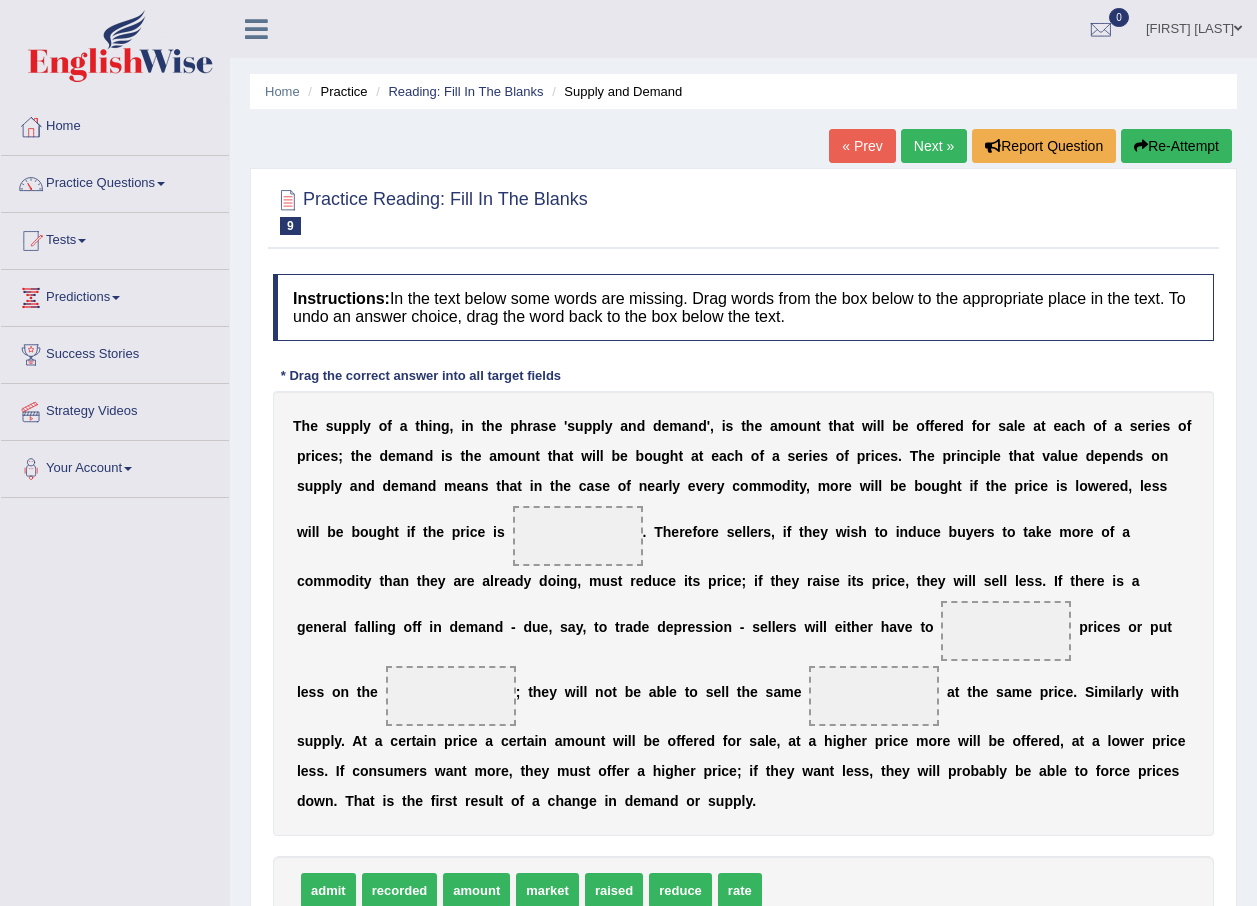 scroll, scrollTop: 0, scrollLeft: 0, axis: both 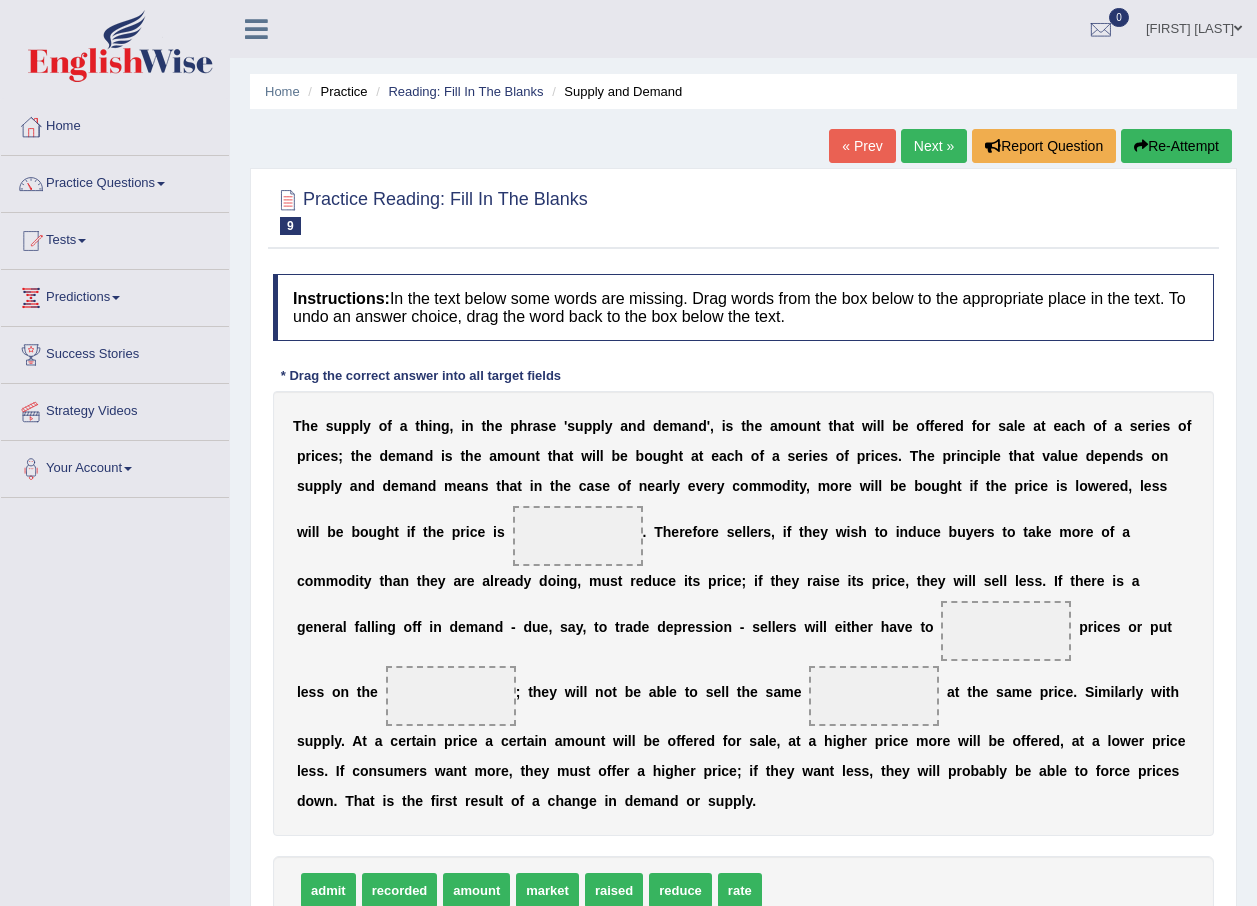 click on "reduce" at bounding box center [680, 890] 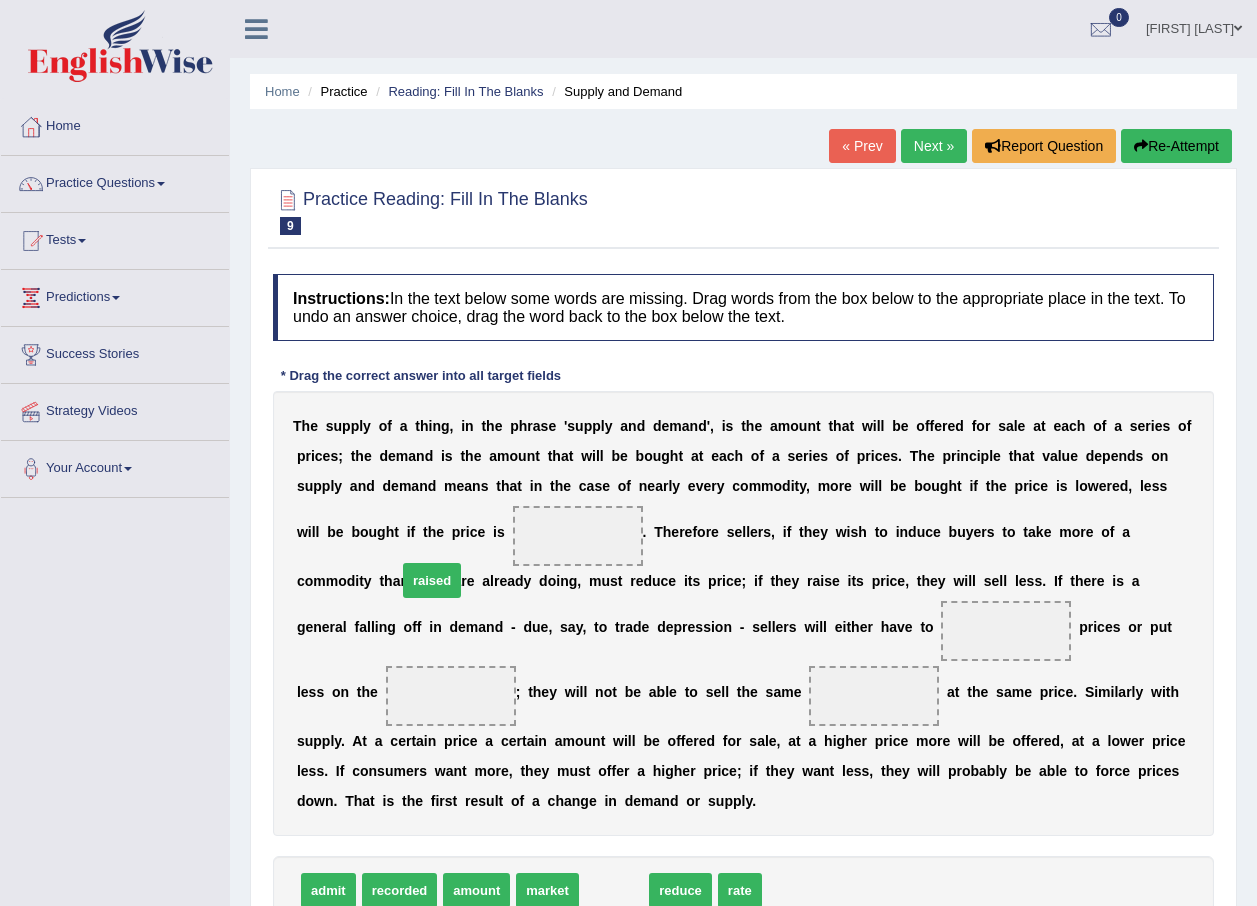 drag, startPoint x: 601, startPoint y: 866, endPoint x: 419, endPoint y: 556, distance: 359.4774 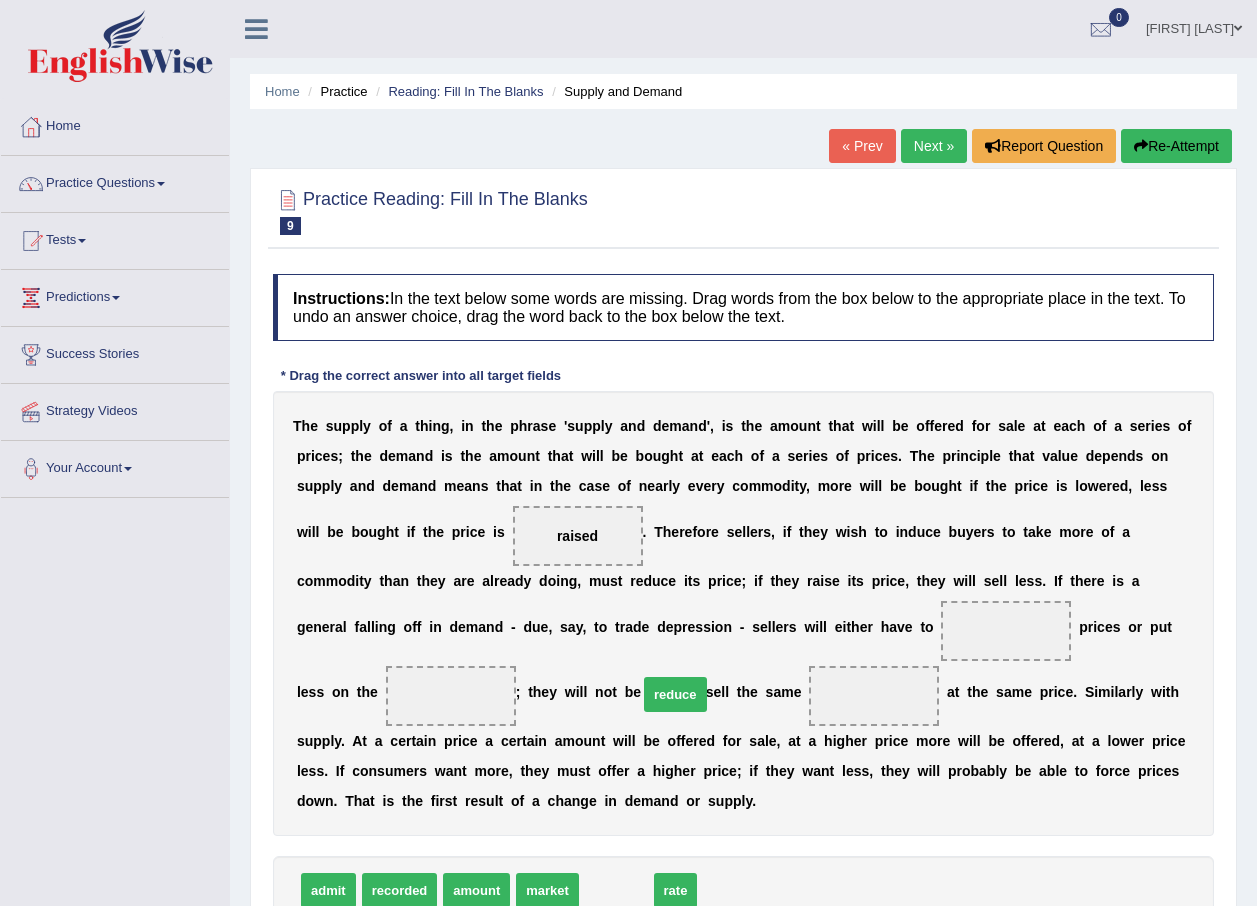 drag, startPoint x: 596, startPoint y: 851, endPoint x: 655, endPoint y: 655, distance: 204.68756 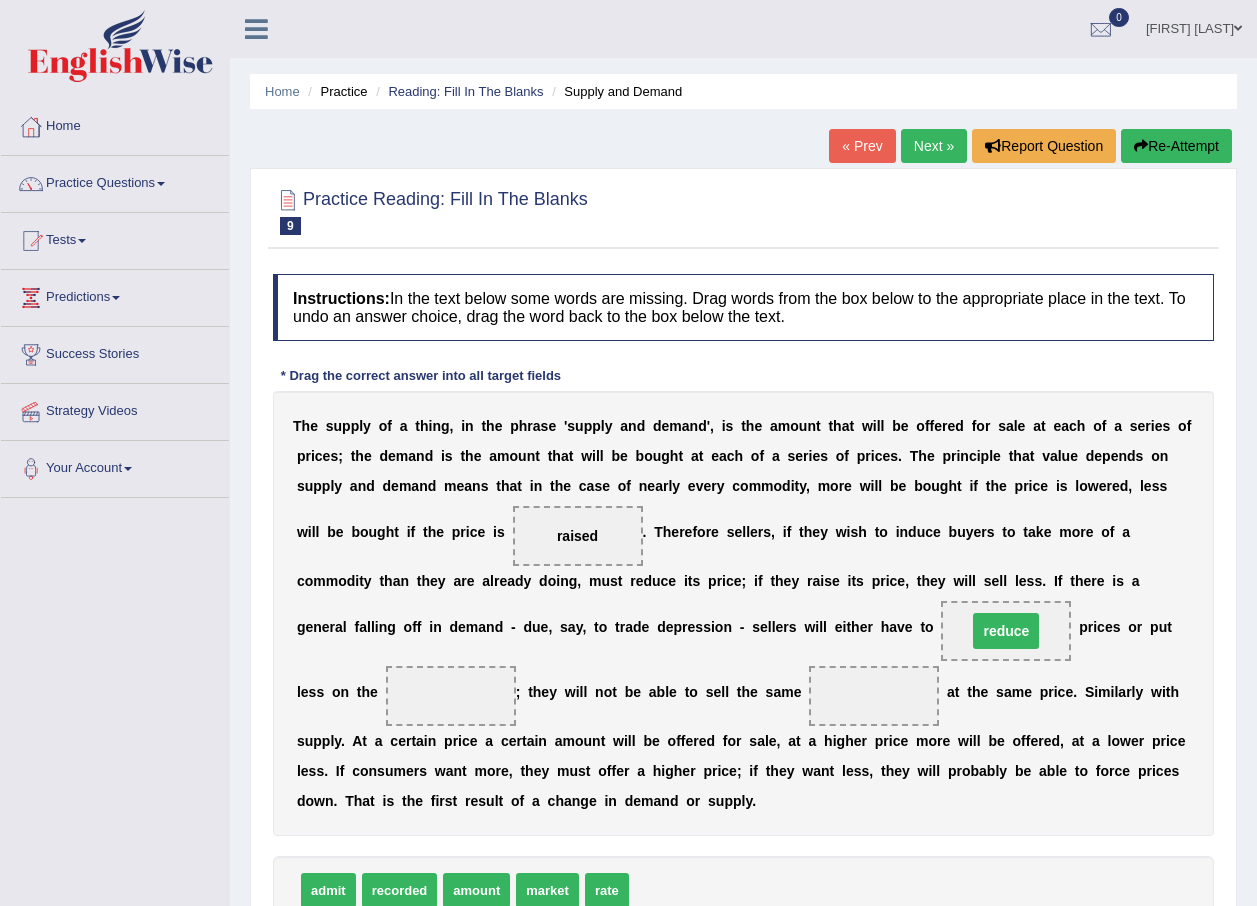 click on "reduce" at bounding box center [1006, 631] 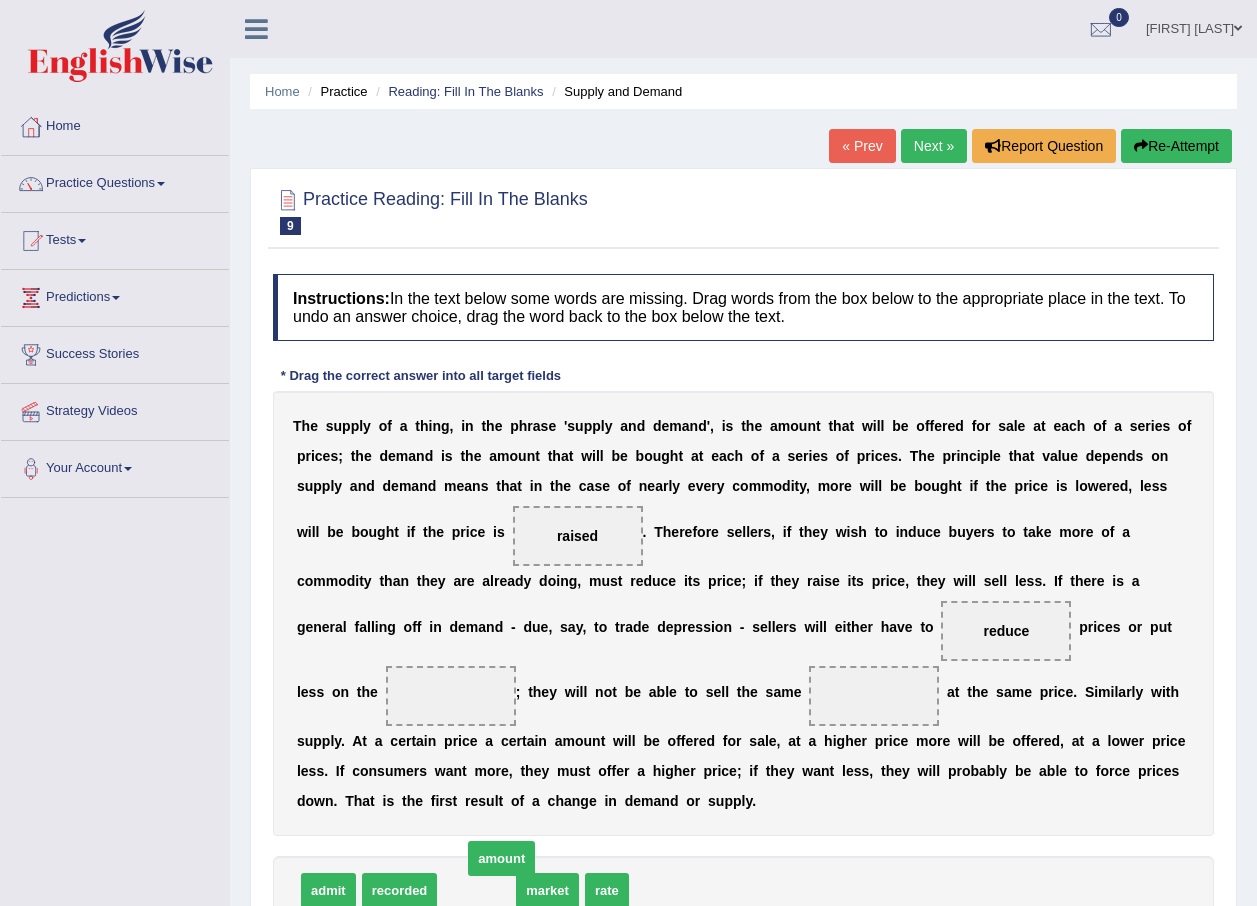 drag, startPoint x: 462, startPoint y: 795, endPoint x: 479, endPoint y: 831, distance: 39.812057 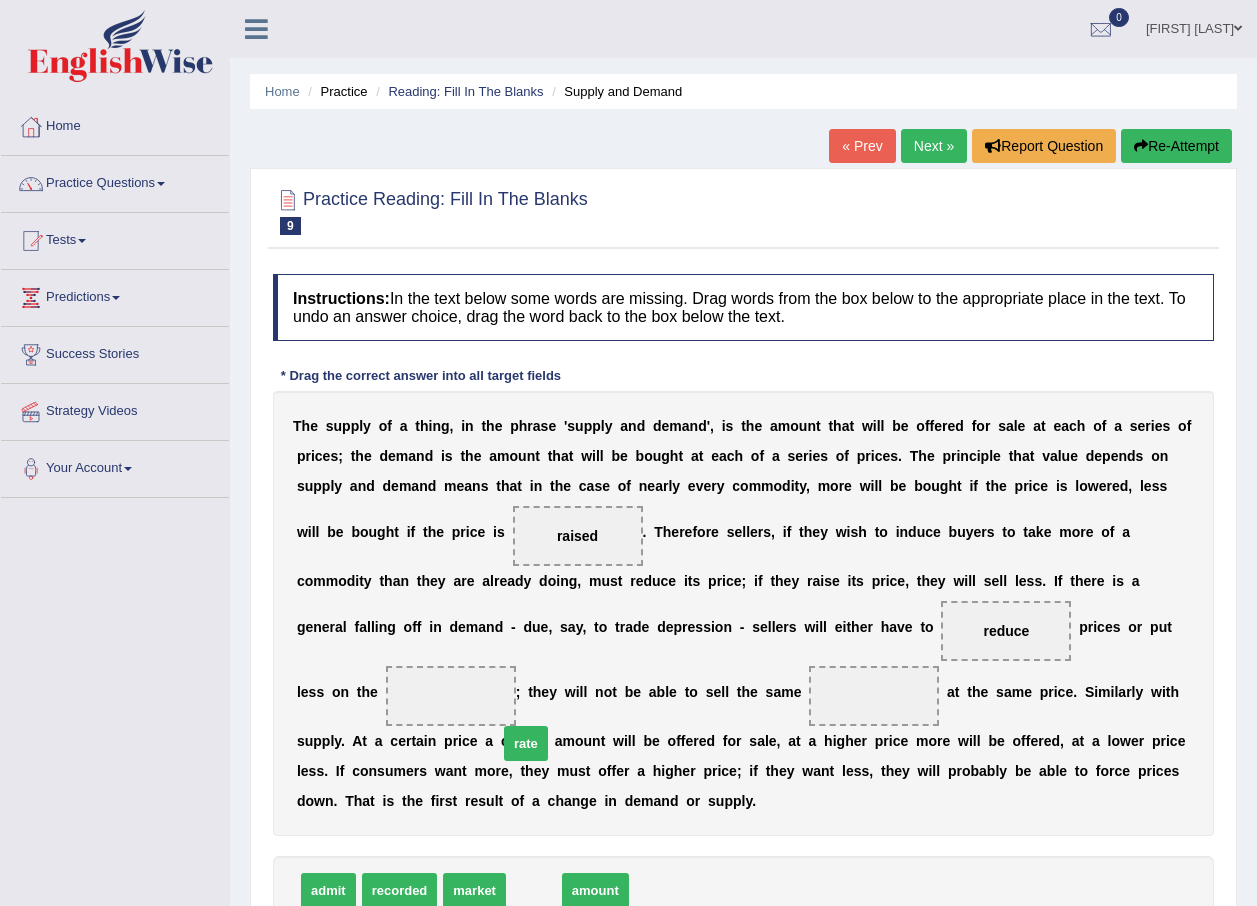 drag, startPoint x: 530, startPoint y: 858, endPoint x: 522, endPoint y: 711, distance: 147.21753 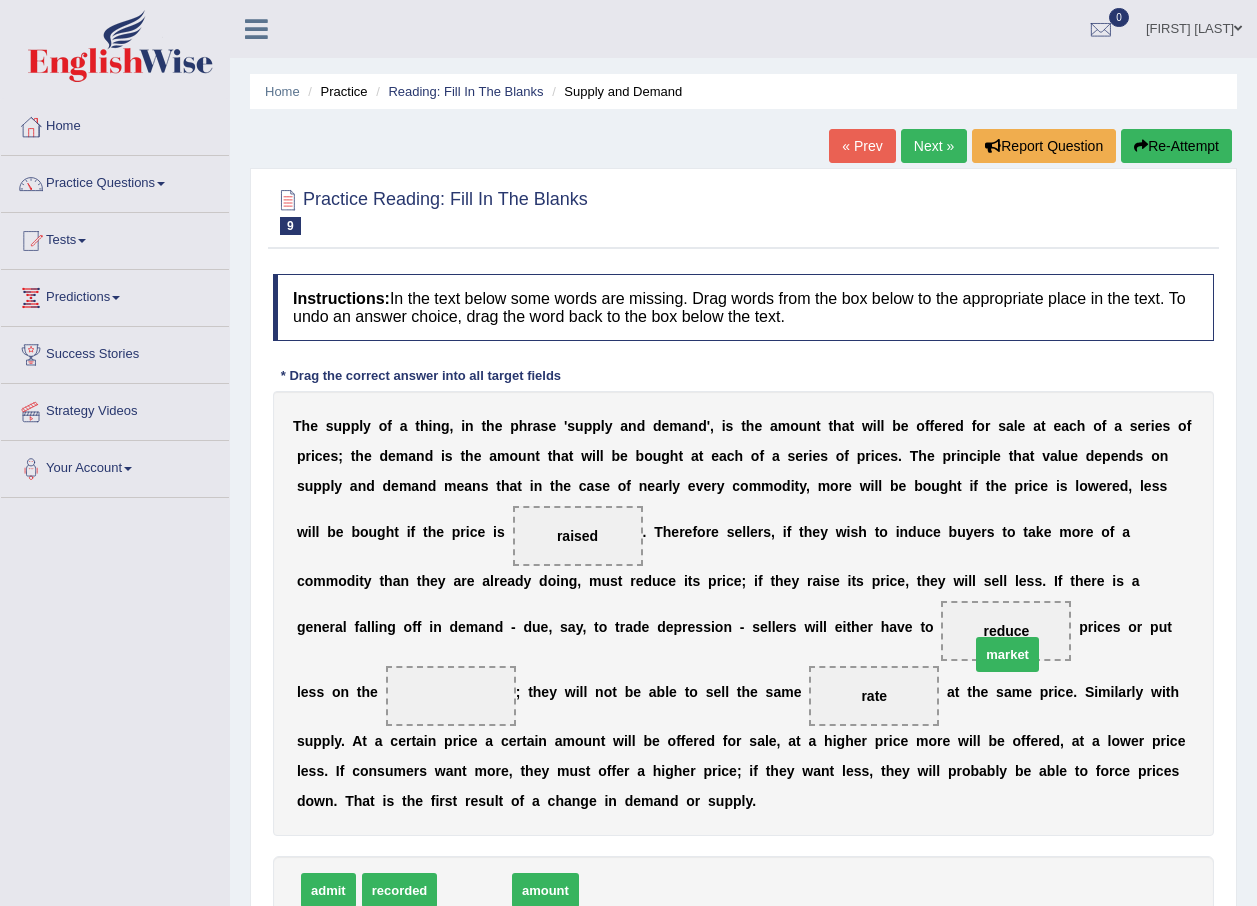 drag, startPoint x: 488, startPoint y: 868, endPoint x: 1015, endPoint y: 632, distance: 577.4296 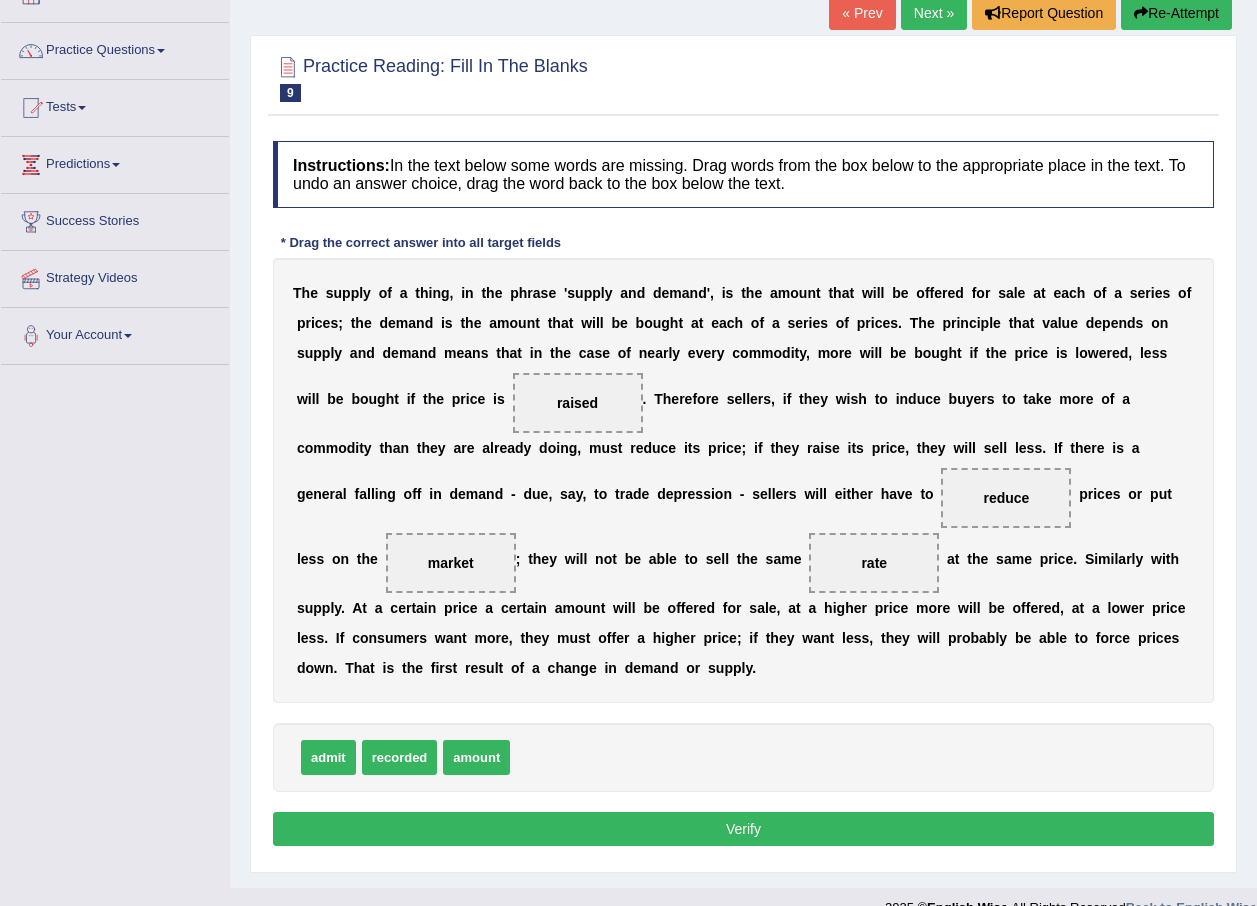 scroll, scrollTop: 144, scrollLeft: 0, axis: vertical 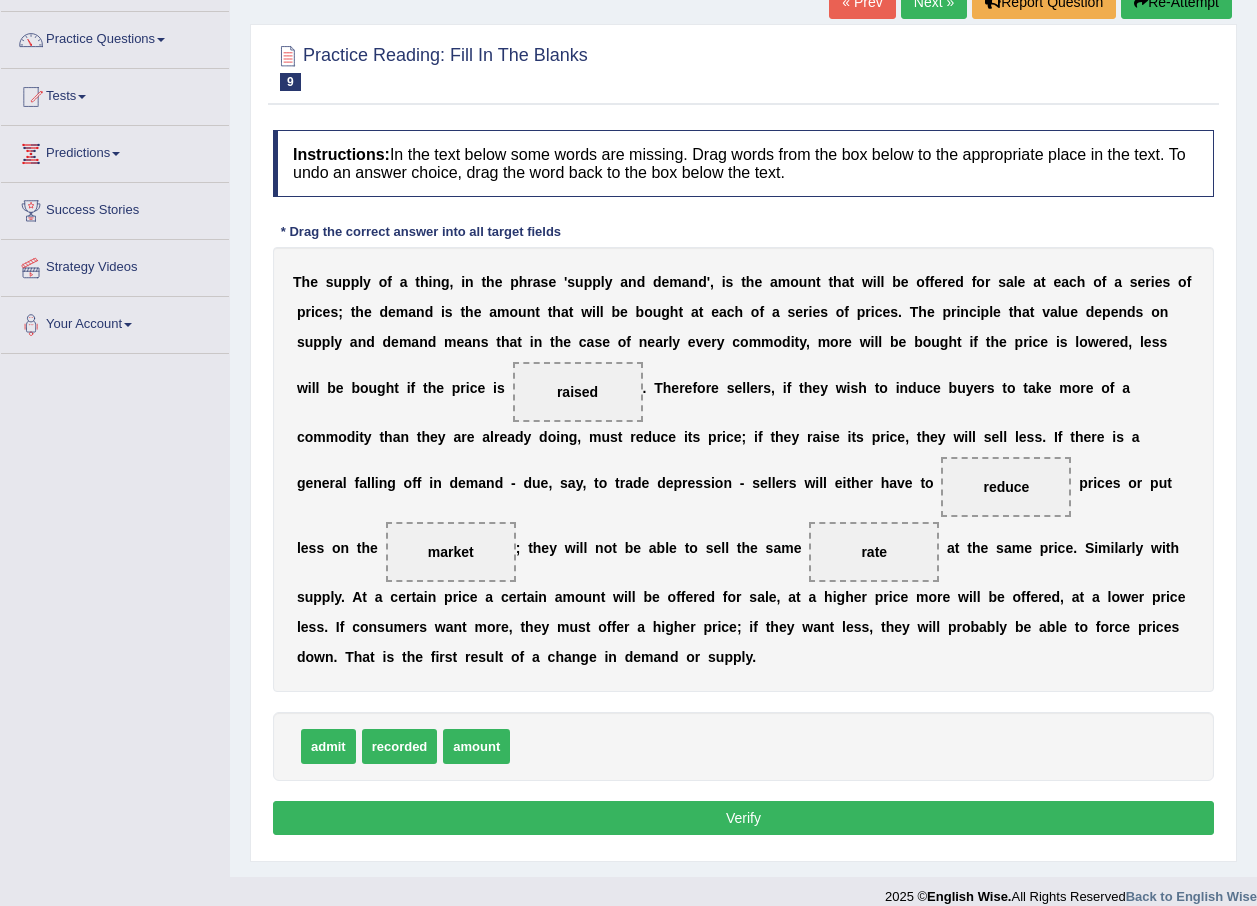 click on "Verify" at bounding box center (743, 818) 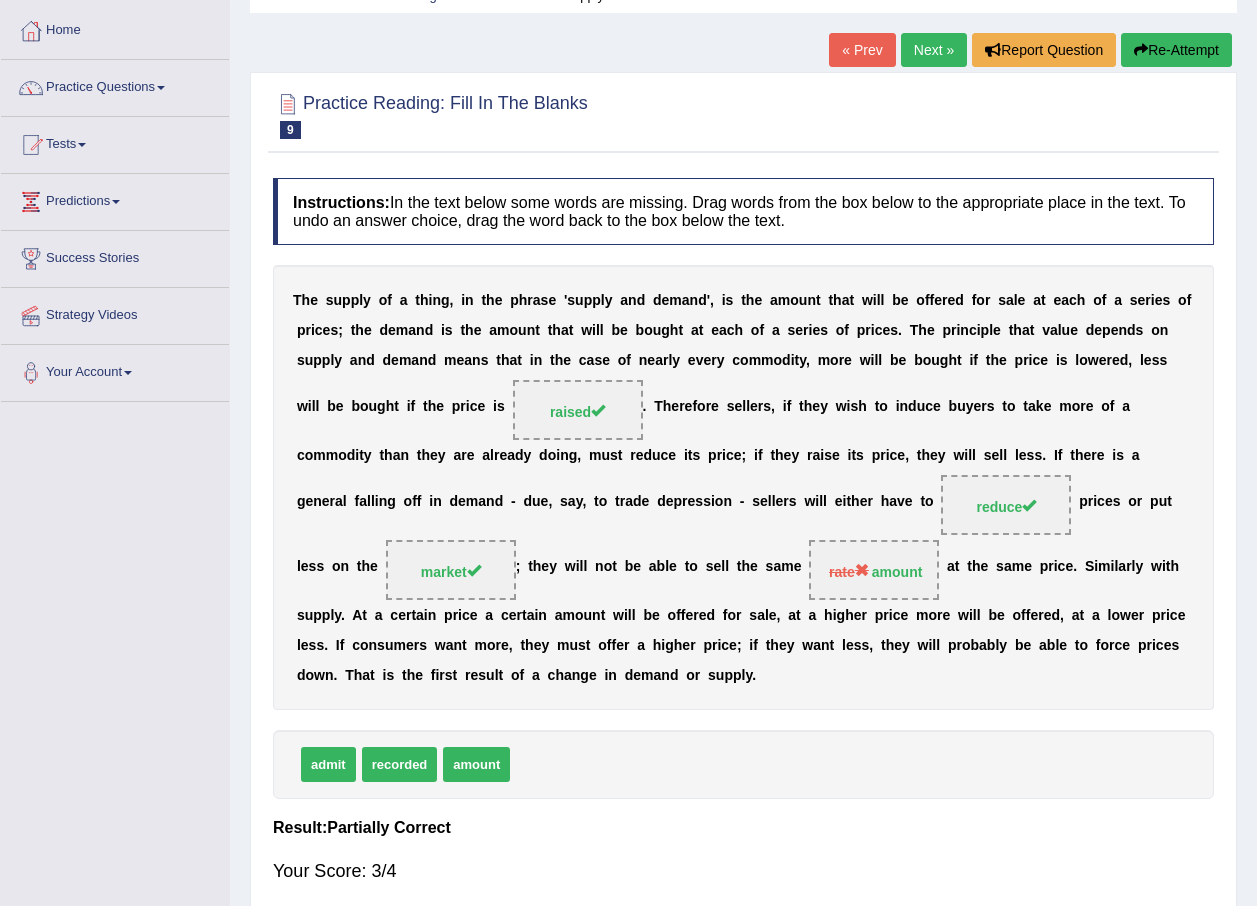 scroll, scrollTop: 47, scrollLeft: 0, axis: vertical 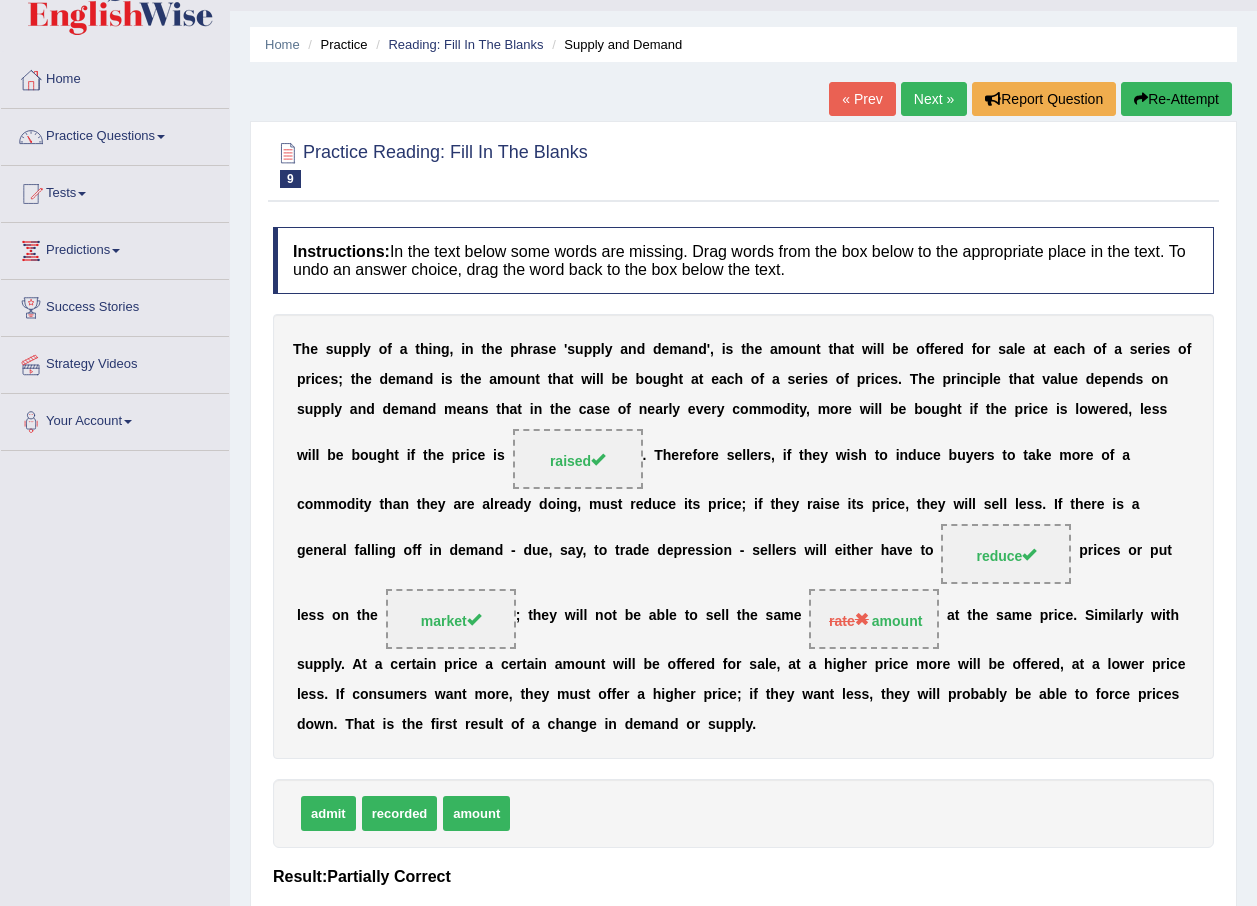 click on "Next »" at bounding box center (934, 99) 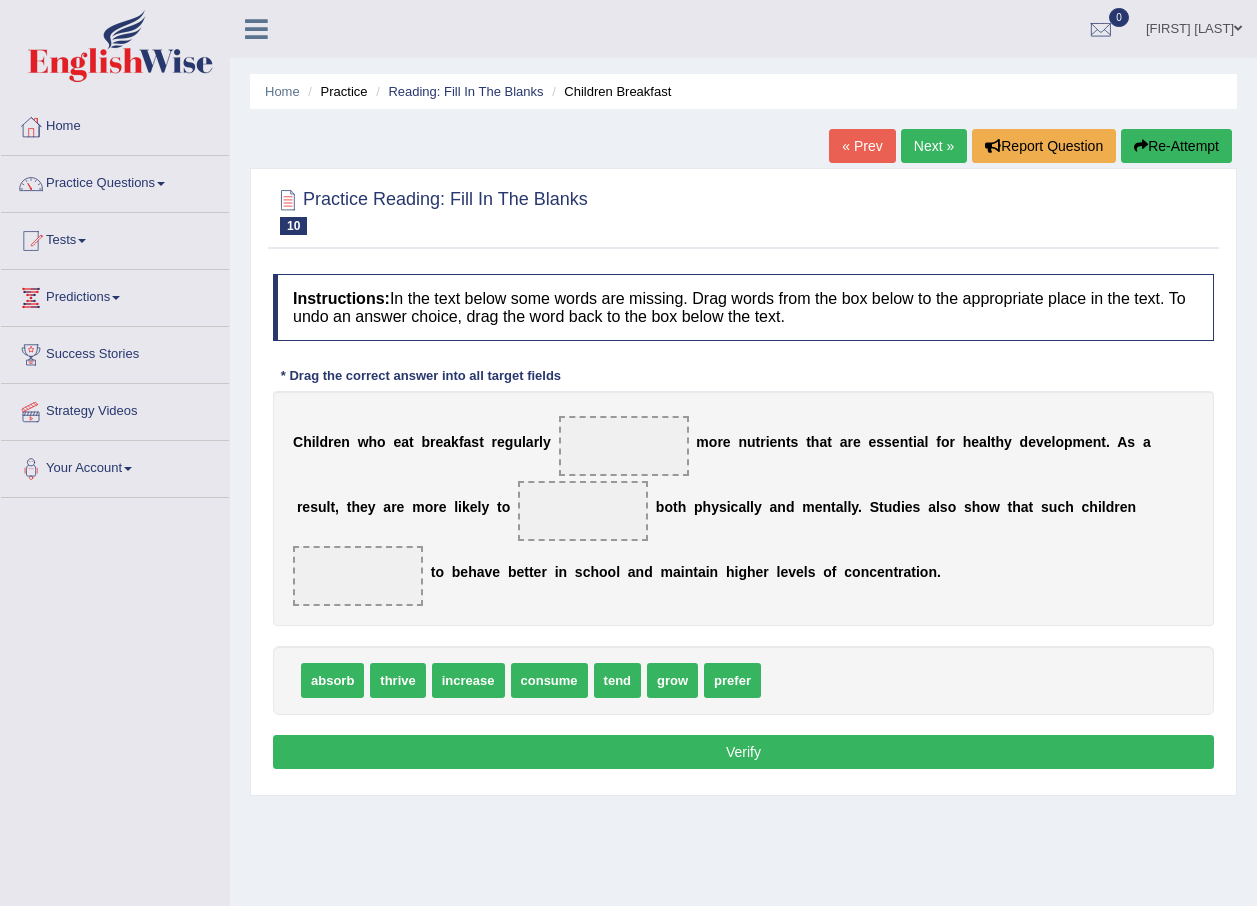 scroll, scrollTop: 0, scrollLeft: 0, axis: both 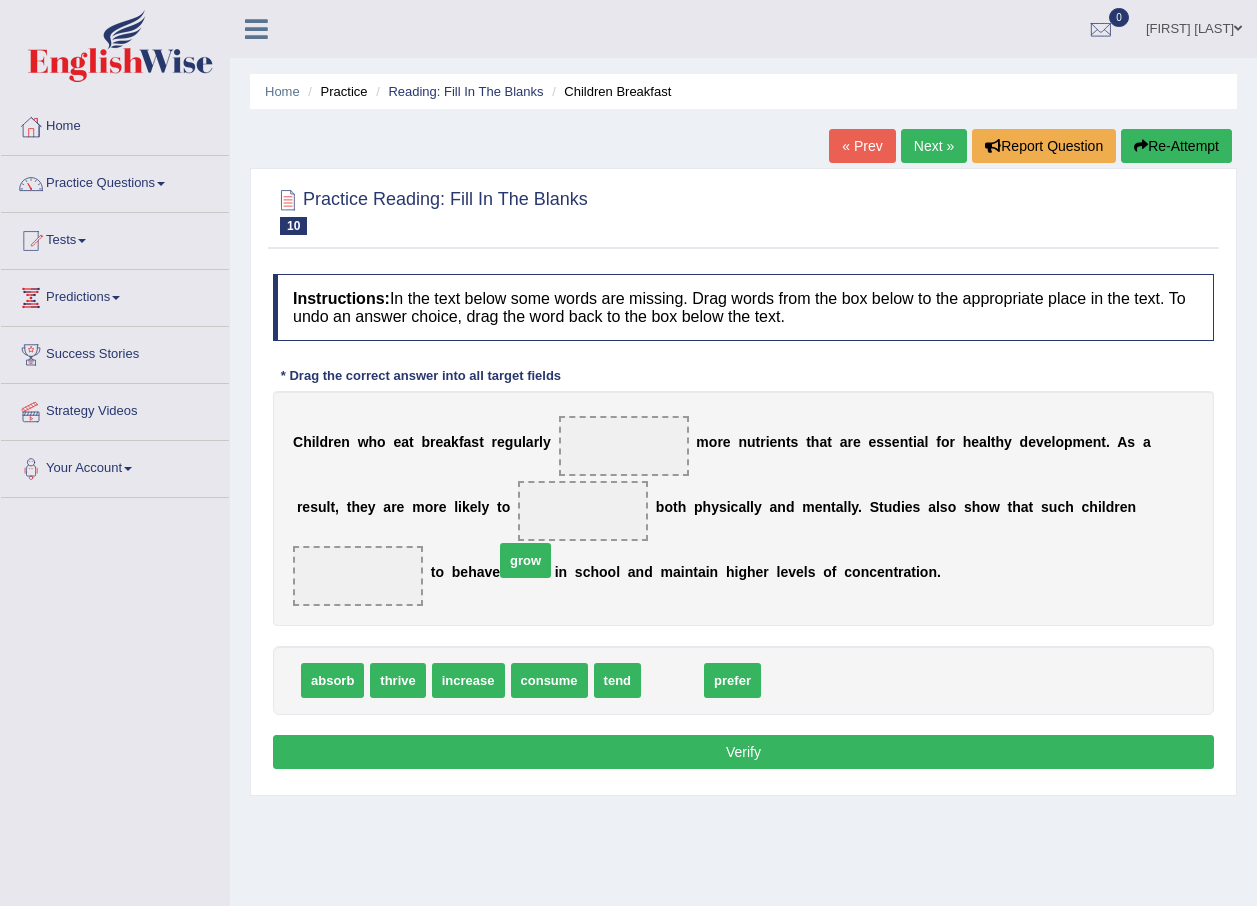 drag, startPoint x: 599, startPoint y: 616, endPoint x: 505, endPoint y: 523, distance: 132.23087 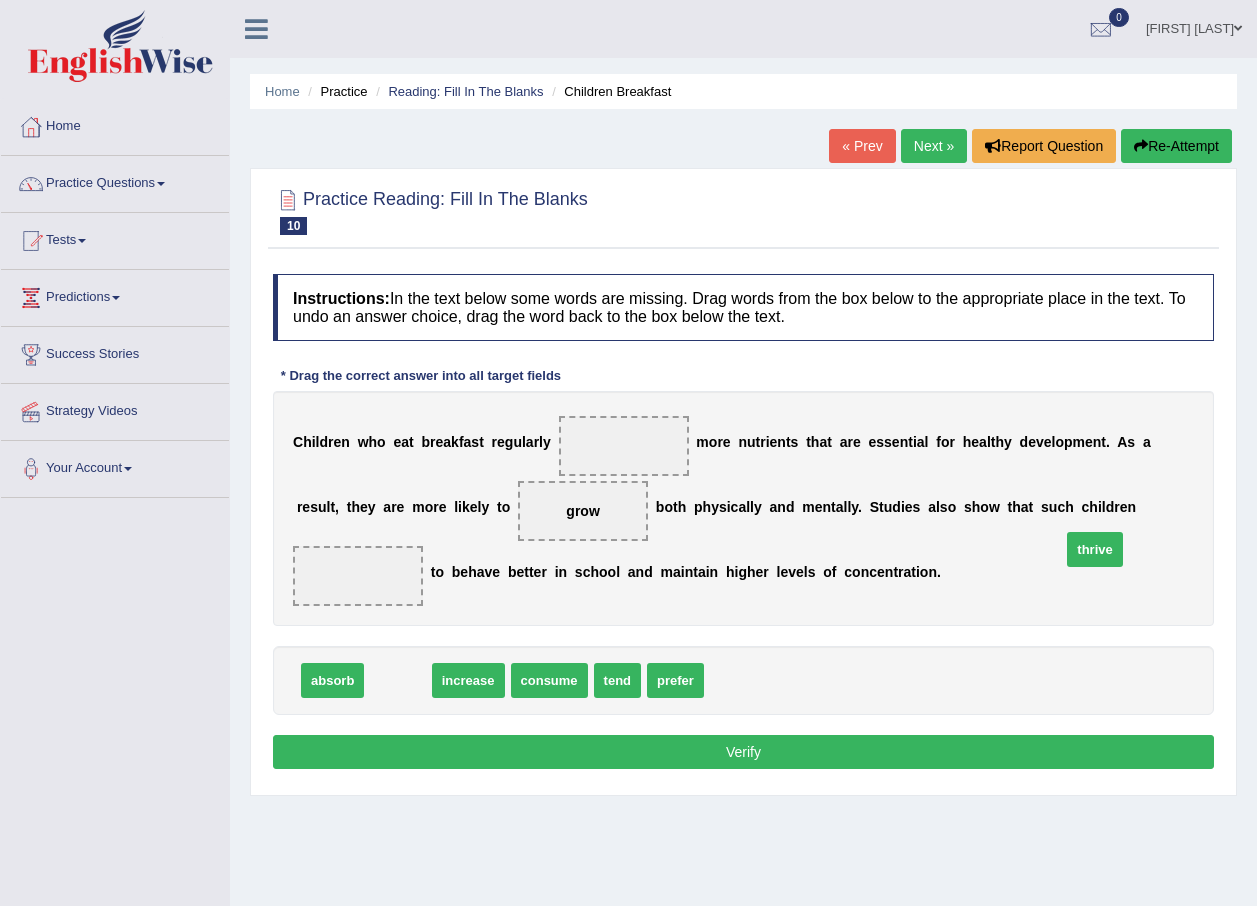 drag, startPoint x: 394, startPoint y: 642, endPoint x: 1091, endPoint y: 511, distance: 709.2038 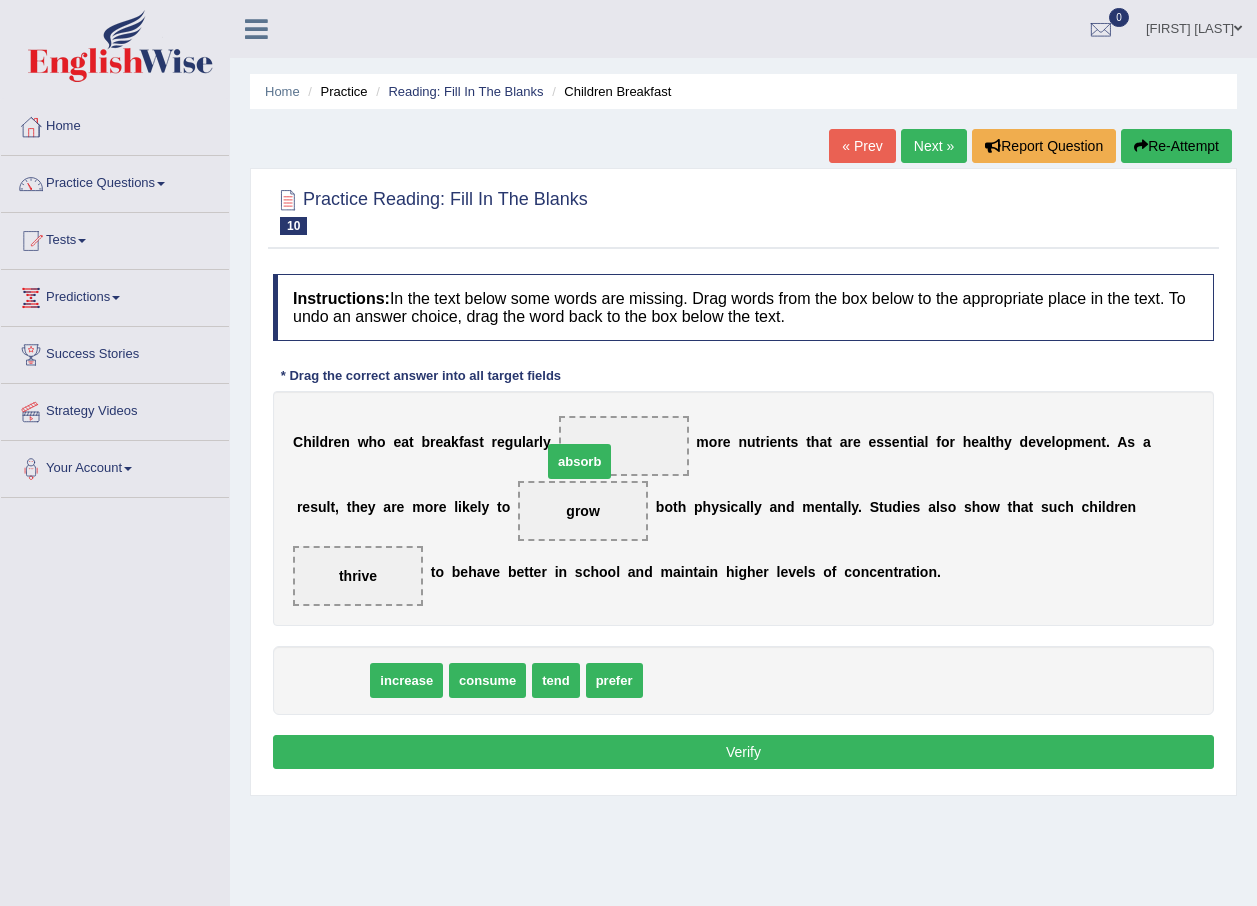 drag, startPoint x: 341, startPoint y: 648, endPoint x: 588, endPoint y: 429, distance: 330.10605 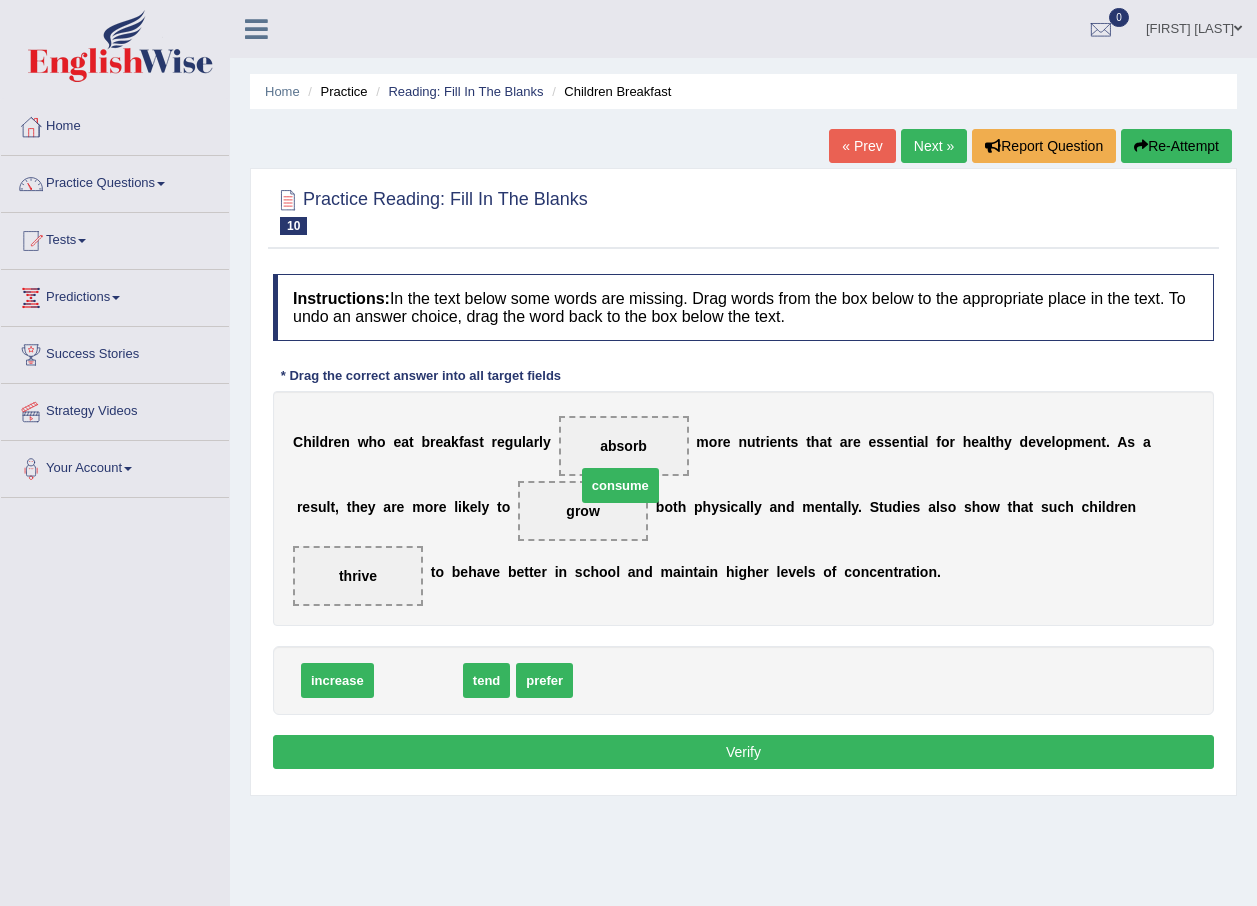 drag, startPoint x: 414, startPoint y: 648, endPoint x: 616, endPoint y: 453, distance: 280.765 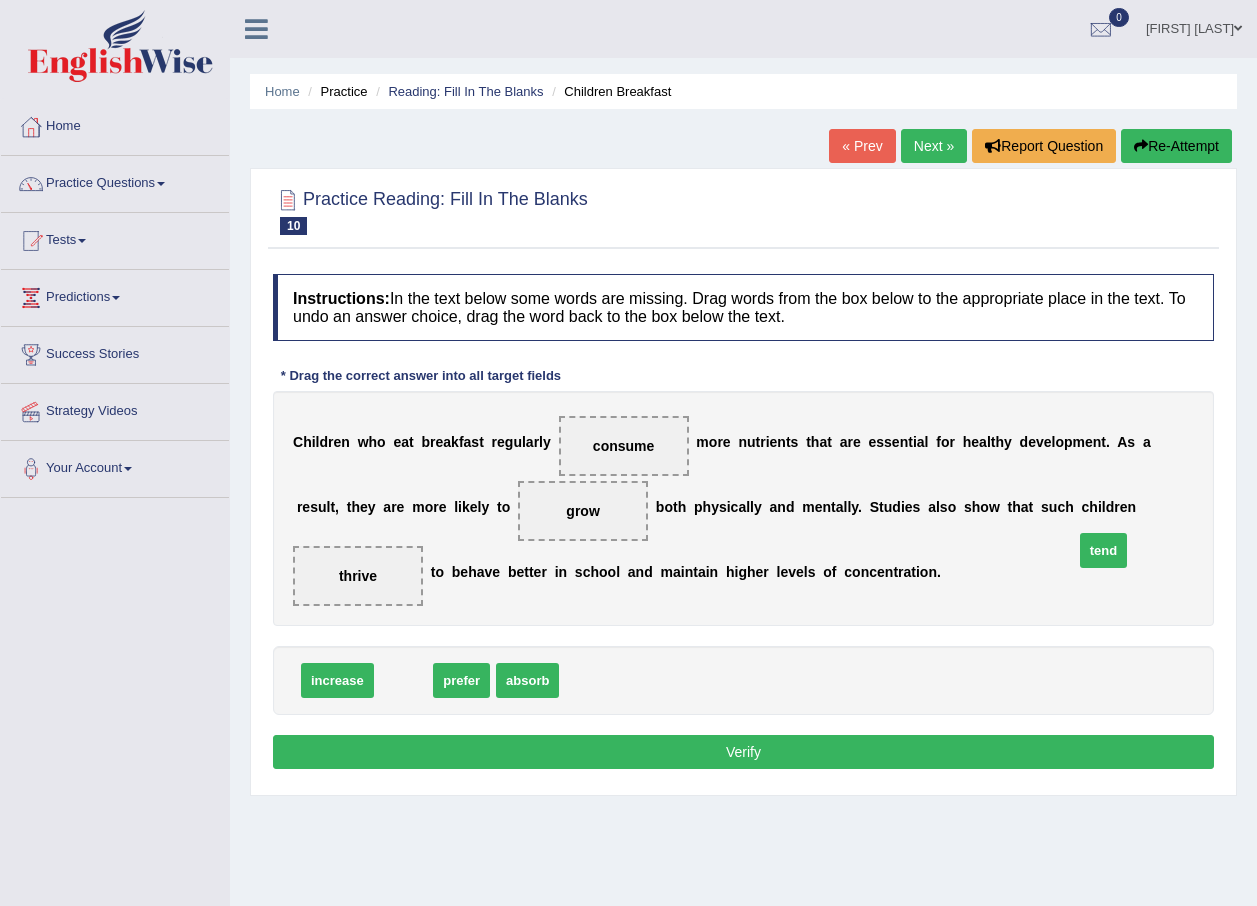 drag, startPoint x: 408, startPoint y: 643, endPoint x: 1107, endPoint y: 513, distance: 710.98596 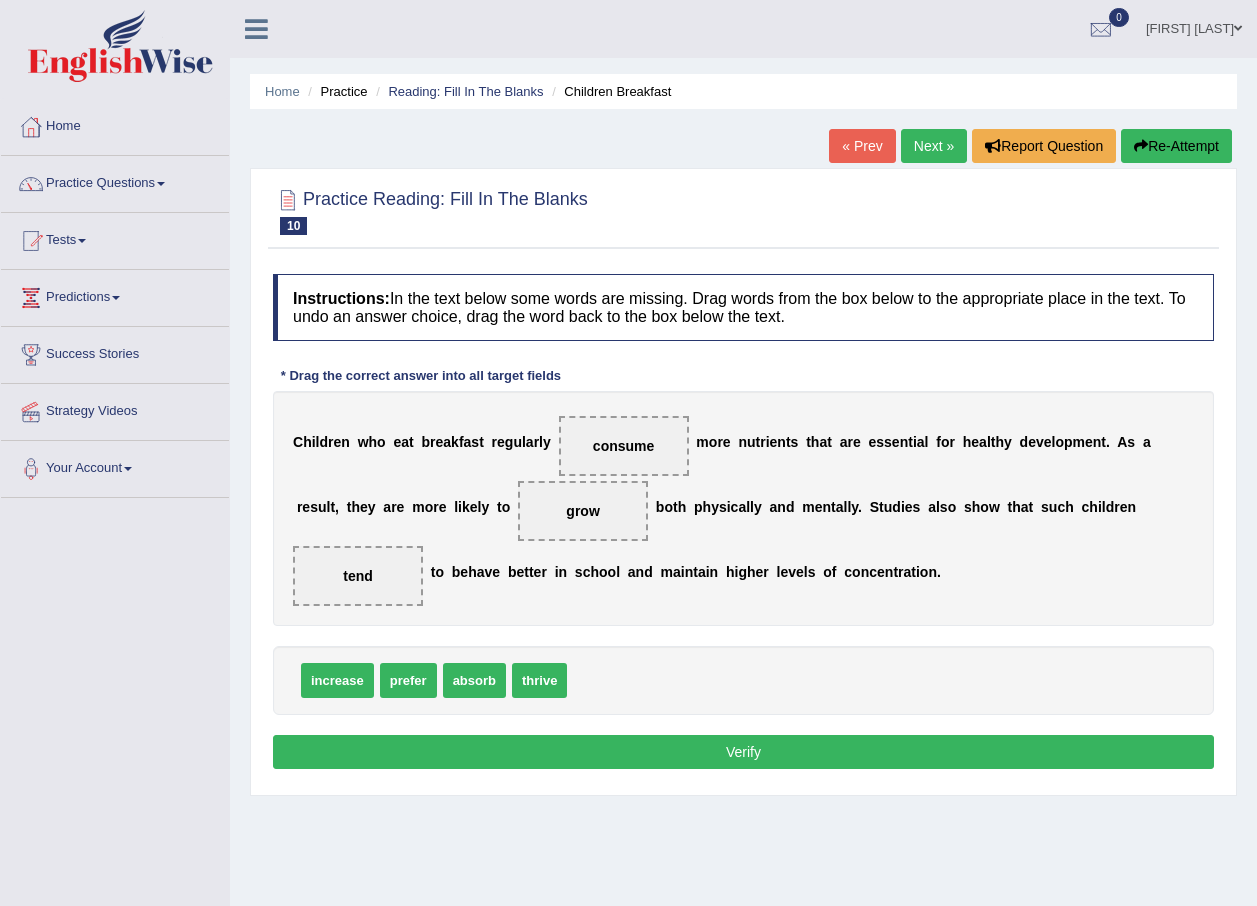 click on "Verify" at bounding box center (743, 752) 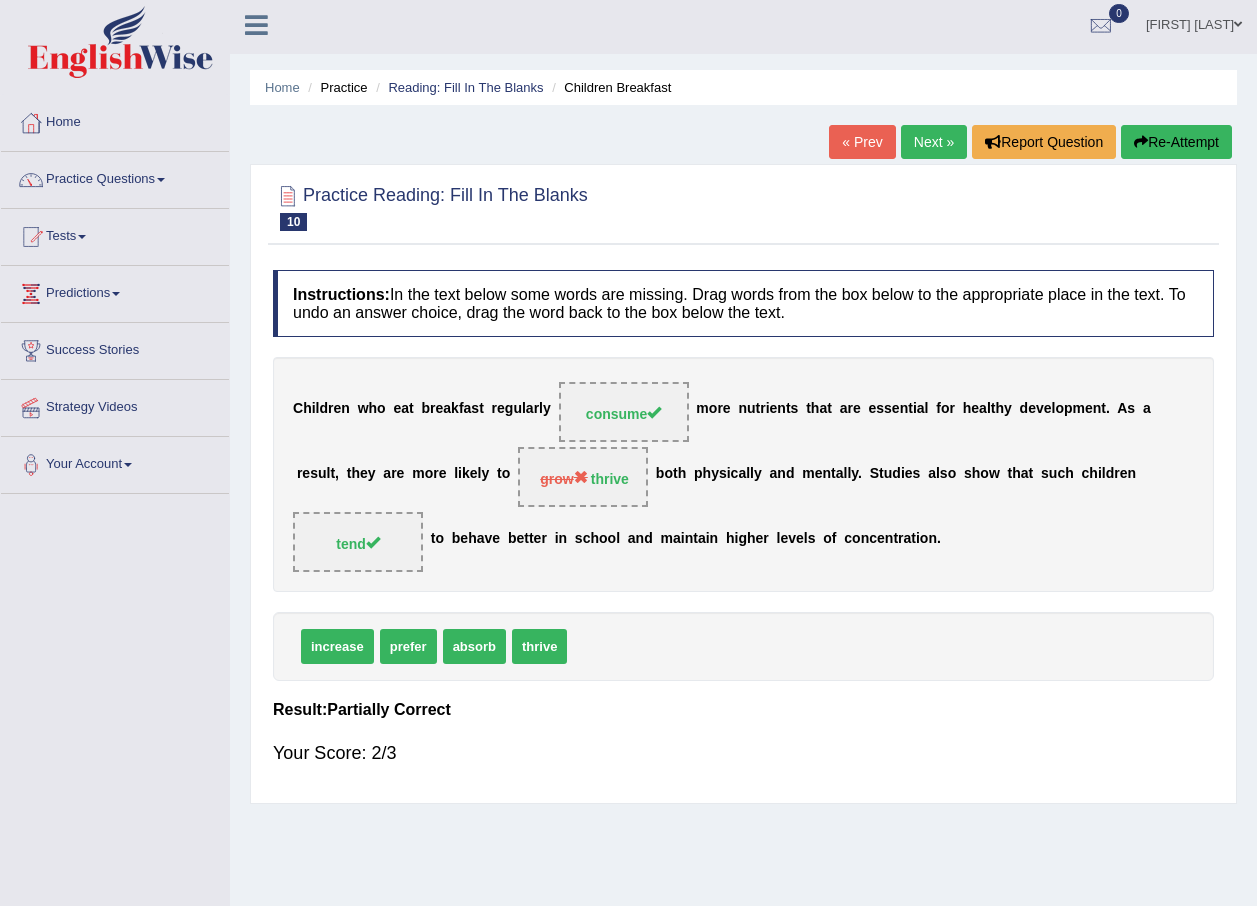 scroll, scrollTop: 0, scrollLeft: 0, axis: both 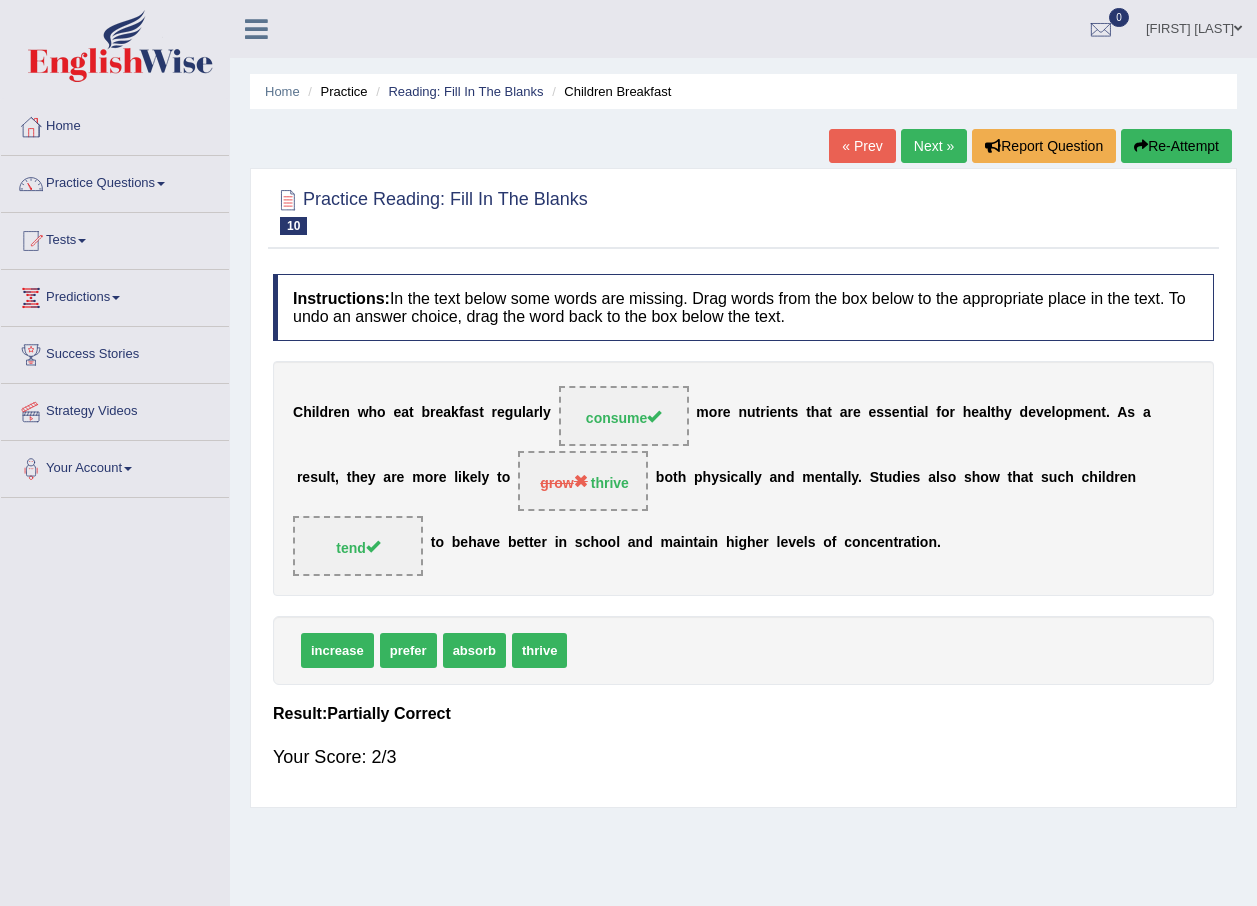 click on "« Prev" at bounding box center [862, 146] 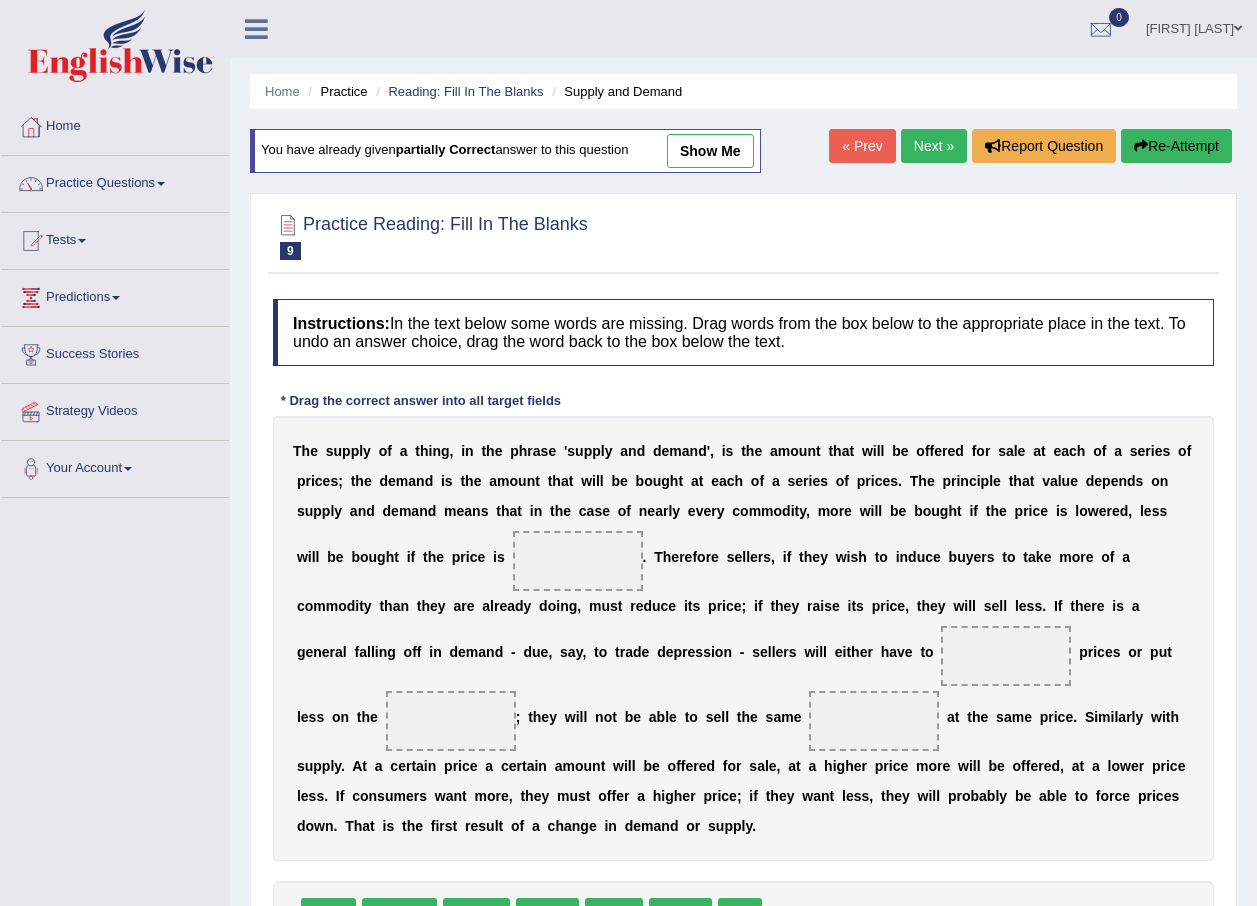 scroll, scrollTop: 0, scrollLeft: 0, axis: both 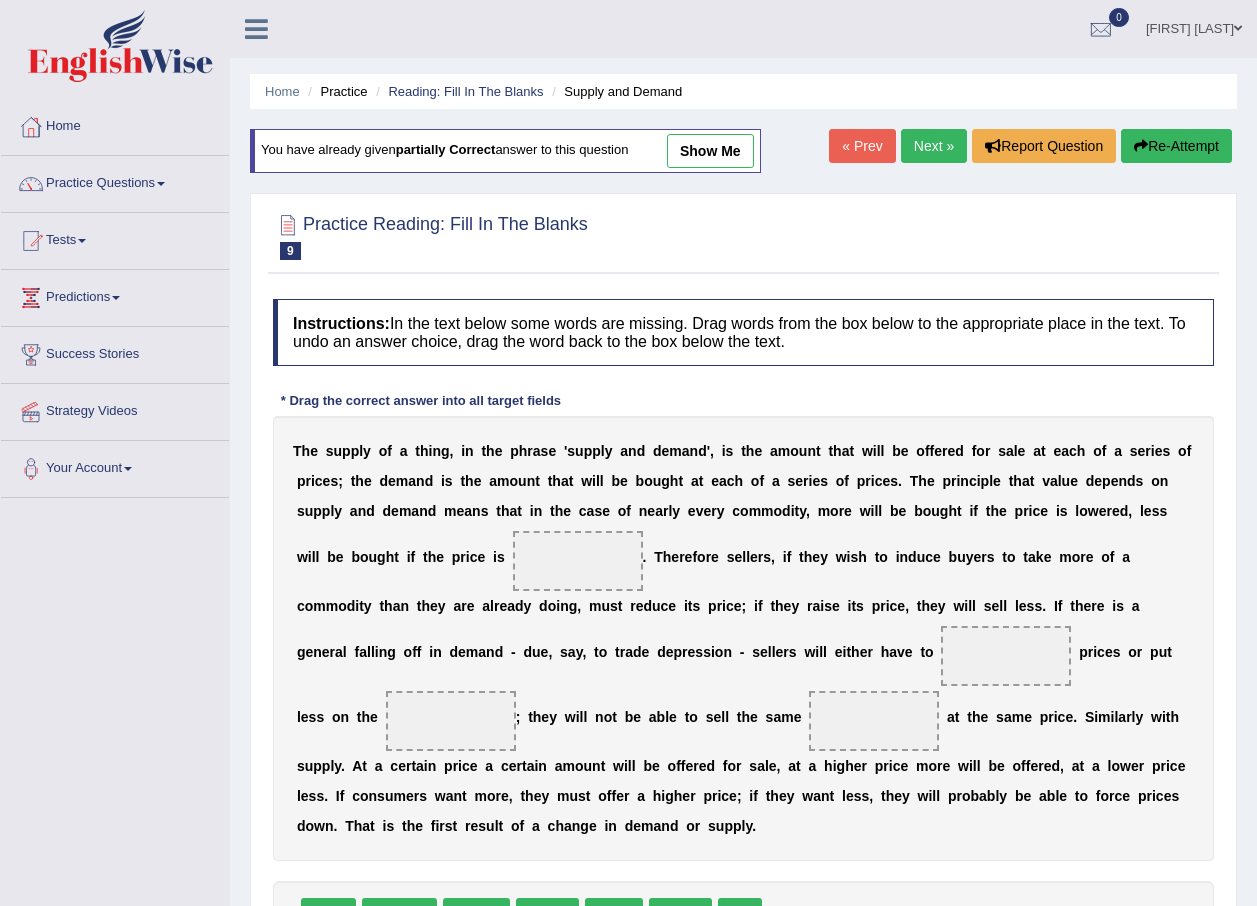 click on "show me" at bounding box center (710, 151) 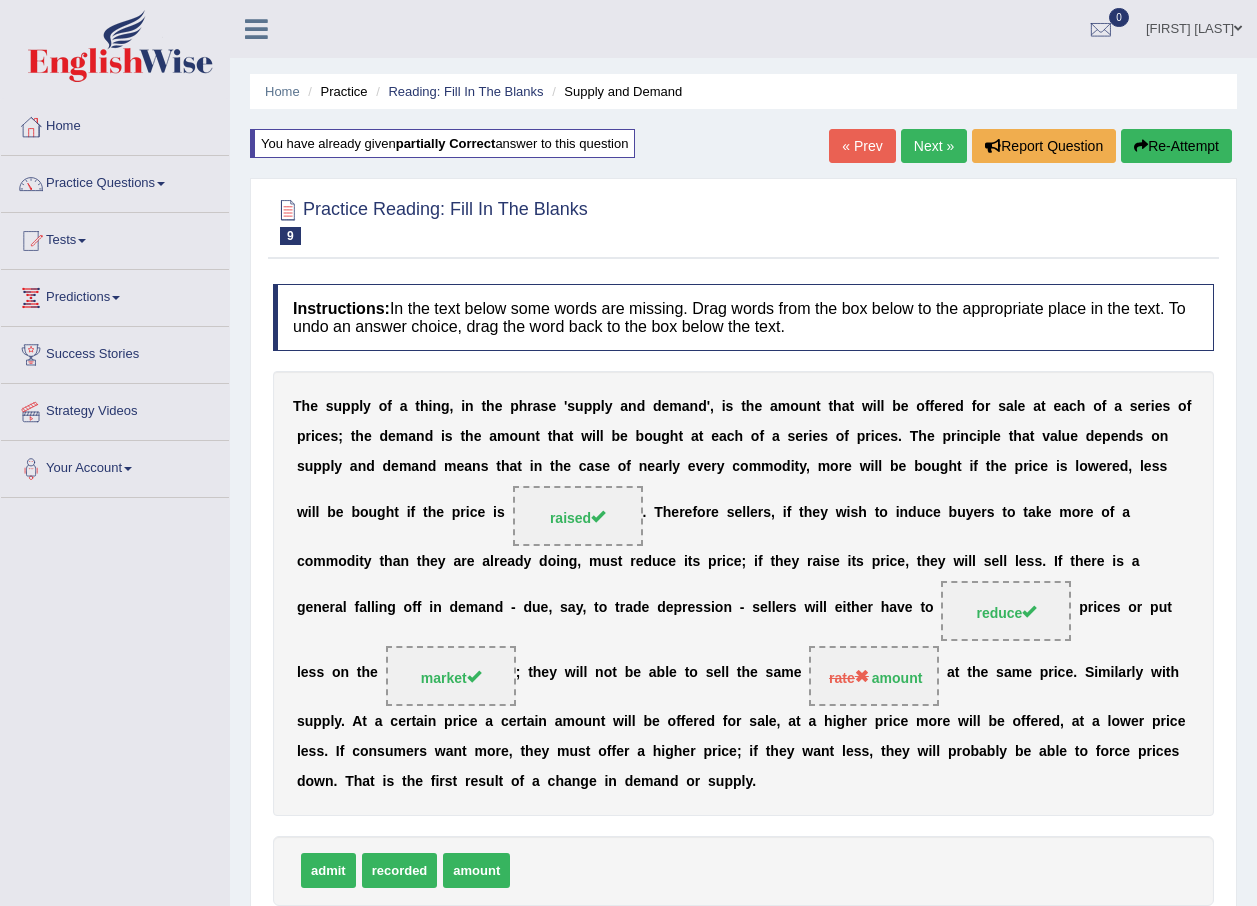 click on "« Prev" at bounding box center (862, 146) 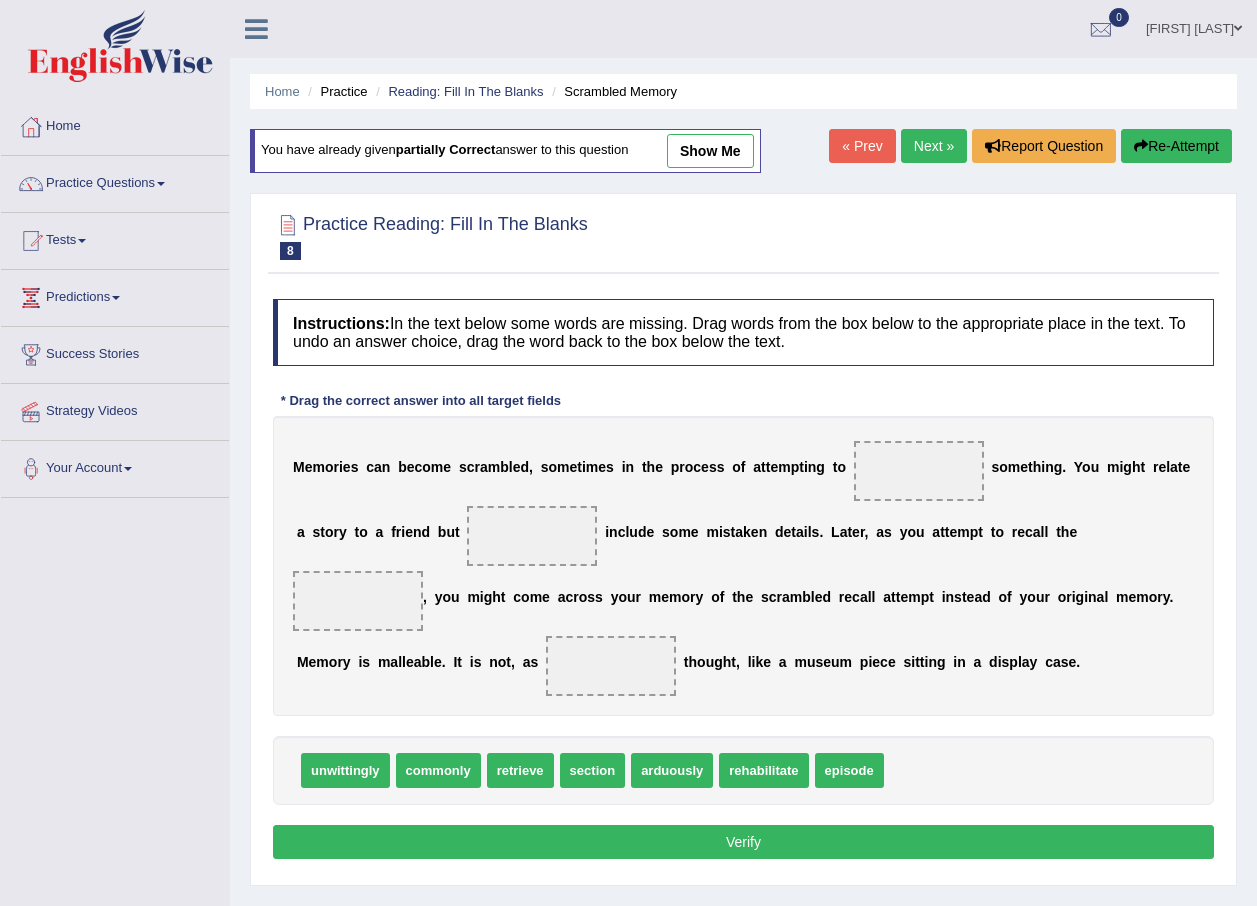 scroll, scrollTop: 0, scrollLeft: 0, axis: both 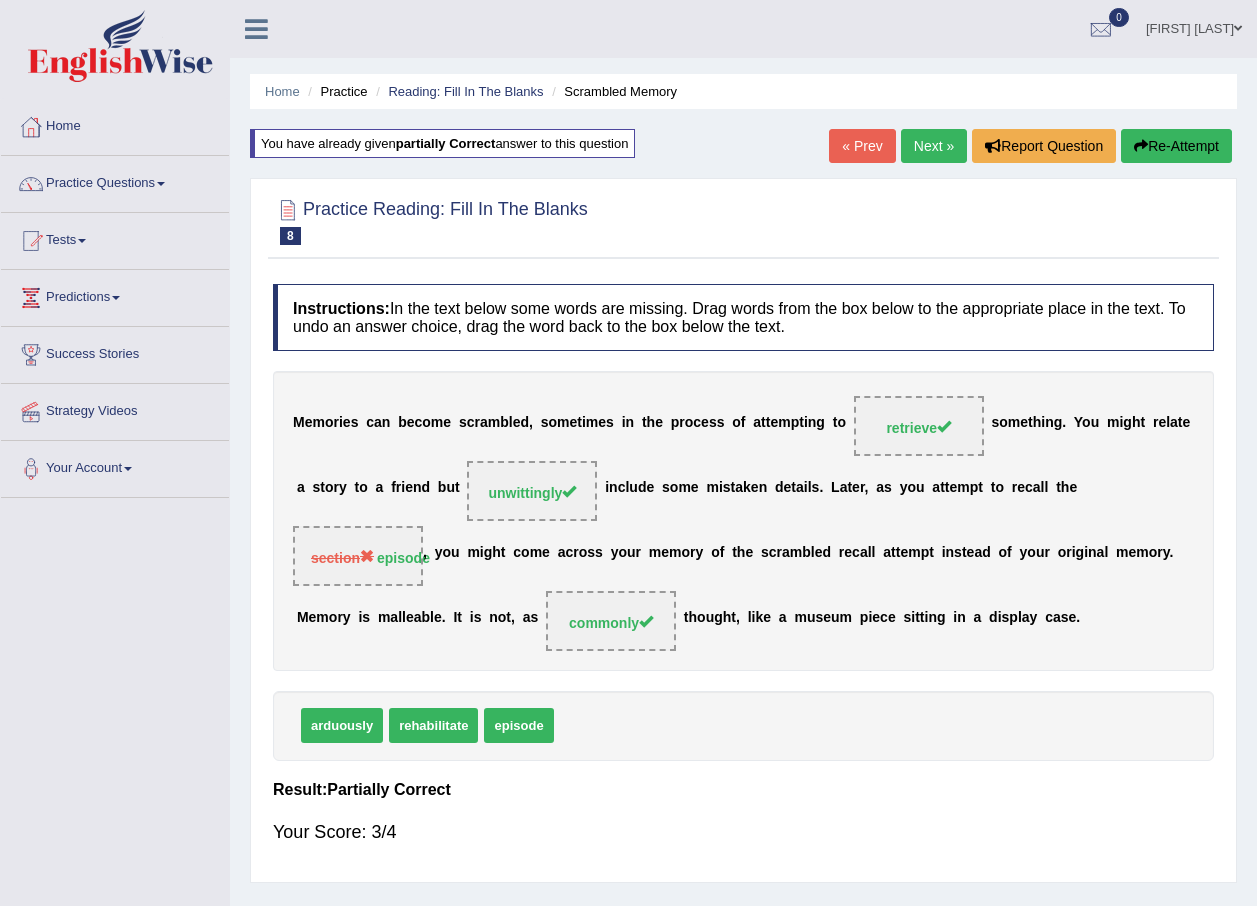 click on "« Prev" at bounding box center [862, 146] 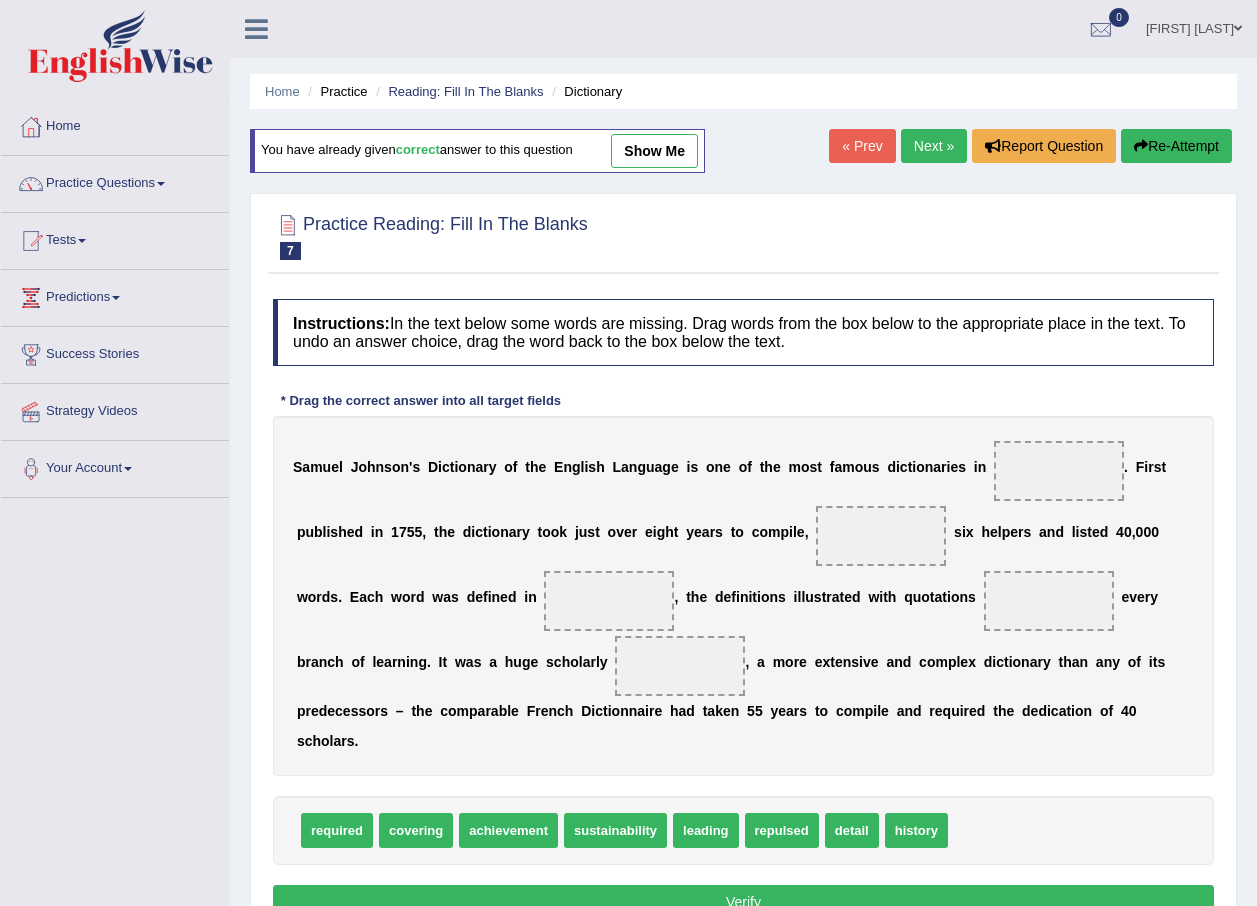 scroll, scrollTop: 0, scrollLeft: 0, axis: both 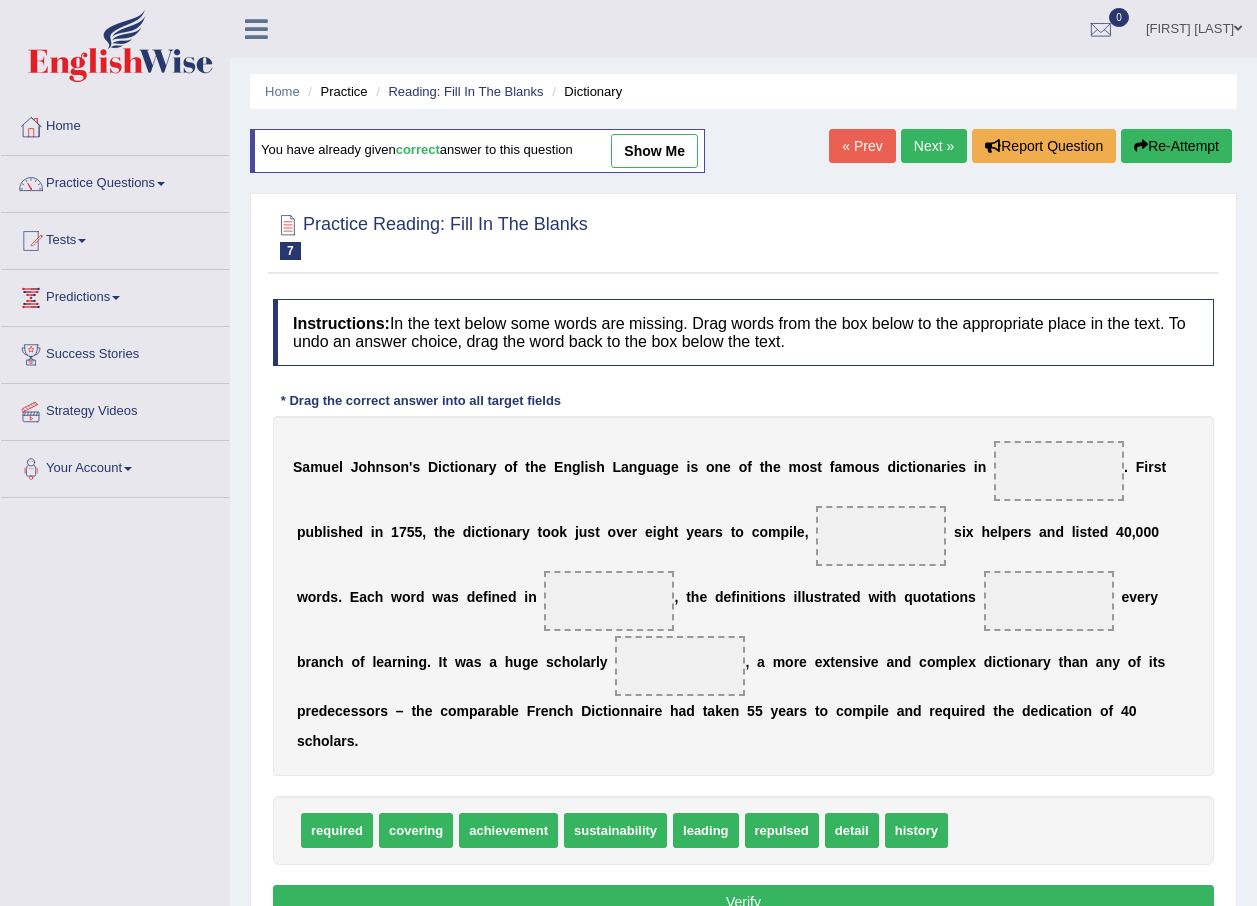 click on "show me" at bounding box center (654, 151) 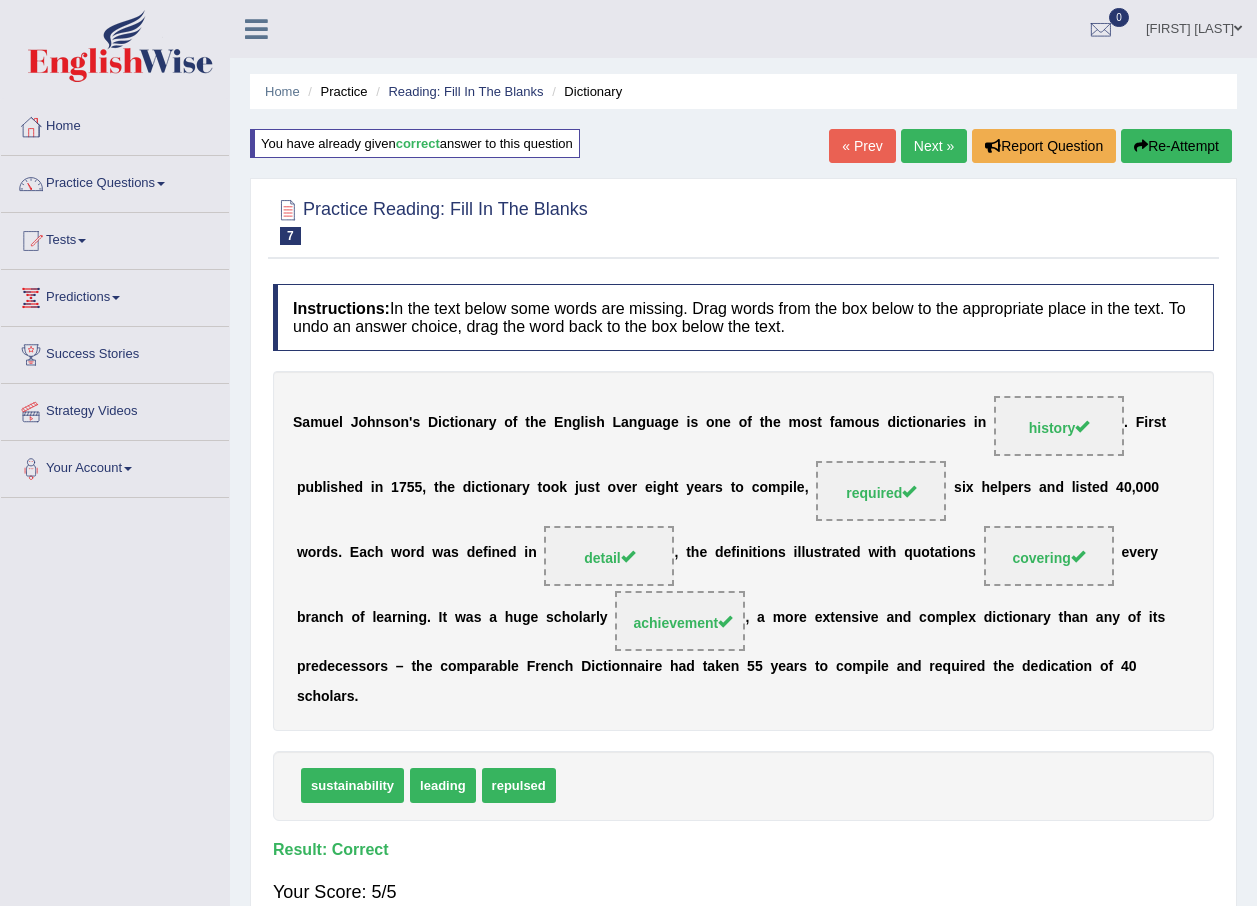 click on "« Prev" at bounding box center (862, 146) 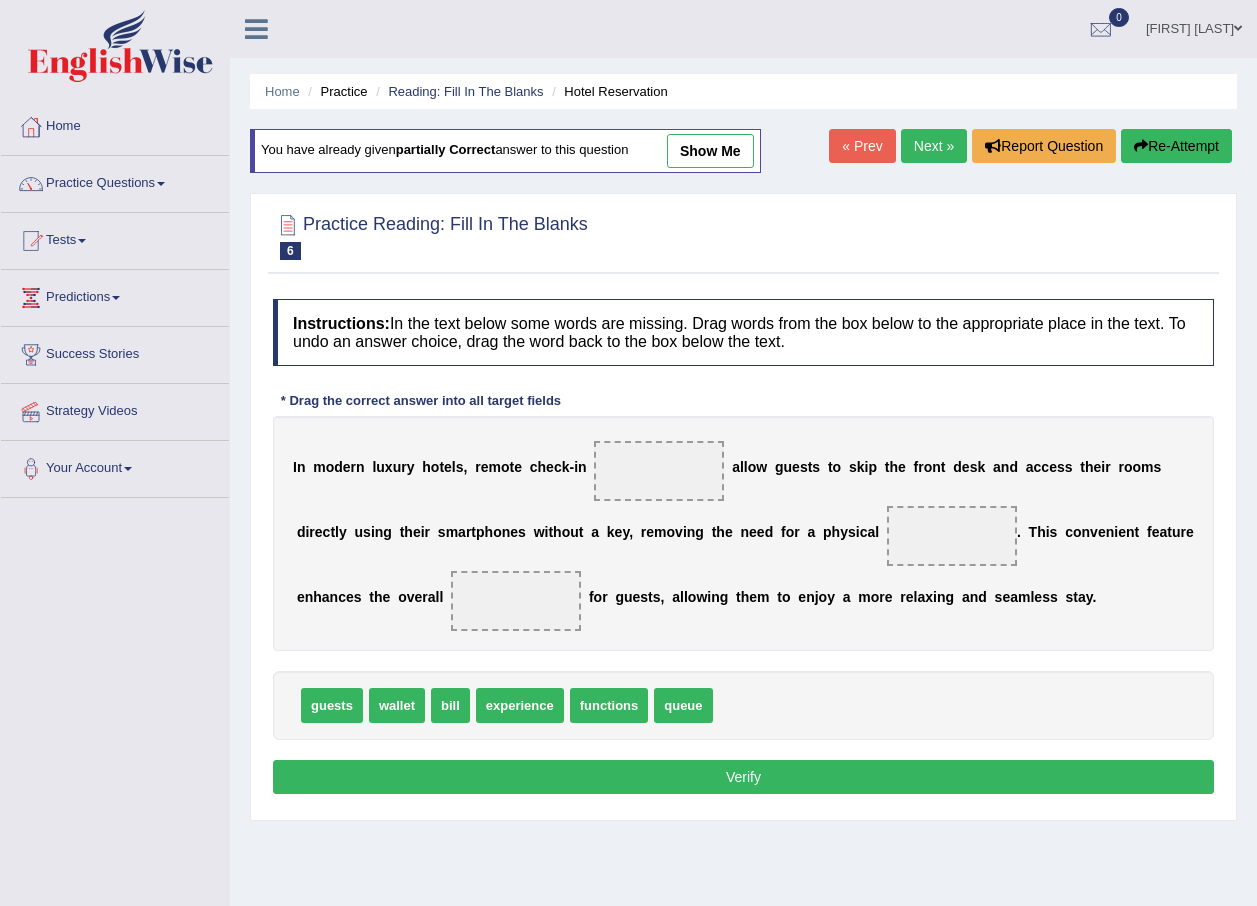 scroll, scrollTop: 0, scrollLeft: 0, axis: both 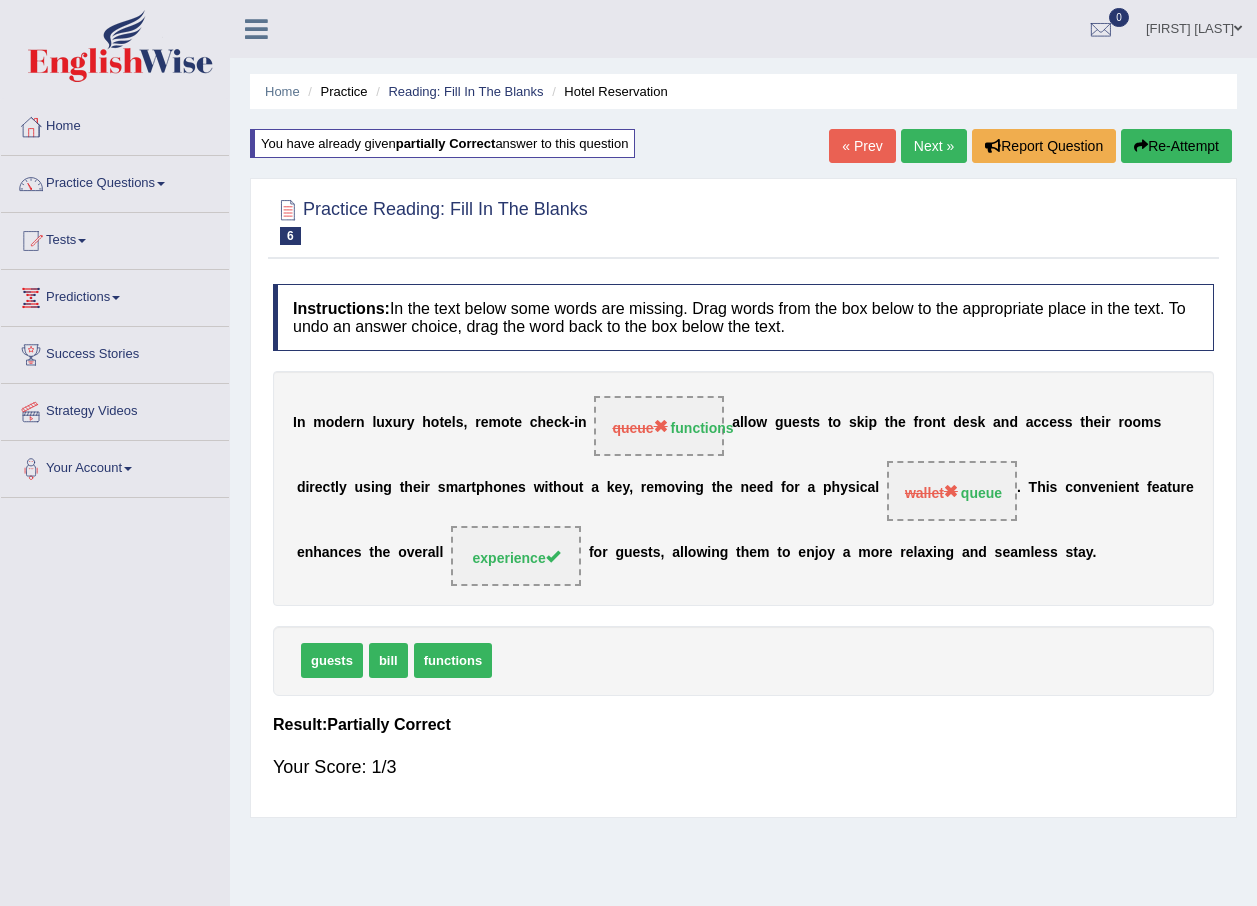 click on "[FIRST] [LAST]" at bounding box center [1194, 26] 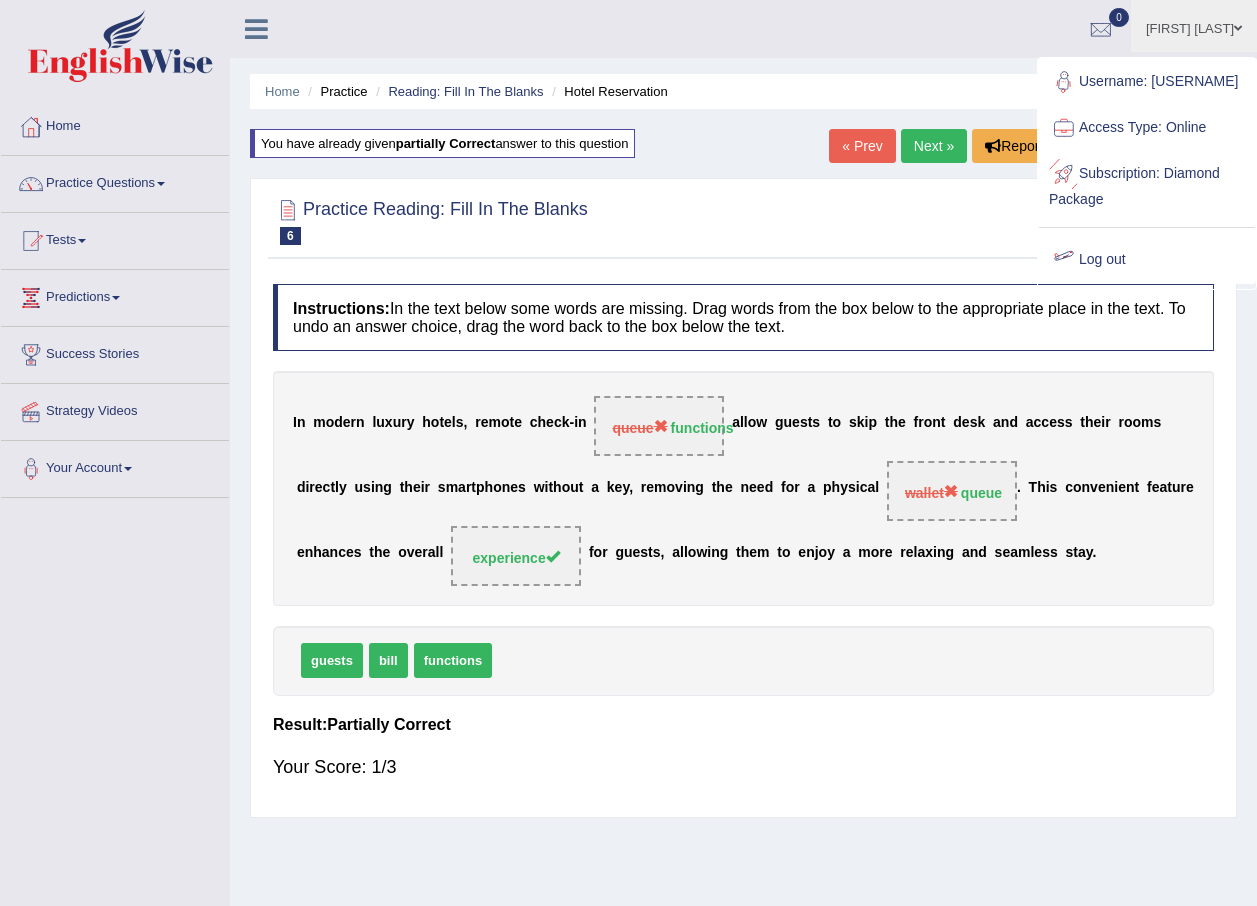 click on "Log out" at bounding box center [1147, 260] 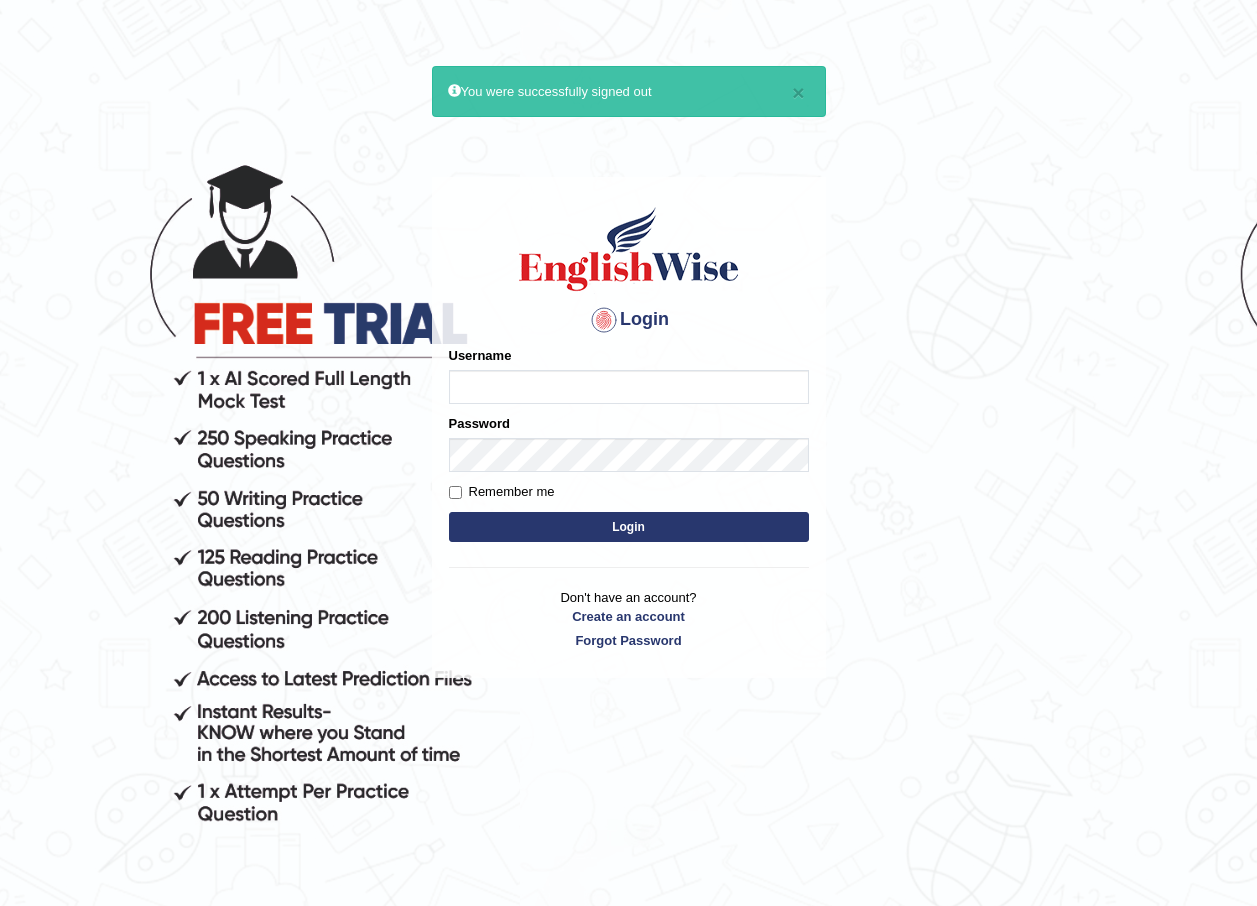 scroll, scrollTop: 0, scrollLeft: 0, axis: both 